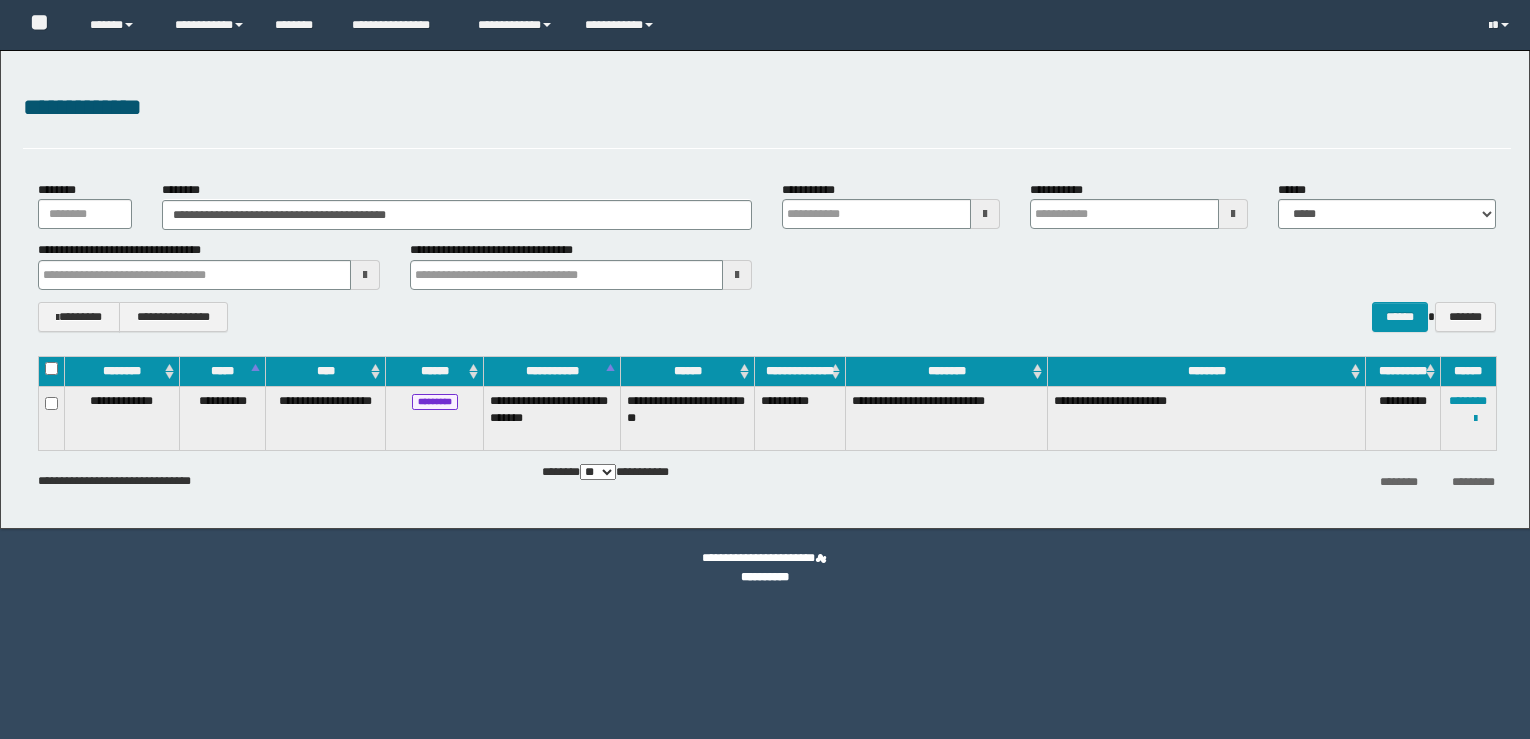 scroll, scrollTop: 0, scrollLeft: 0, axis: both 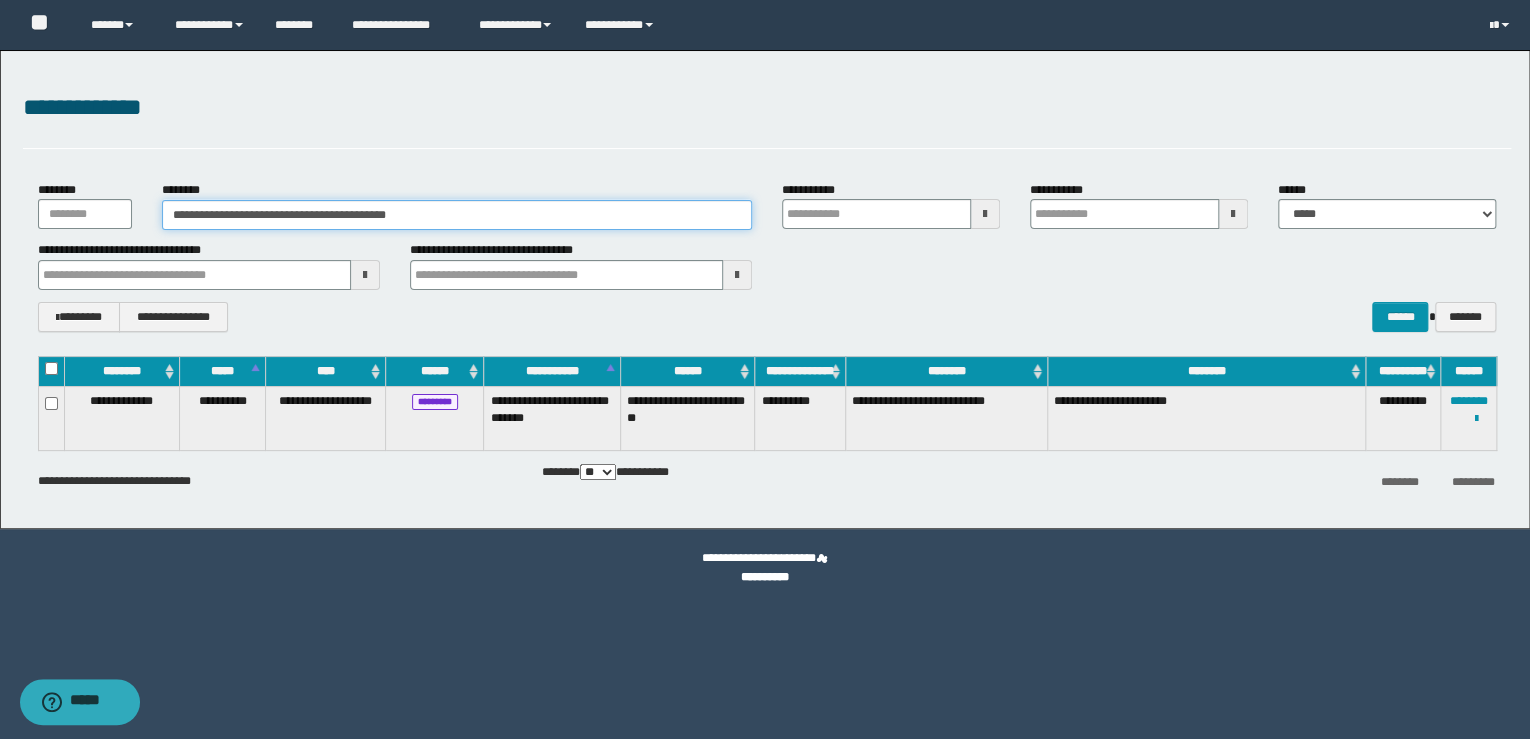 drag, startPoint x: 460, startPoint y: 216, endPoint x: 24, endPoint y: 232, distance: 436.2935 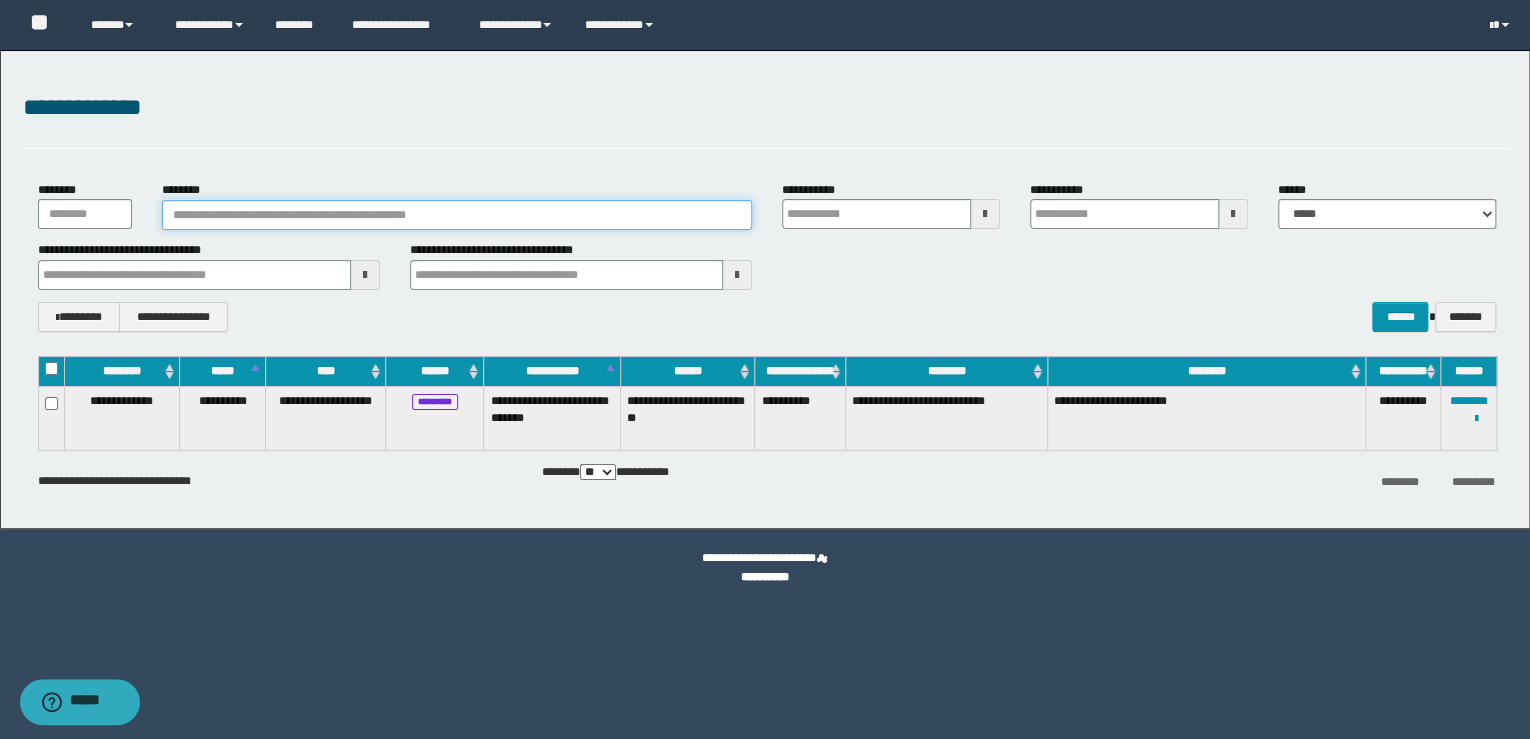 type 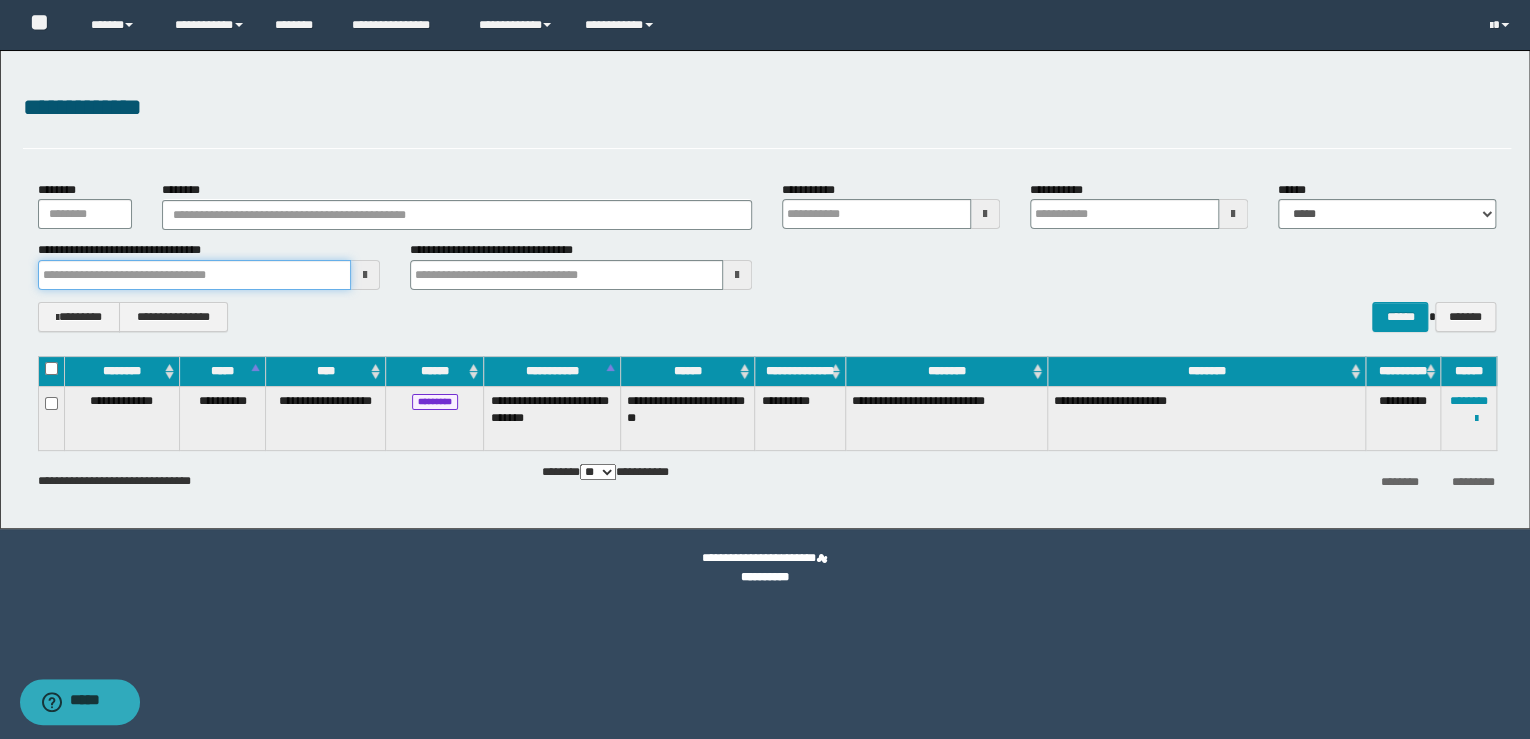 click at bounding box center (194, 275) 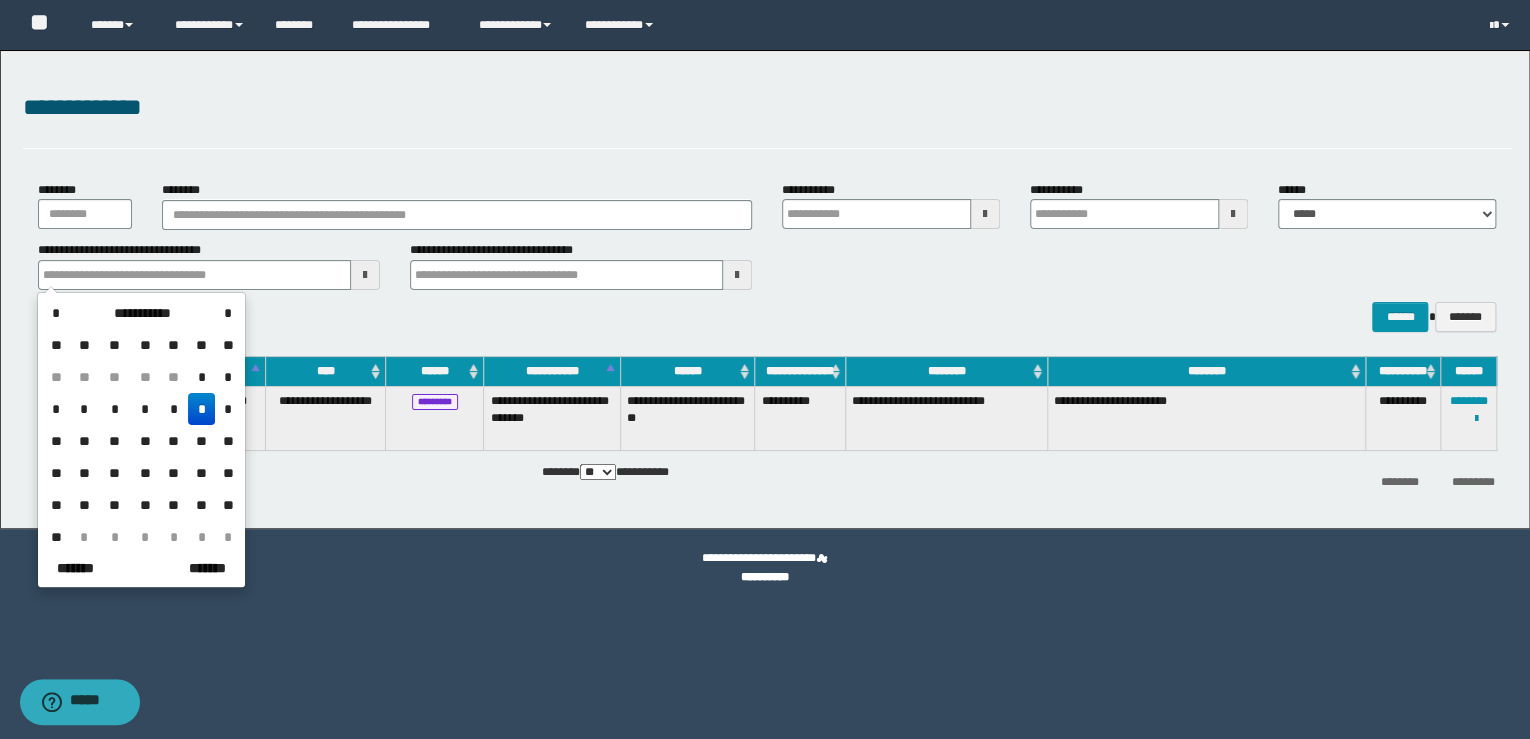 click on "*" at bounding box center (202, 409) 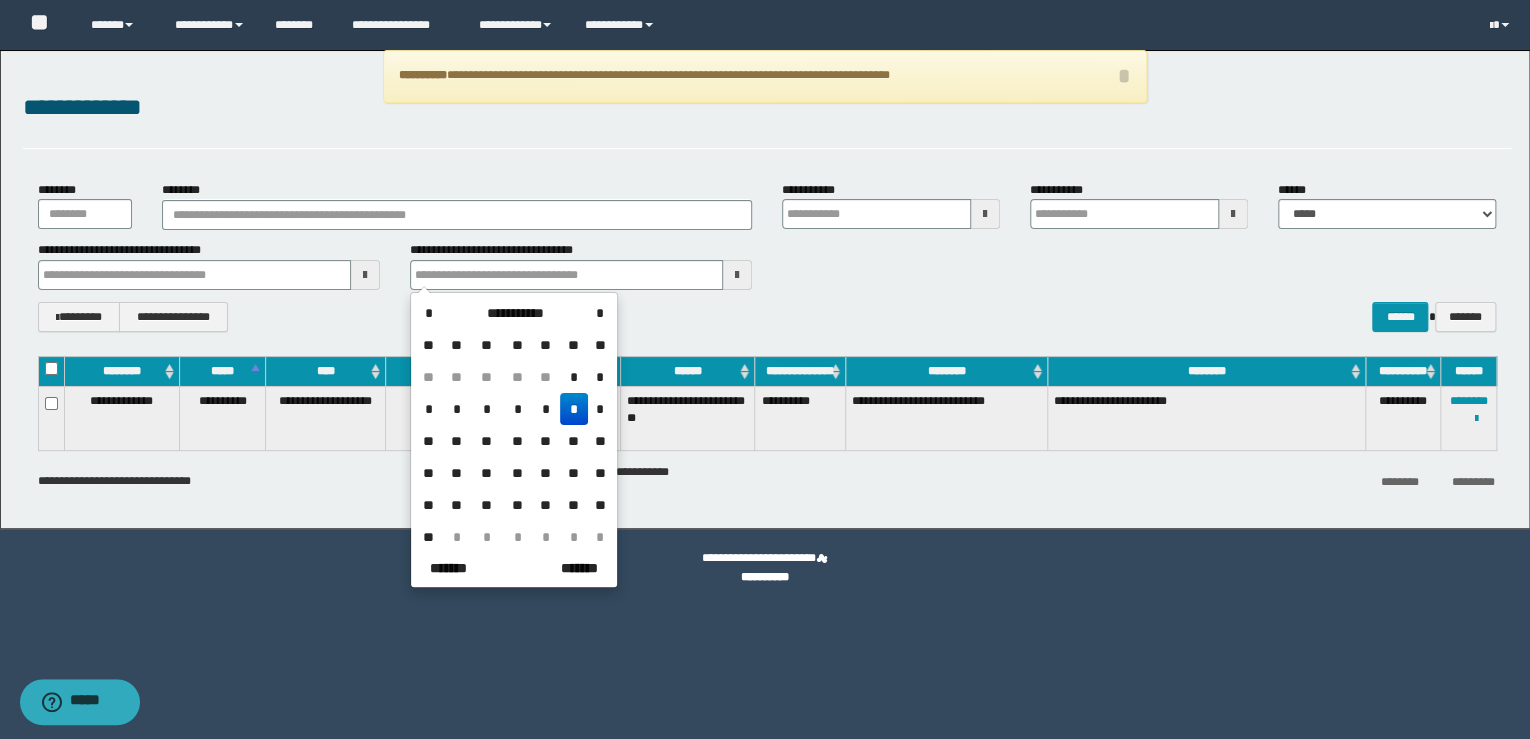 drag, startPoint x: 500, startPoint y: 408, endPoint x: 513, endPoint y: 408, distance: 13 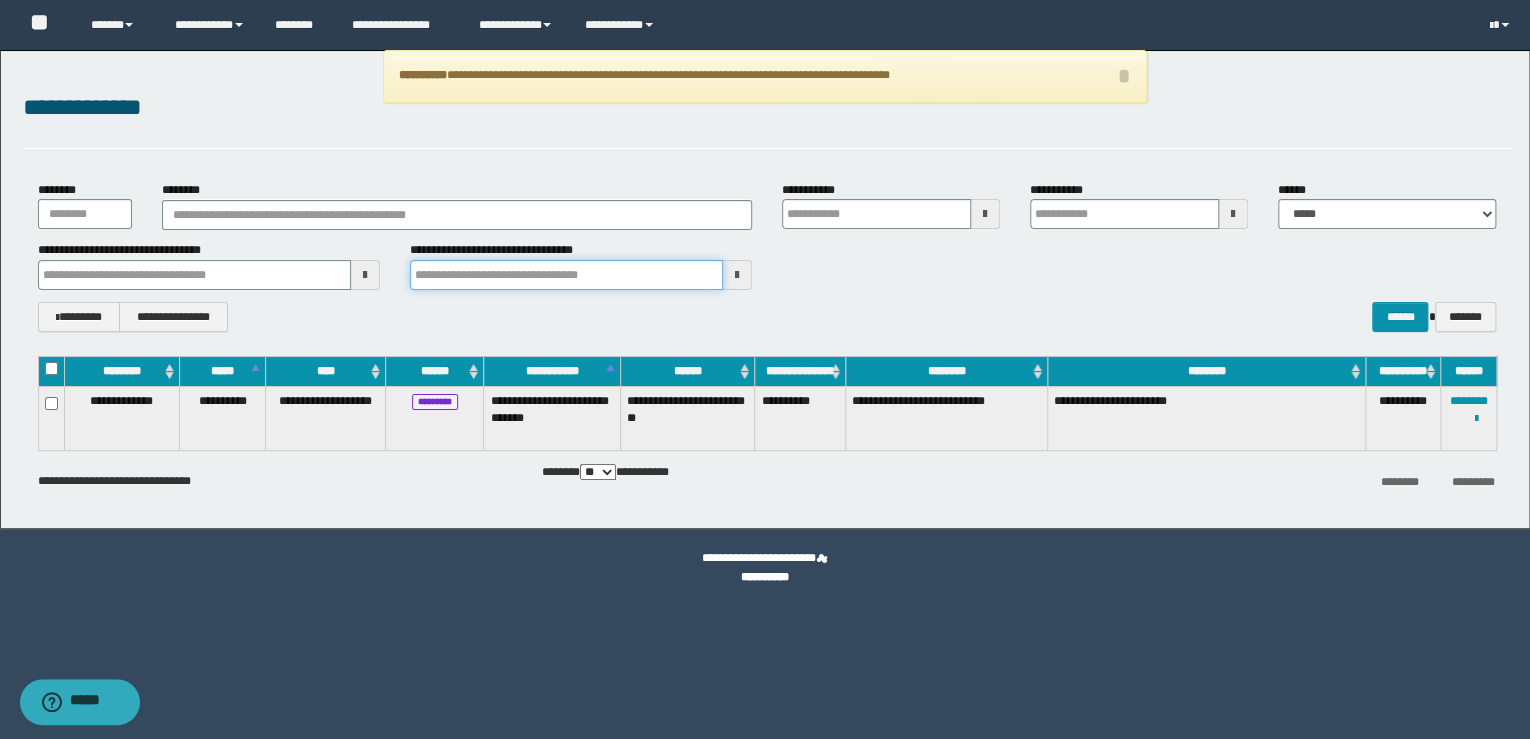 click at bounding box center [566, 275] 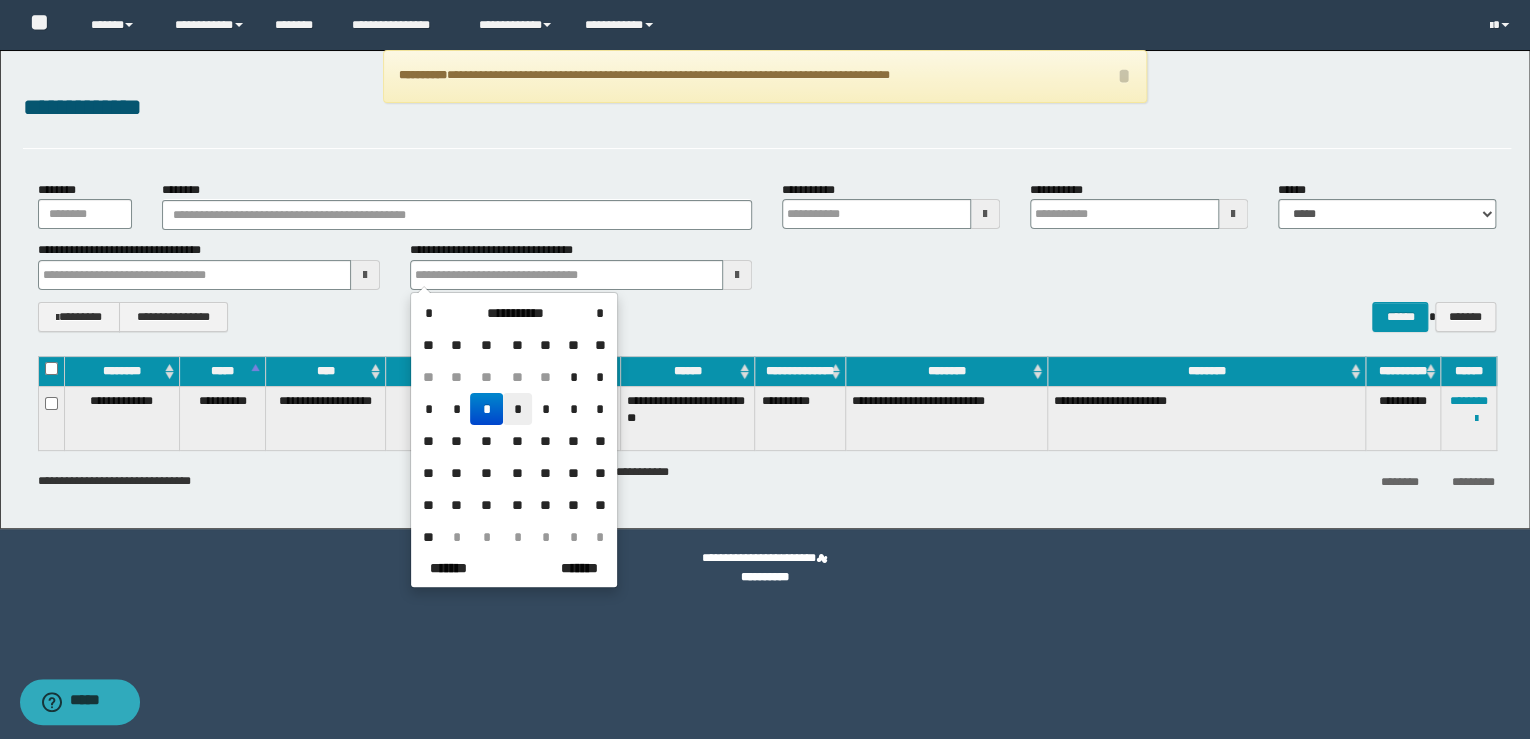 click on "*" at bounding box center [517, 409] 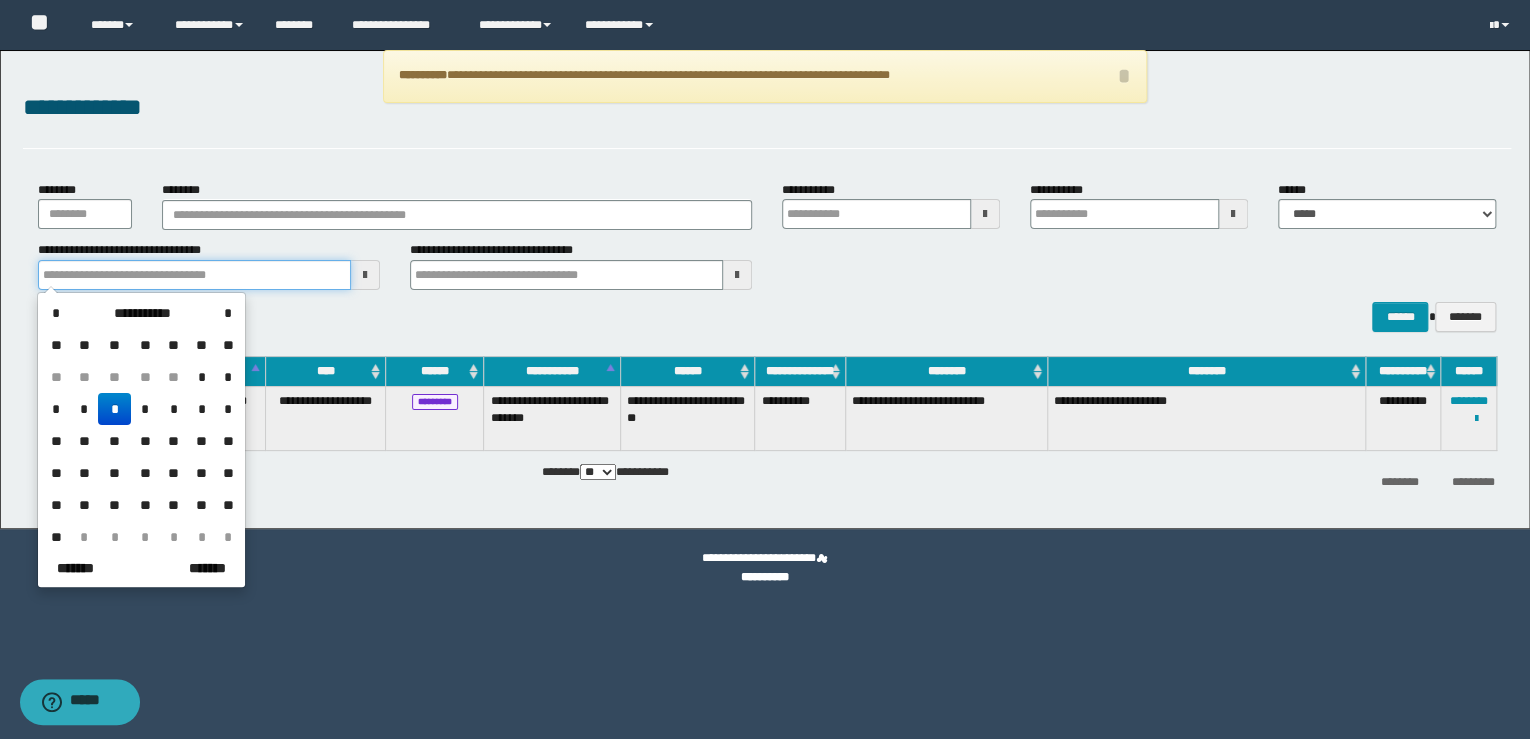 drag, startPoint x: 140, startPoint y: 266, endPoint x: 139, endPoint y: 276, distance: 10.049875 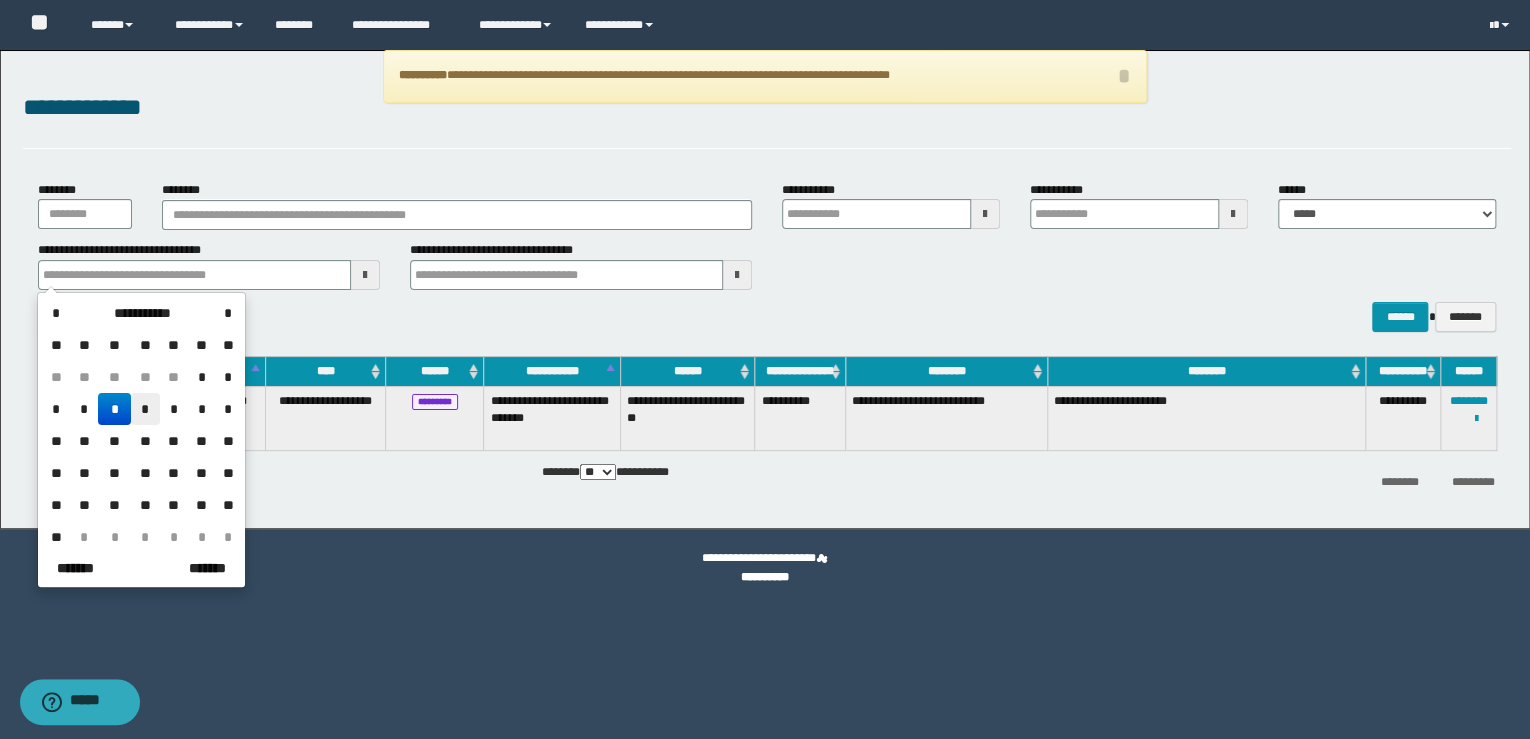 click on "*" at bounding box center (145, 409) 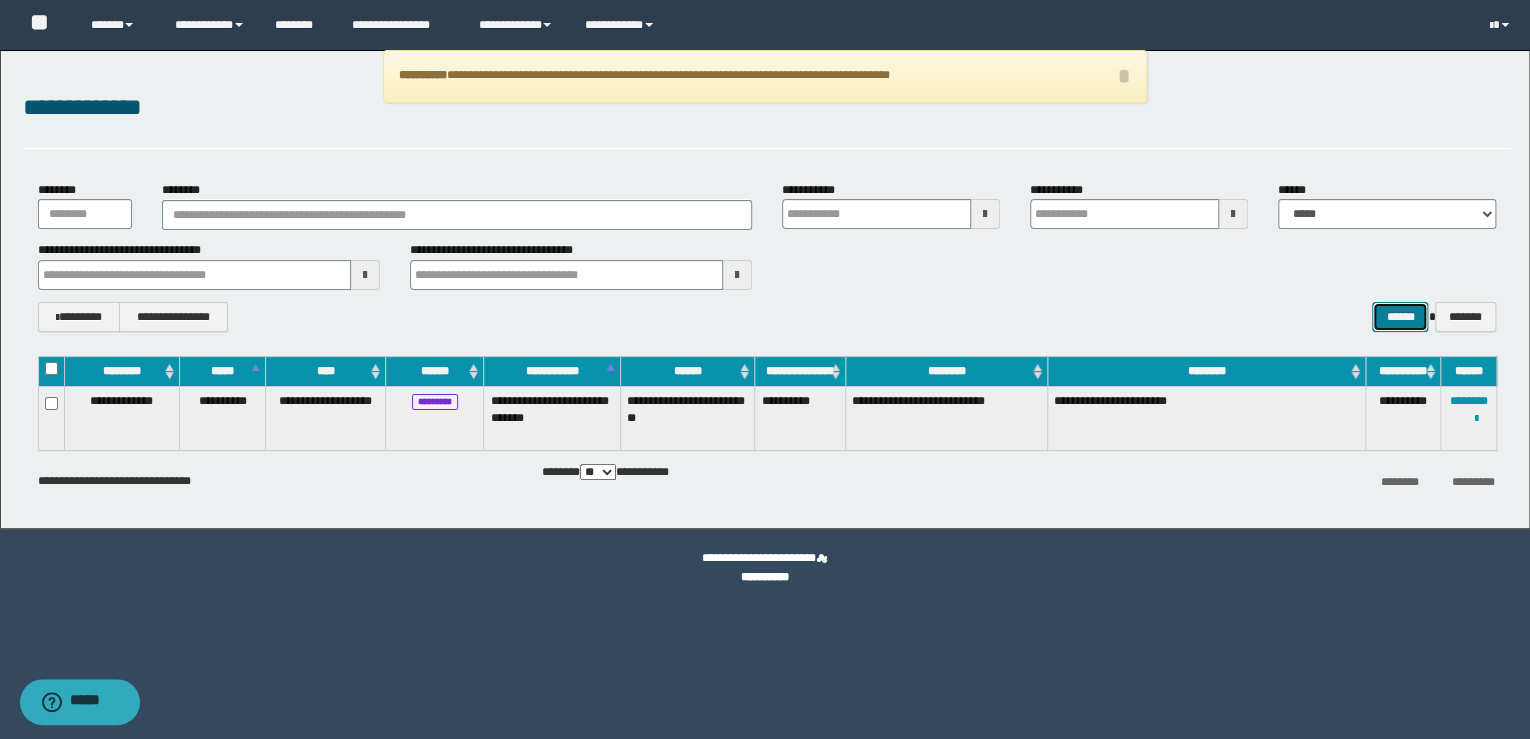 click on "******" at bounding box center (1400, 317) 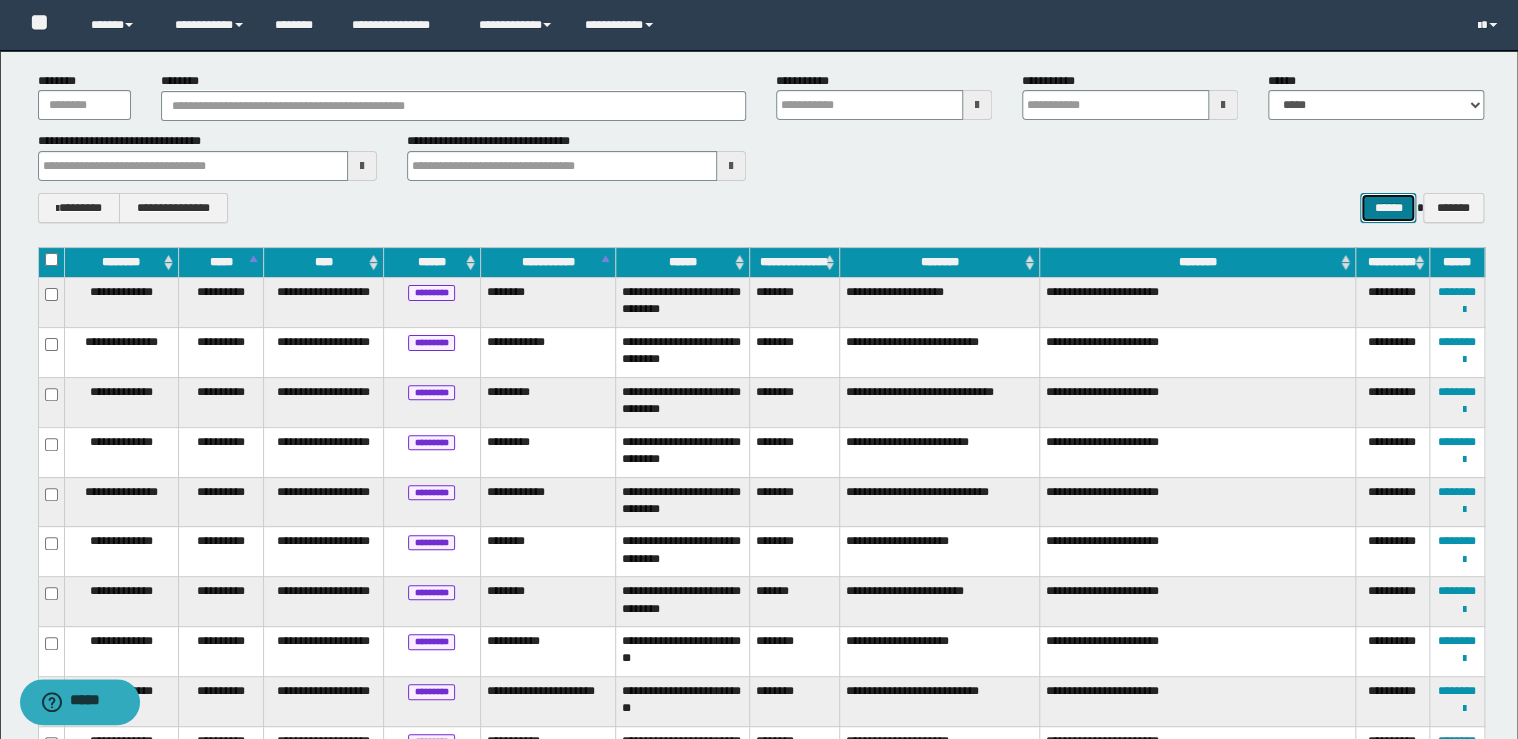 scroll, scrollTop: 0, scrollLeft: 0, axis: both 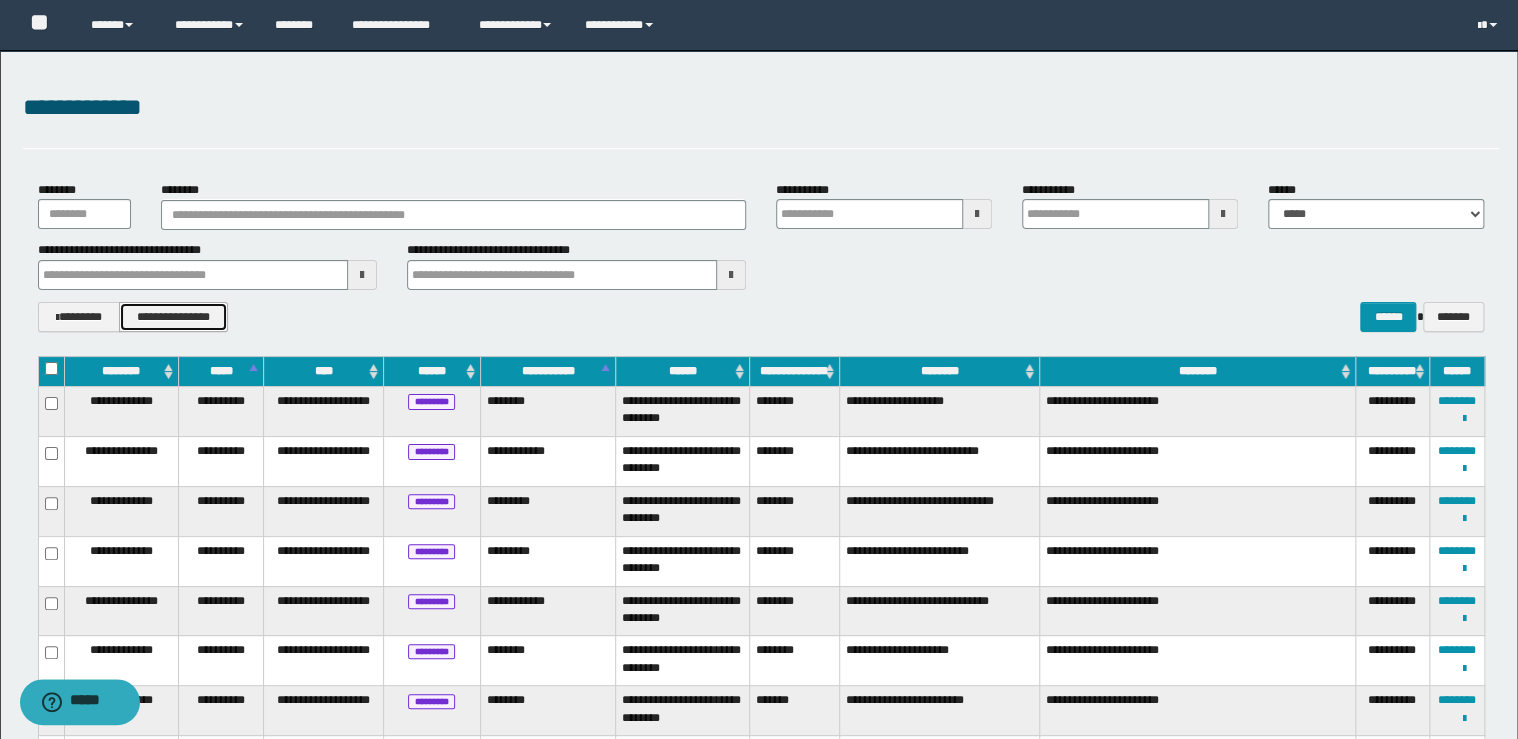 click on "**********" at bounding box center [173, 317] 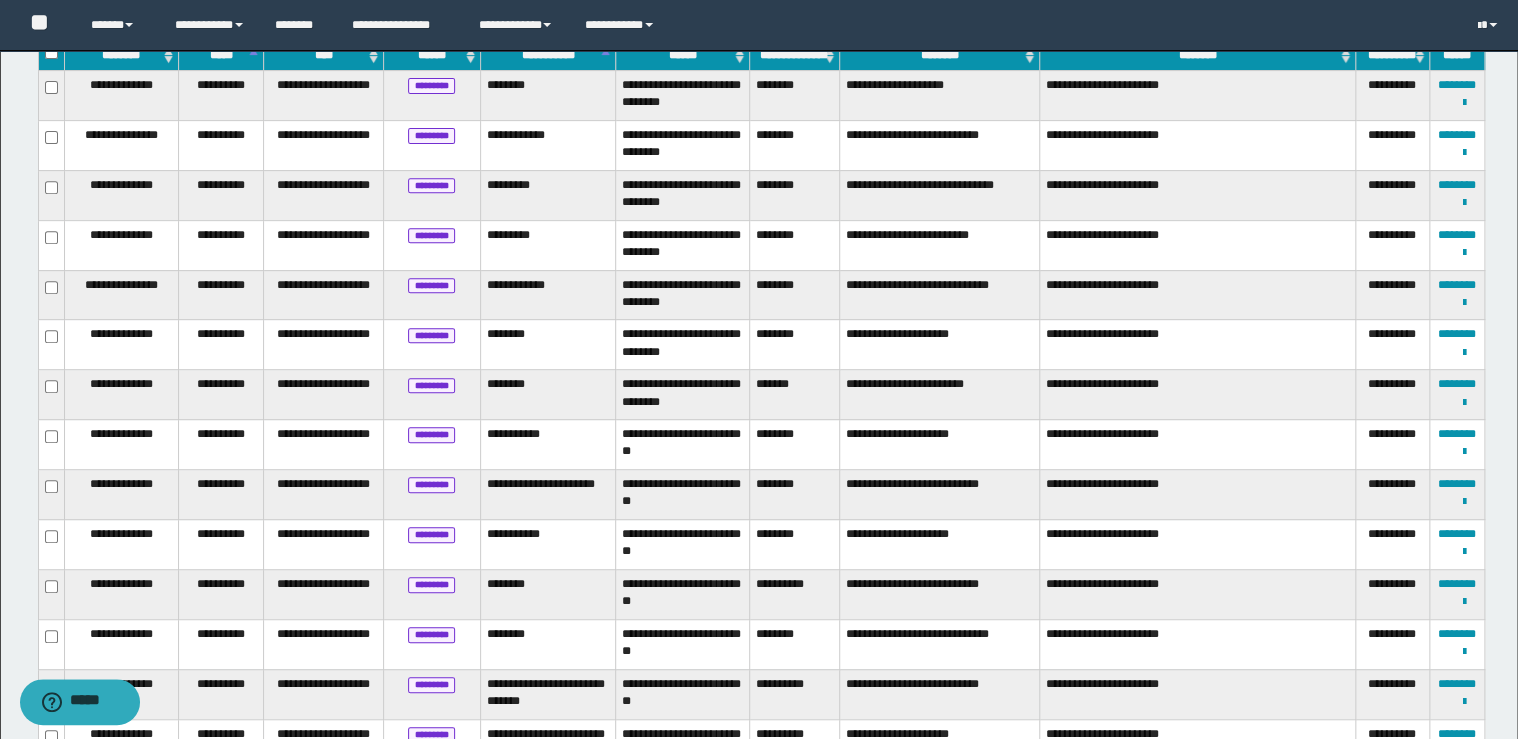 scroll, scrollTop: 320, scrollLeft: 0, axis: vertical 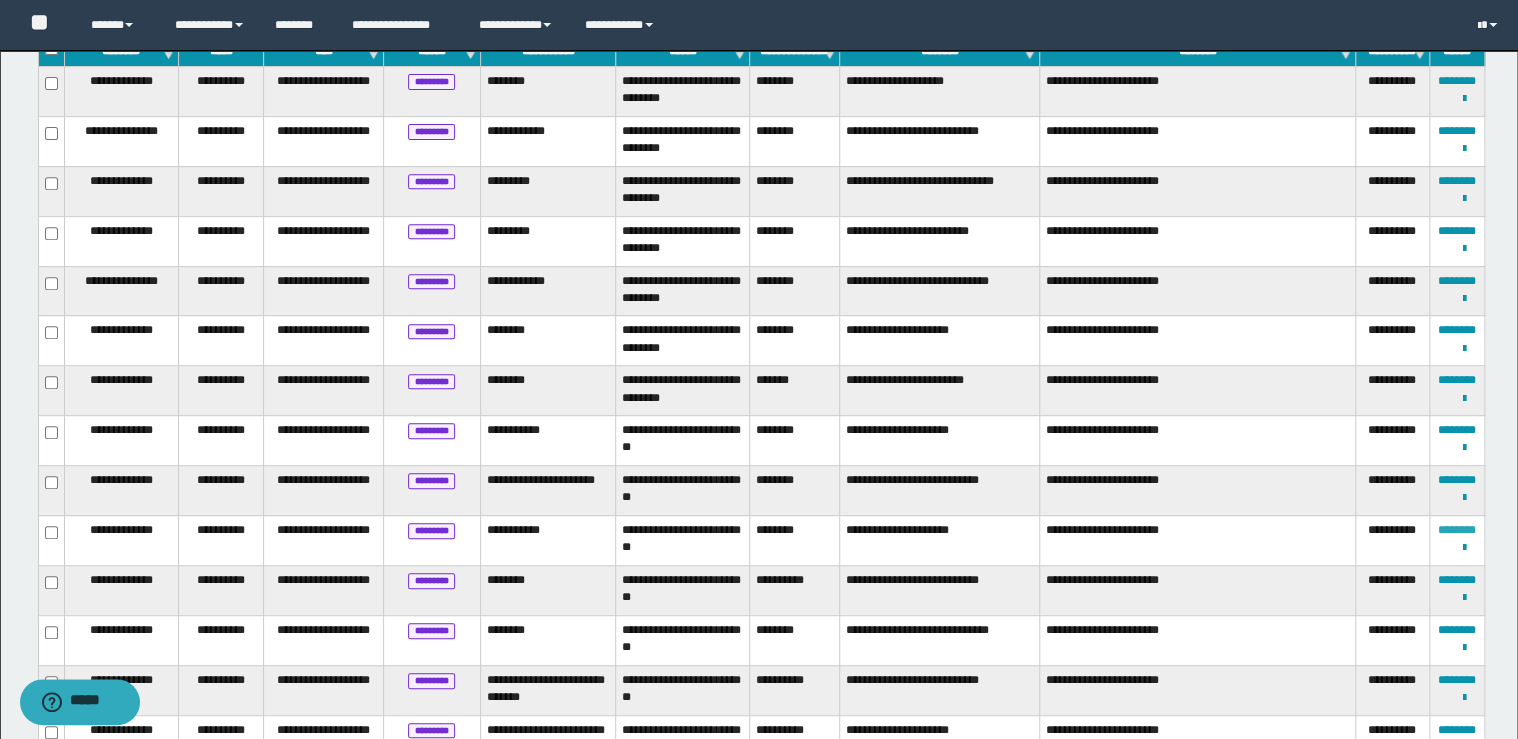click on "********" at bounding box center (1457, 530) 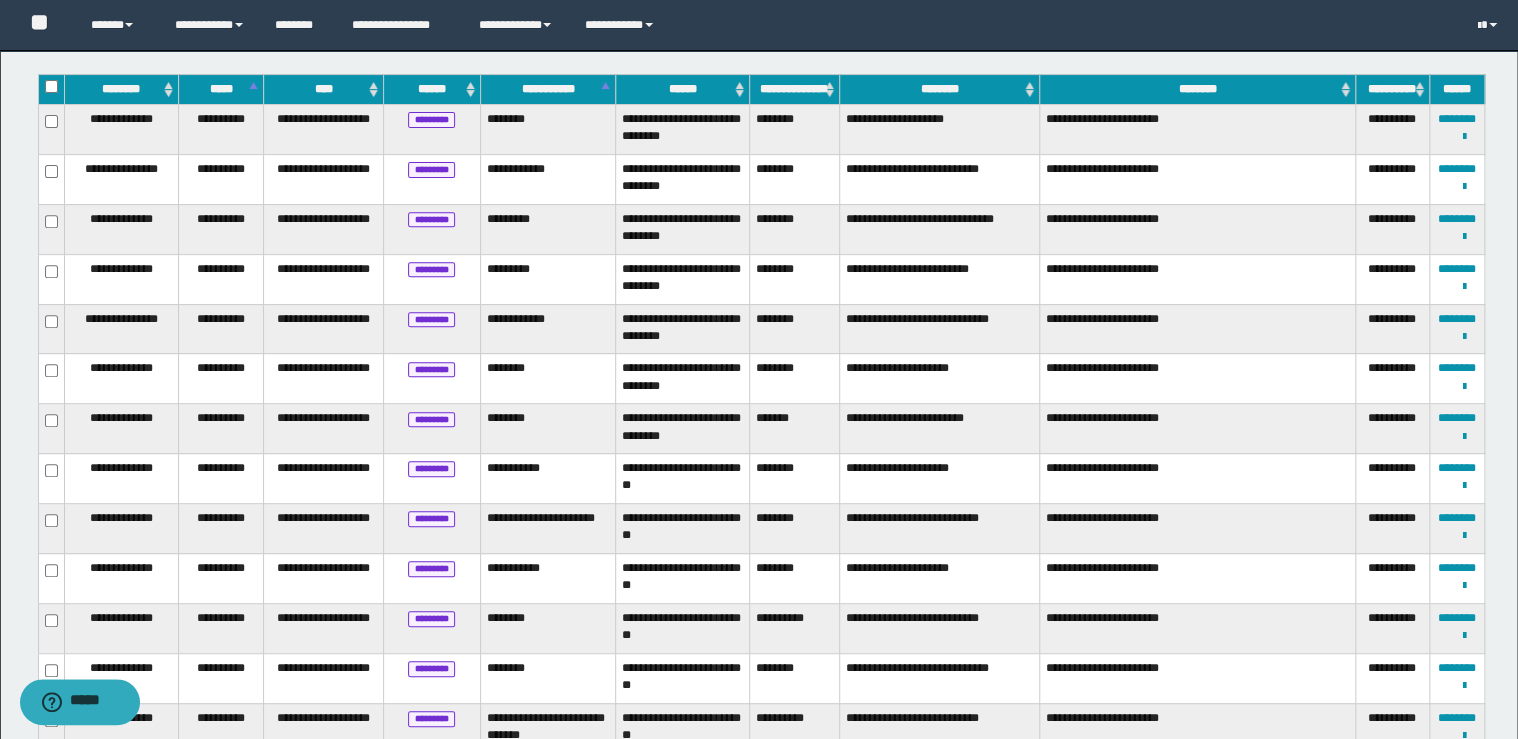 scroll, scrollTop: 268, scrollLeft: 0, axis: vertical 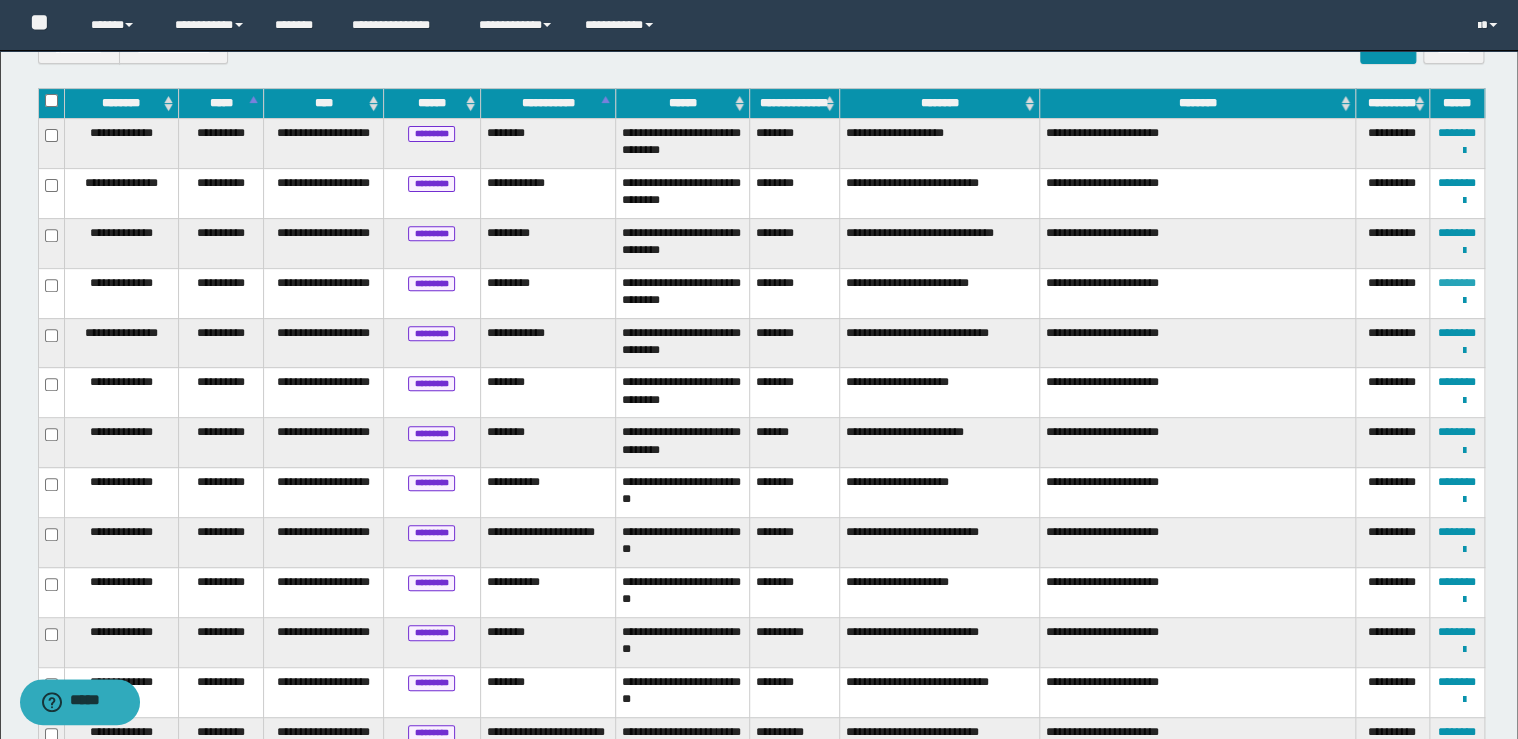 click on "********" at bounding box center (1457, 283) 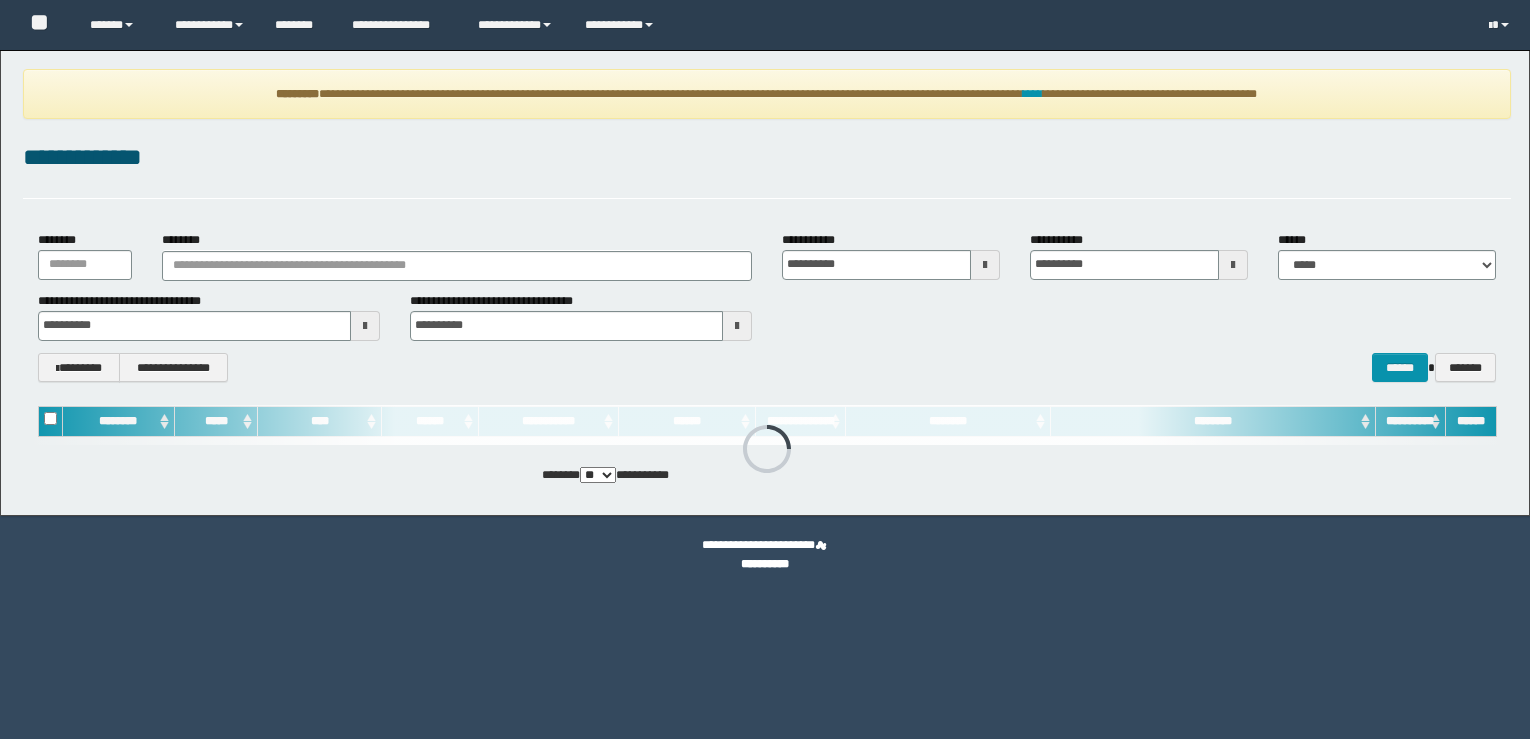 scroll, scrollTop: 0, scrollLeft: 0, axis: both 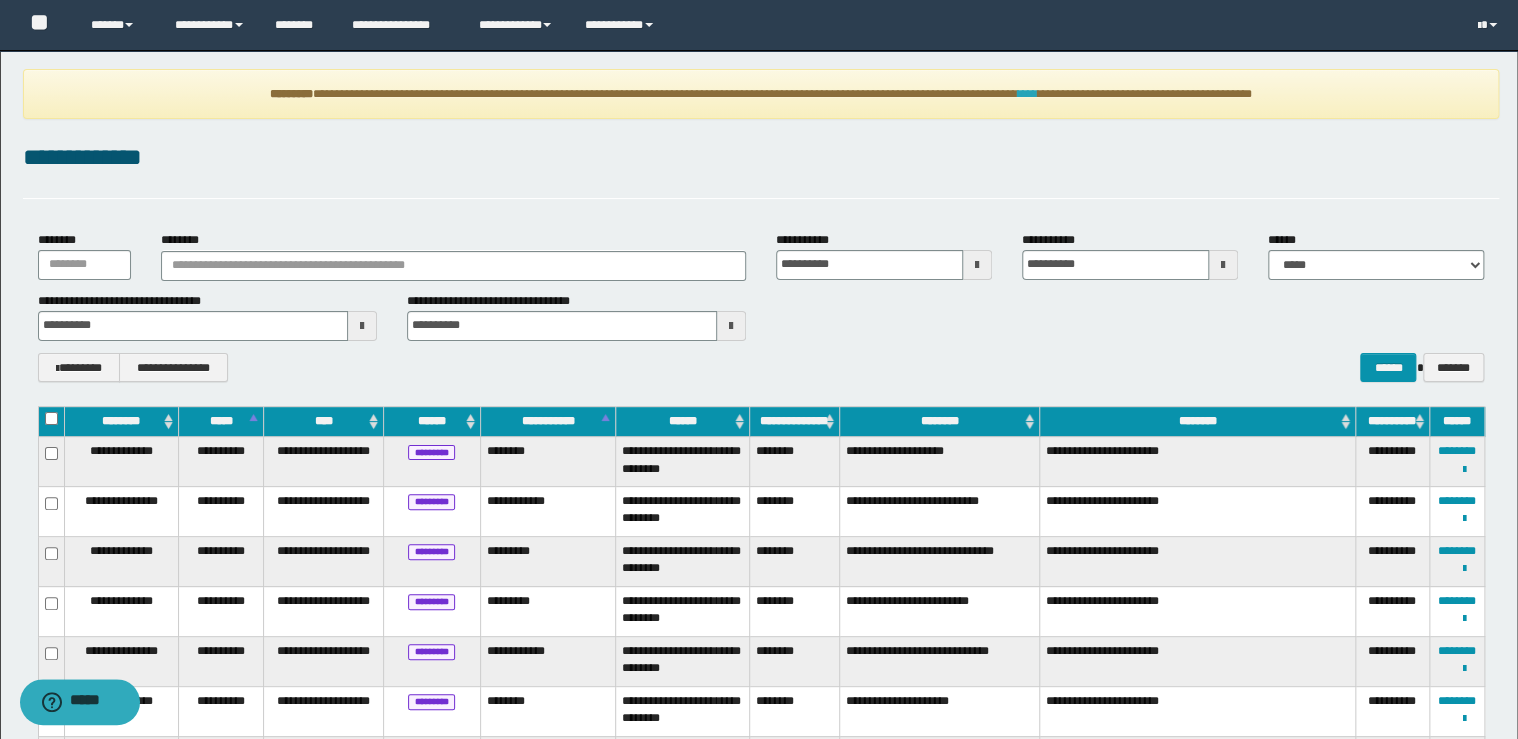 click on "****" at bounding box center [1027, 94] 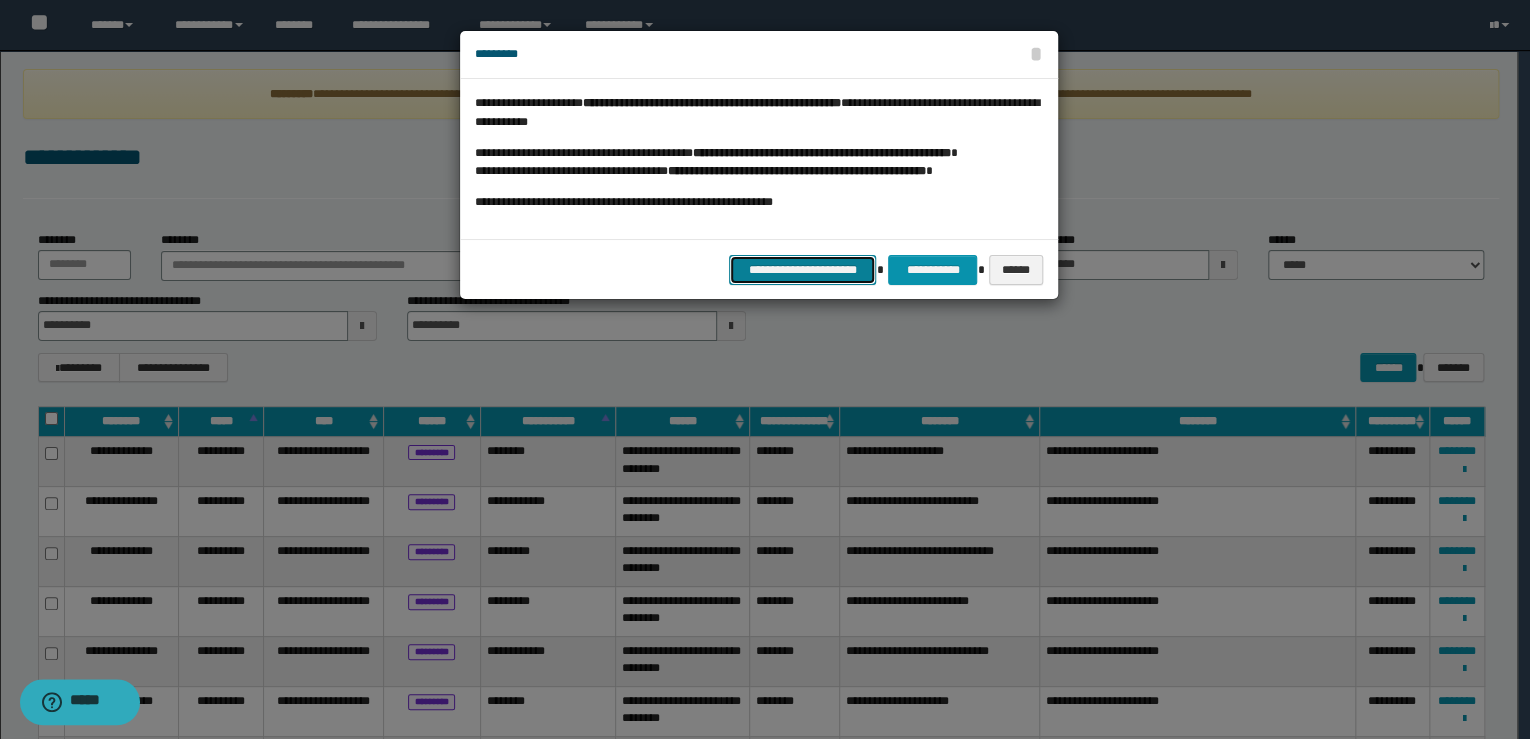 drag, startPoint x: 787, startPoint y: 260, endPoint x: 809, endPoint y: 264, distance: 22.36068 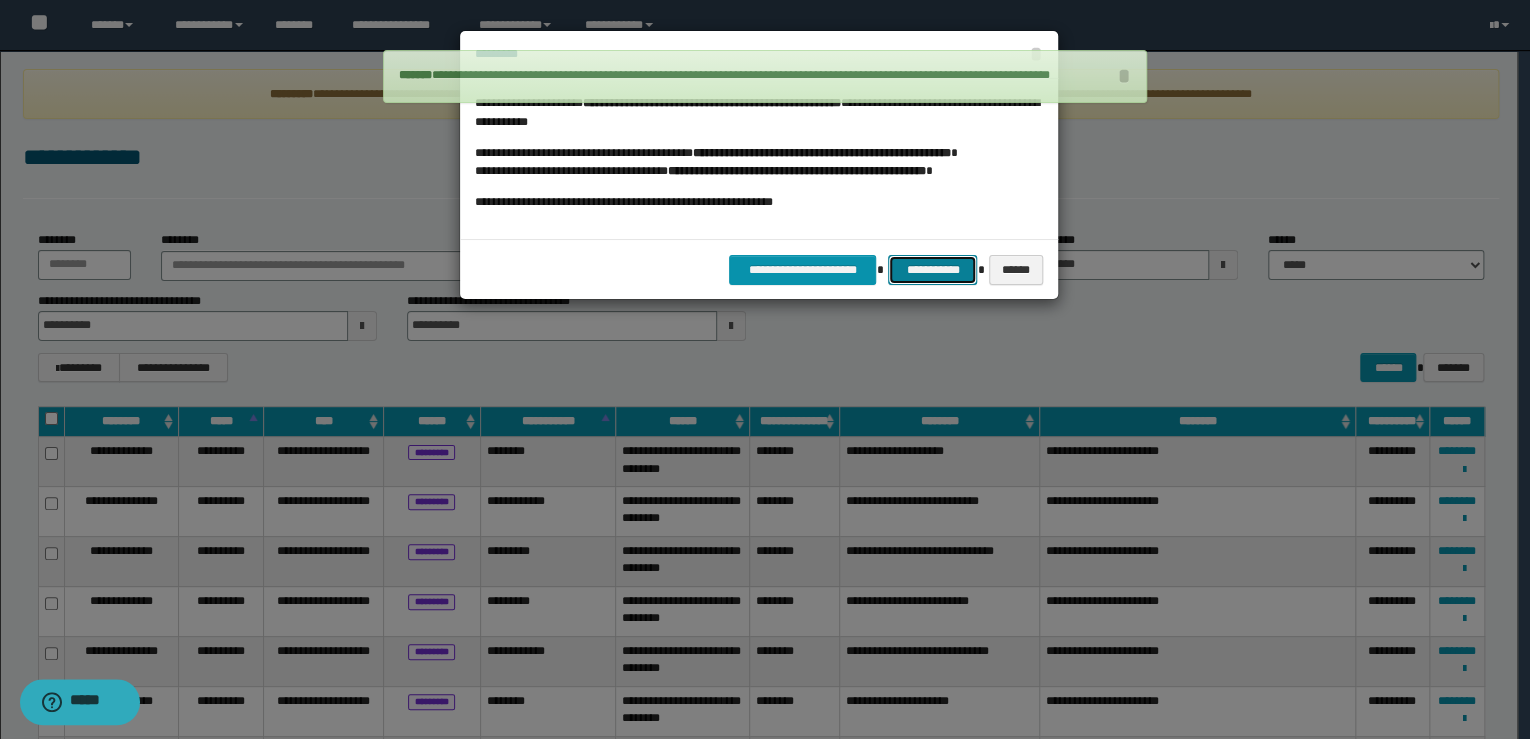 click on "**********" at bounding box center (932, 270) 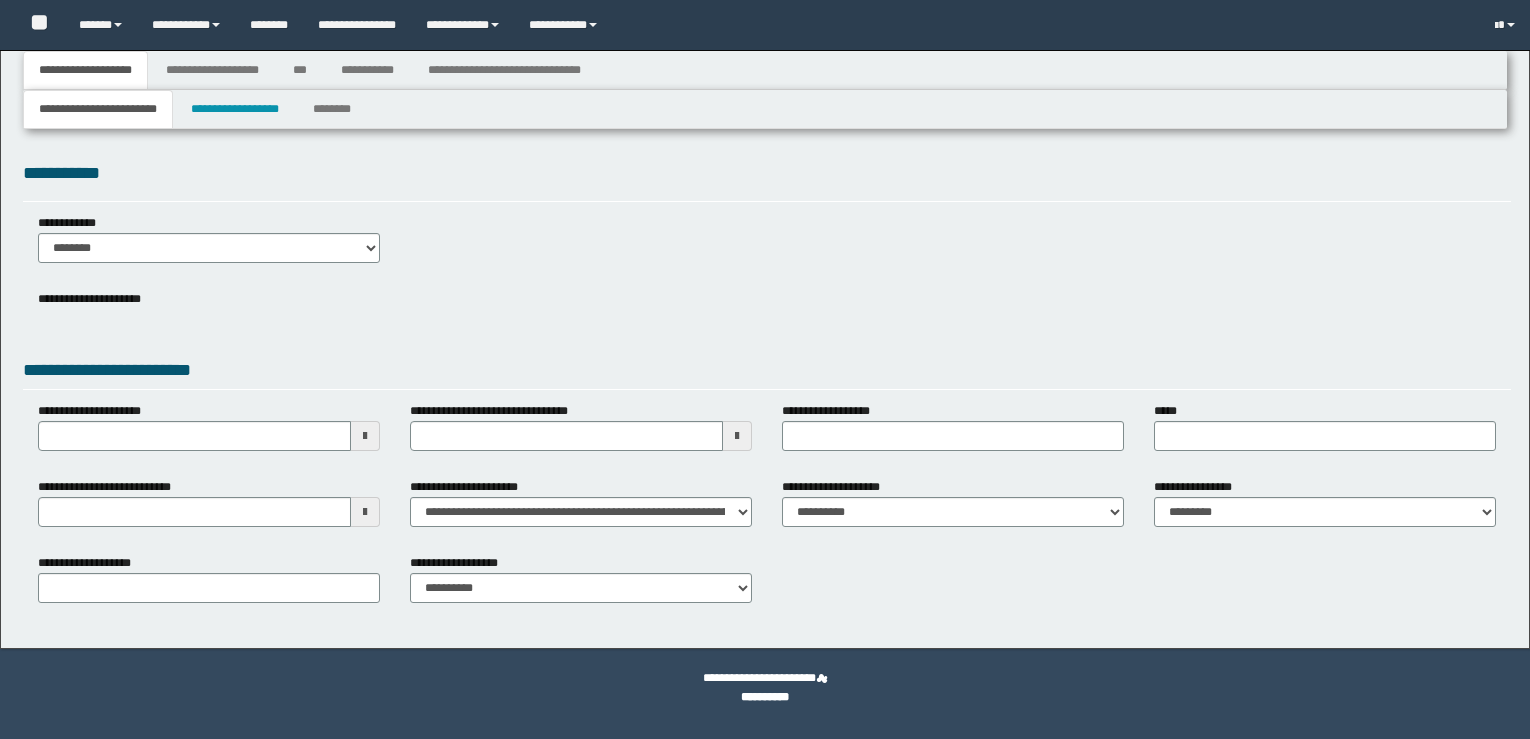 type 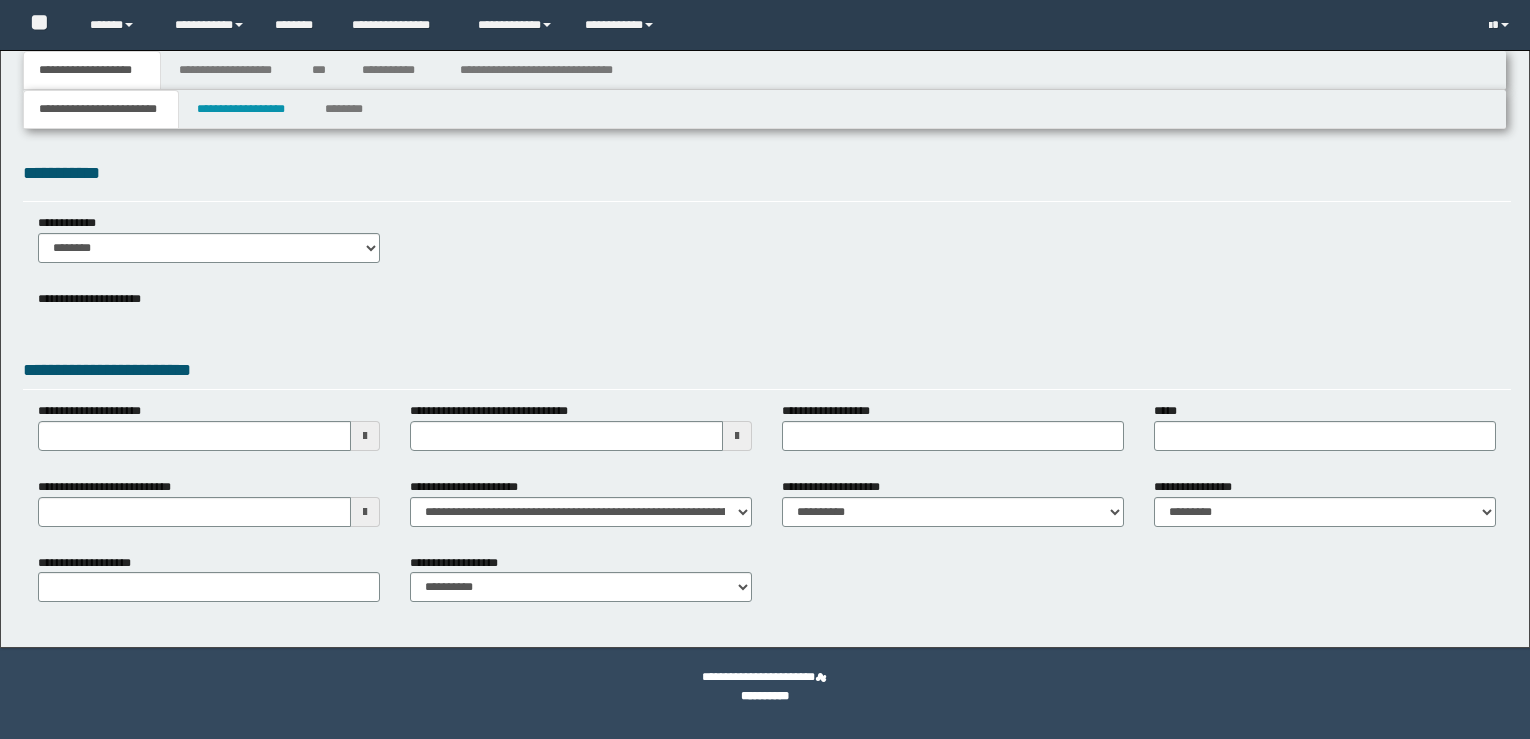 scroll, scrollTop: 0, scrollLeft: 0, axis: both 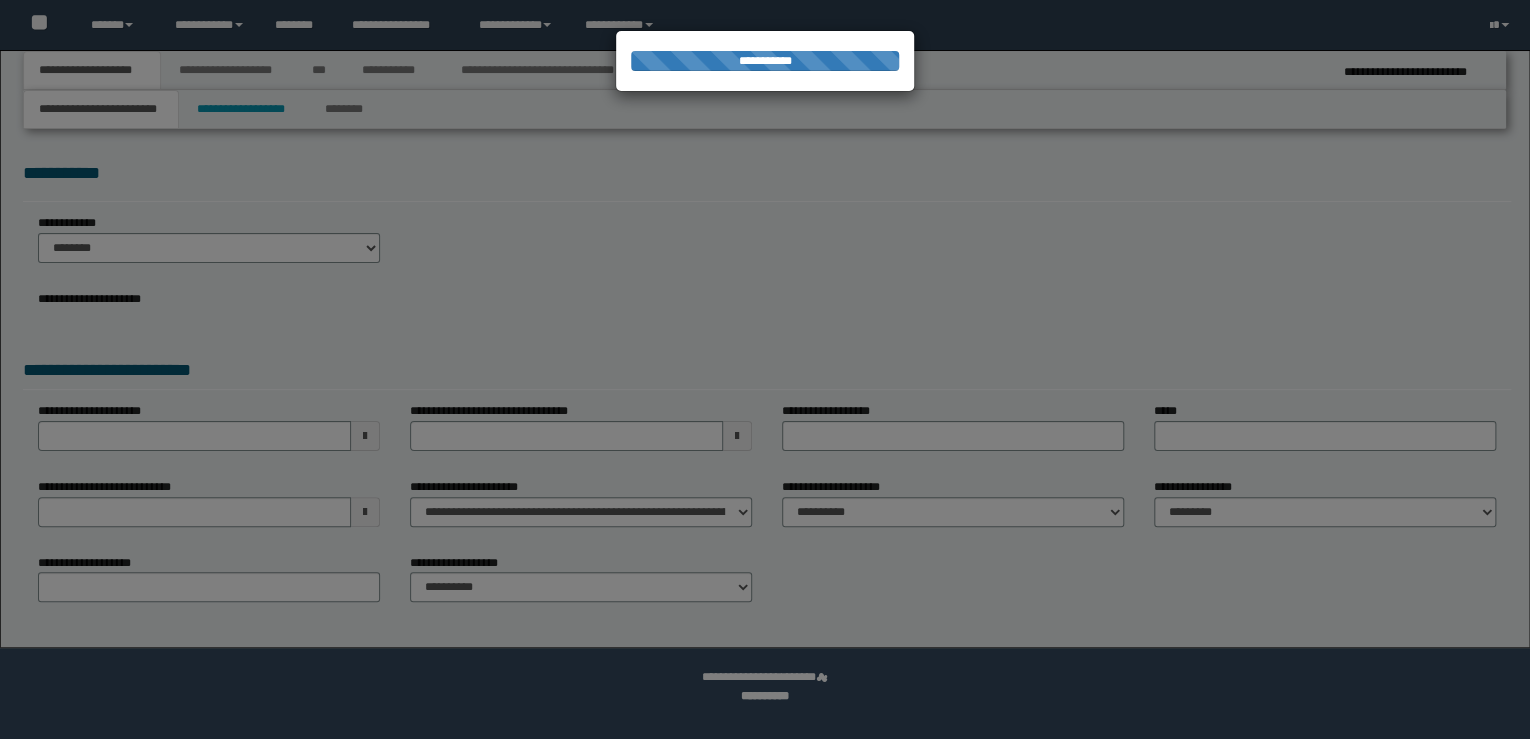 type on "**********" 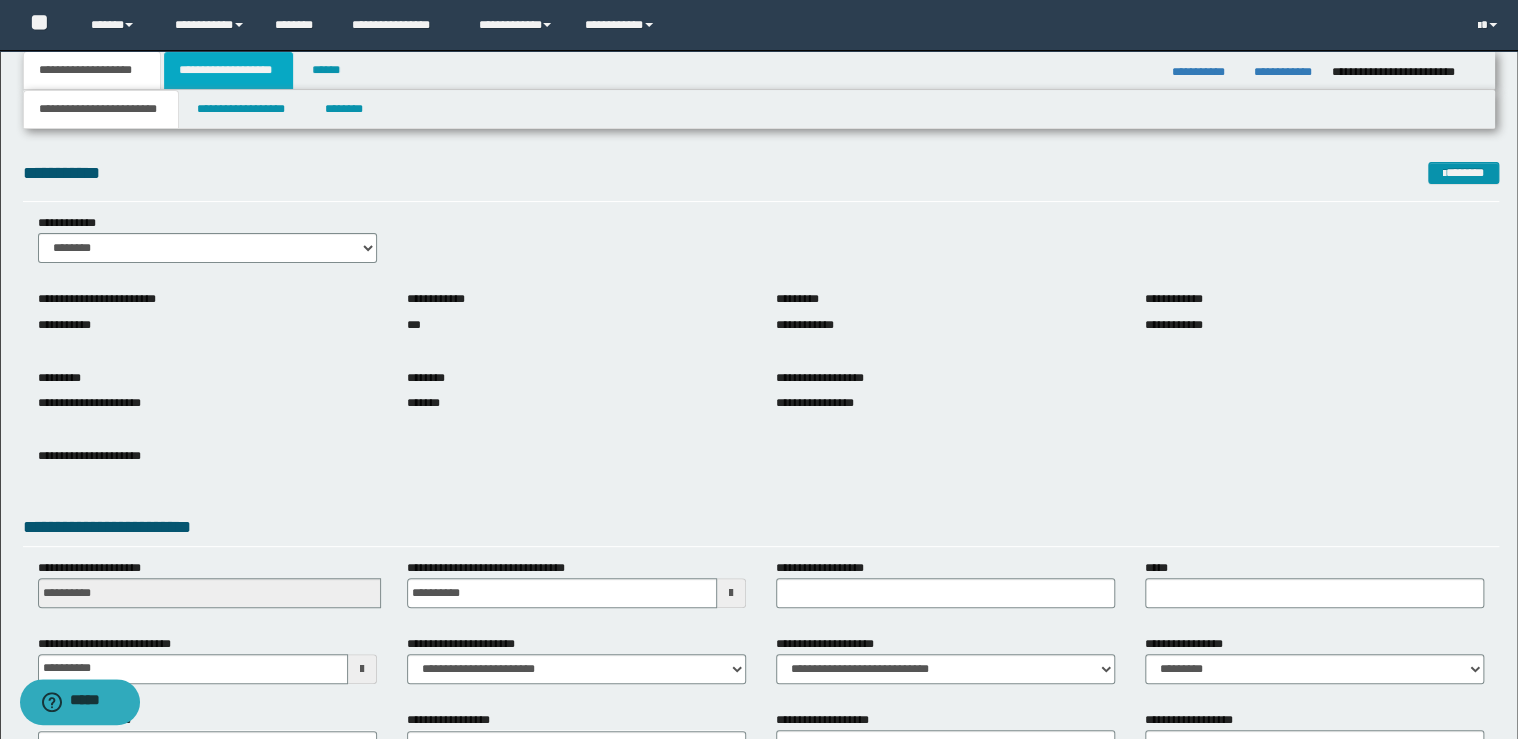 click on "**********" at bounding box center (228, 70) 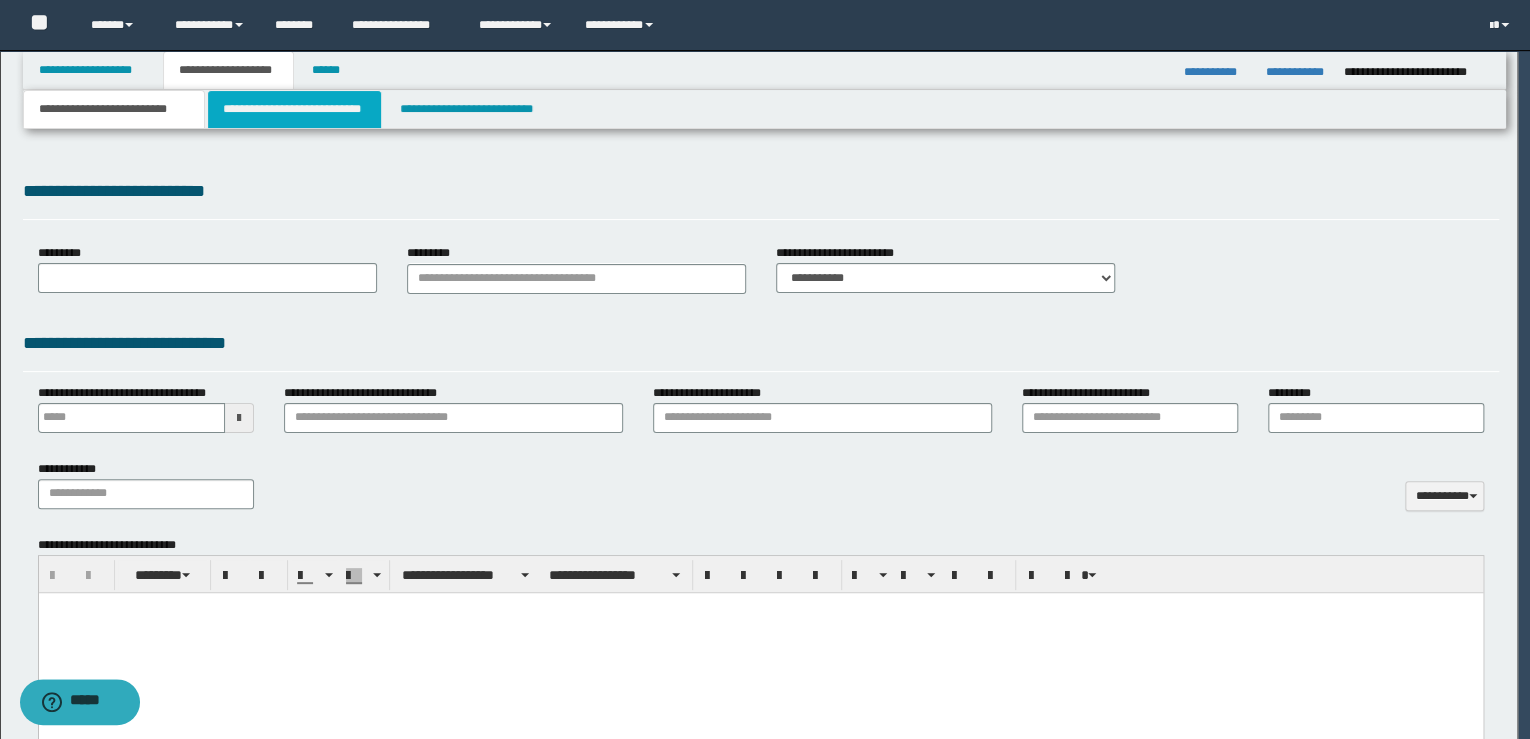 type 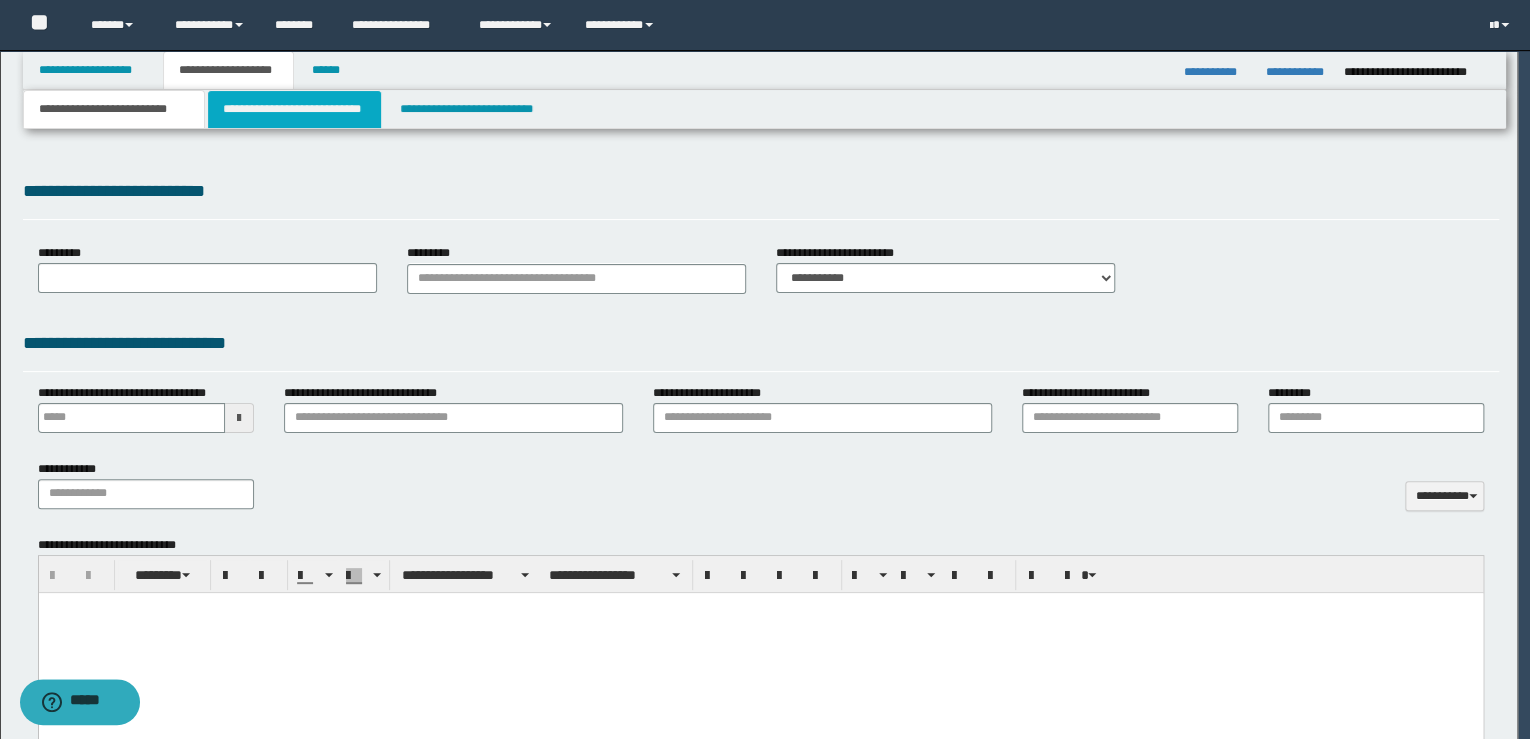 scroll, scrollTop: 0, scrollLeft: 0, axis: both 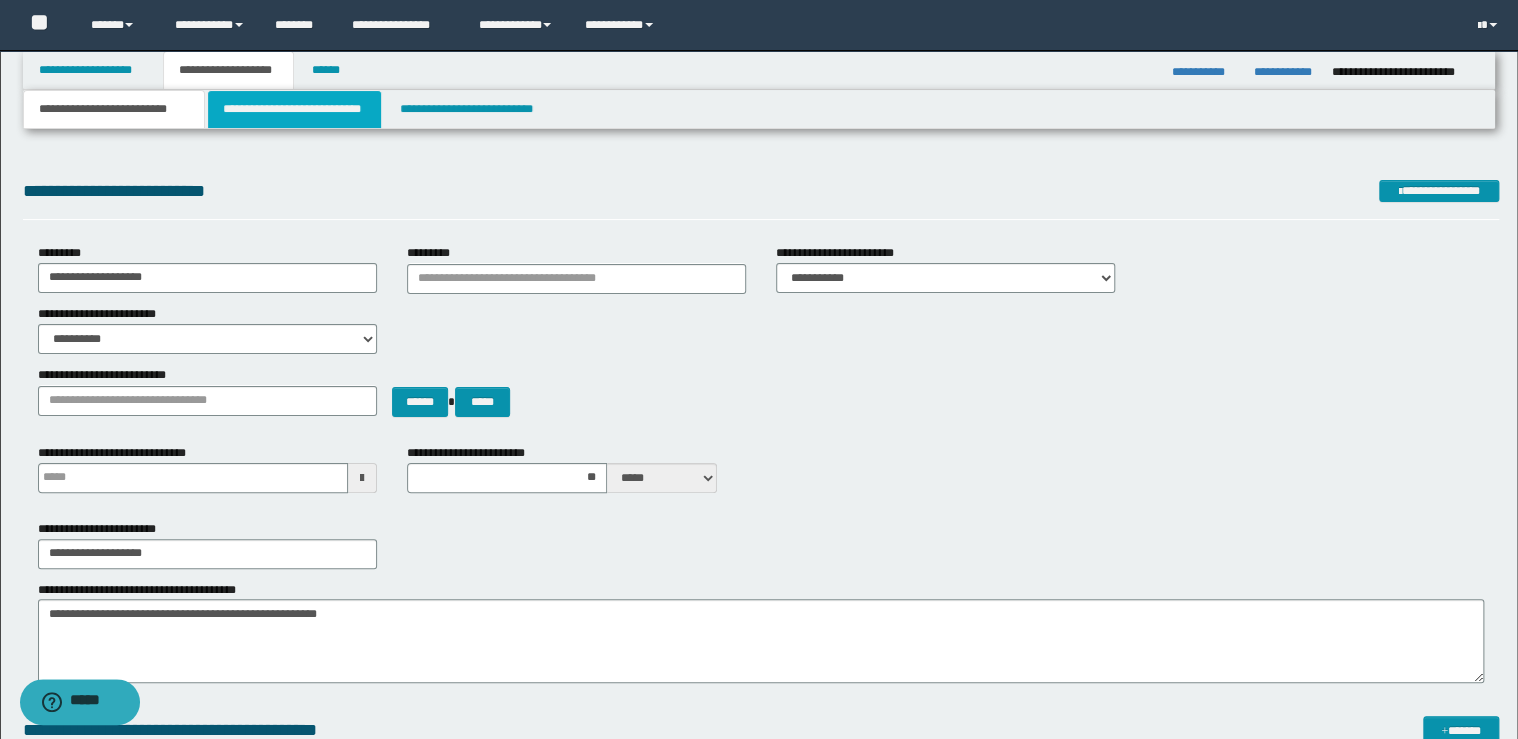 click on "**********" at bounding box center [294, 109] 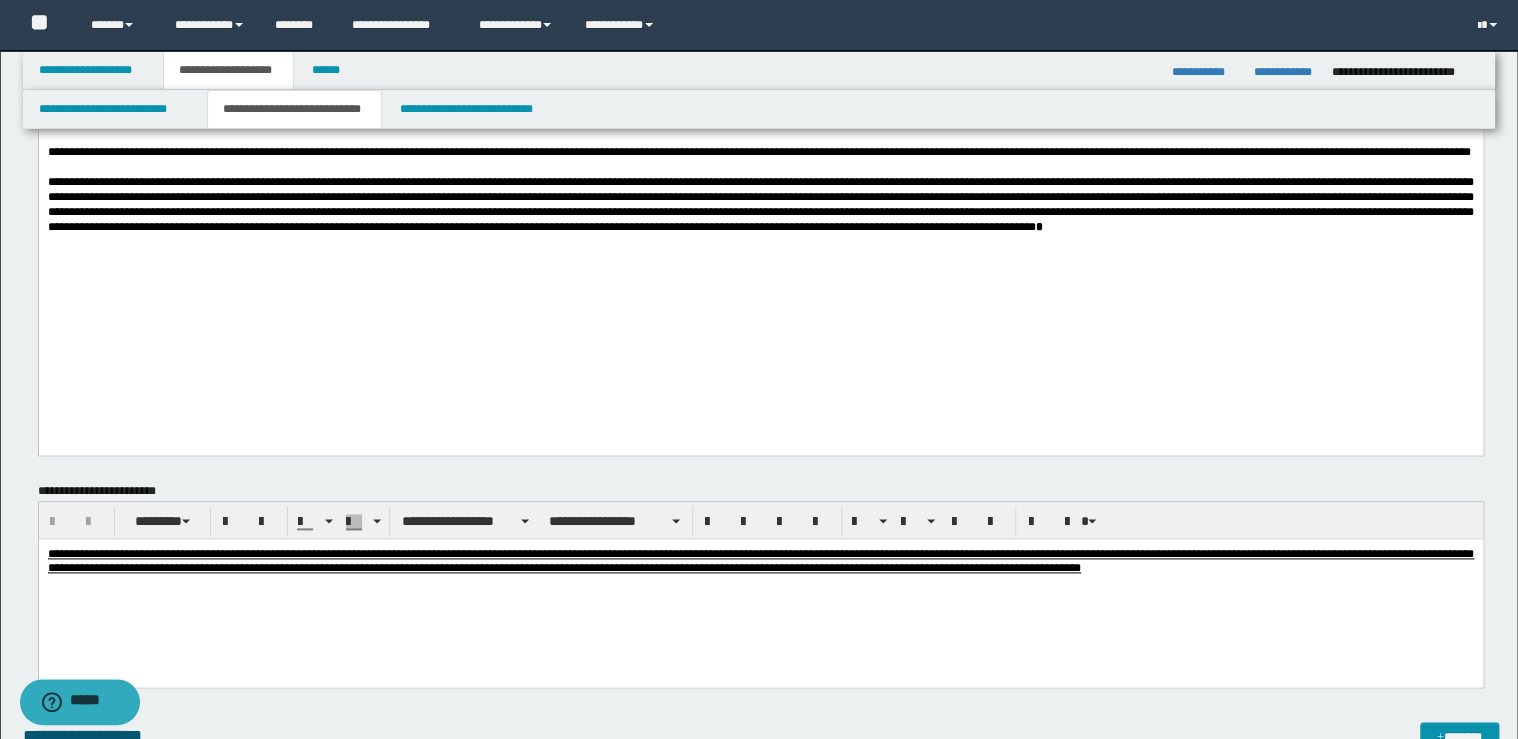 scroll, scrollTop: 1120, scrollLeft: 0, axis: vertical 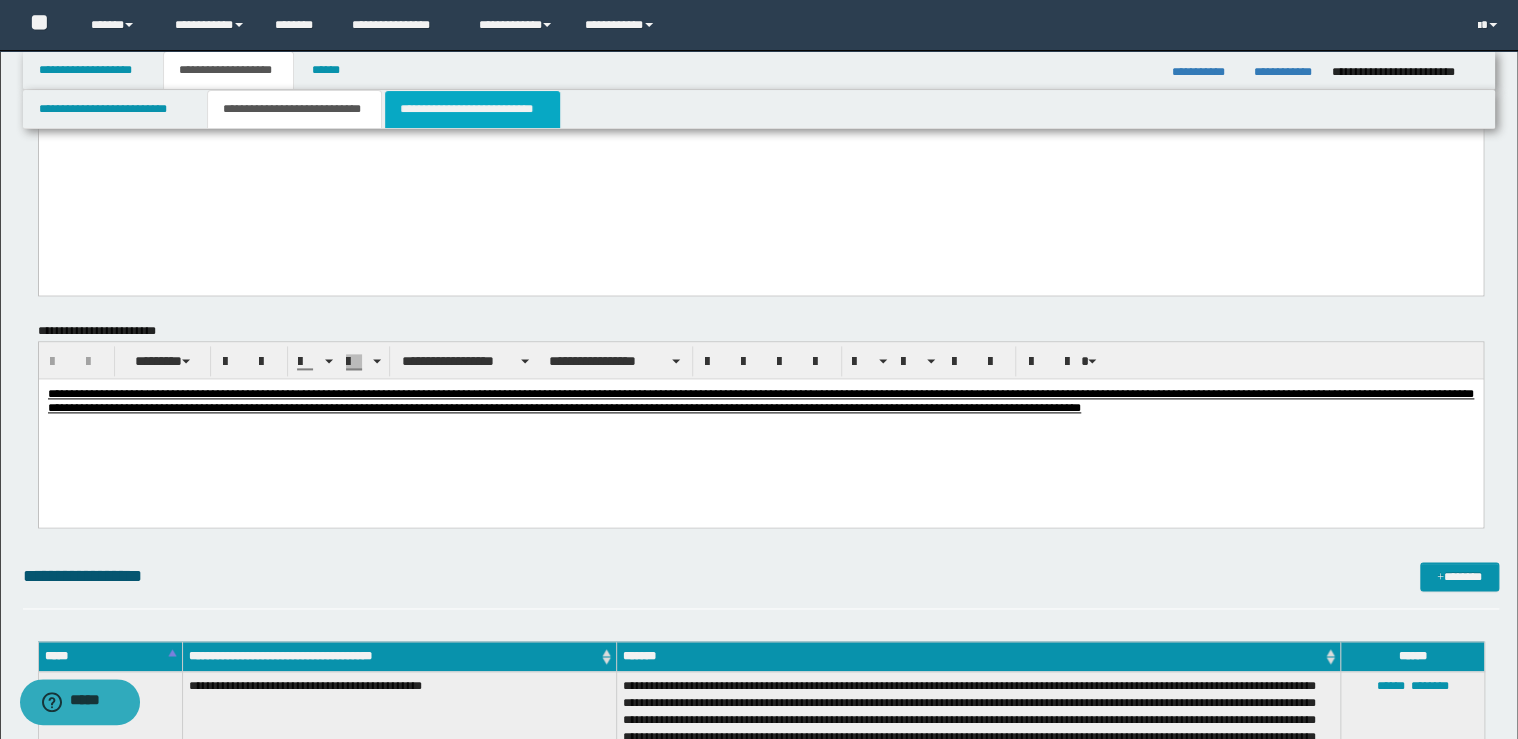 click on "**********" at bounding box center (472, 109) 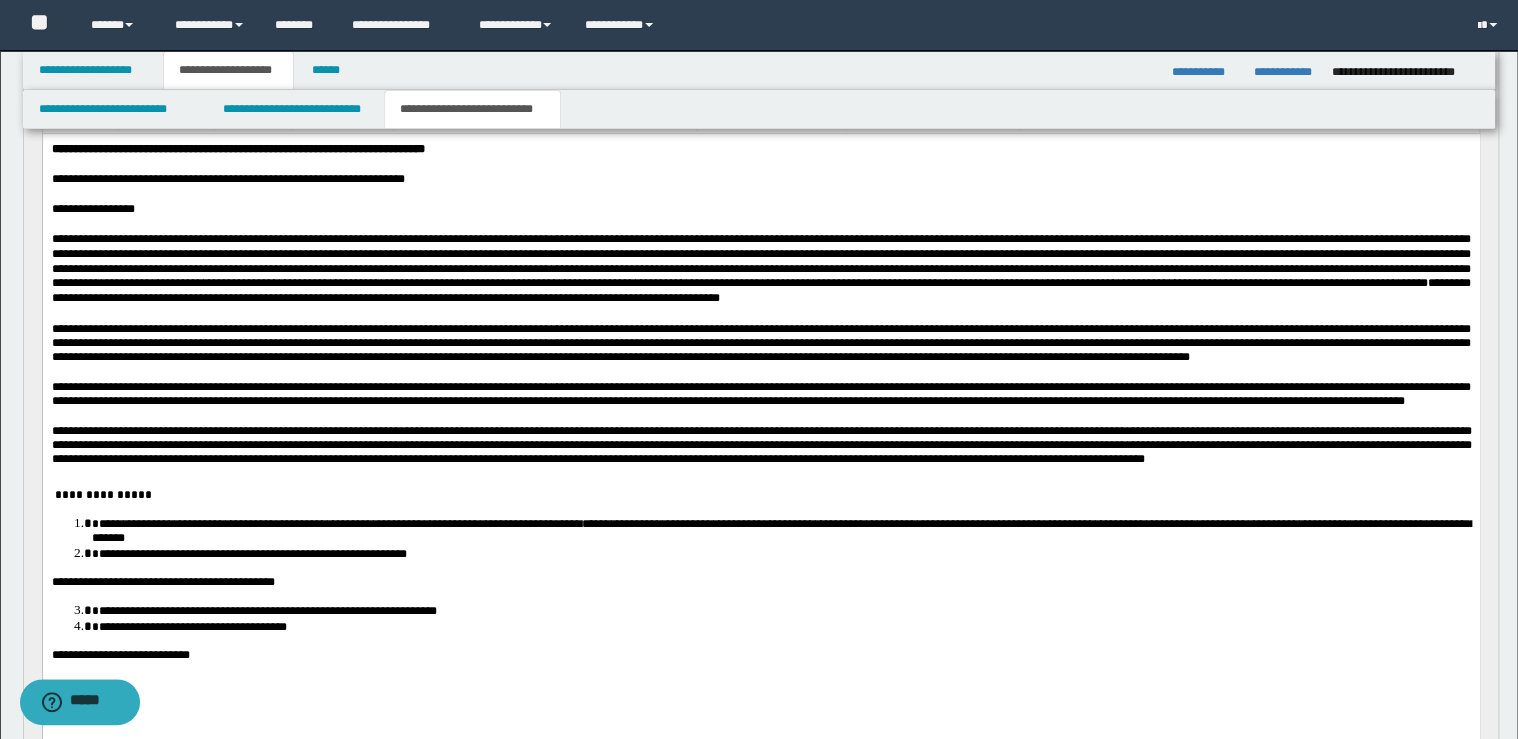 scroll, scrollTop: 160, scrollLeft: 0, axis: vertical 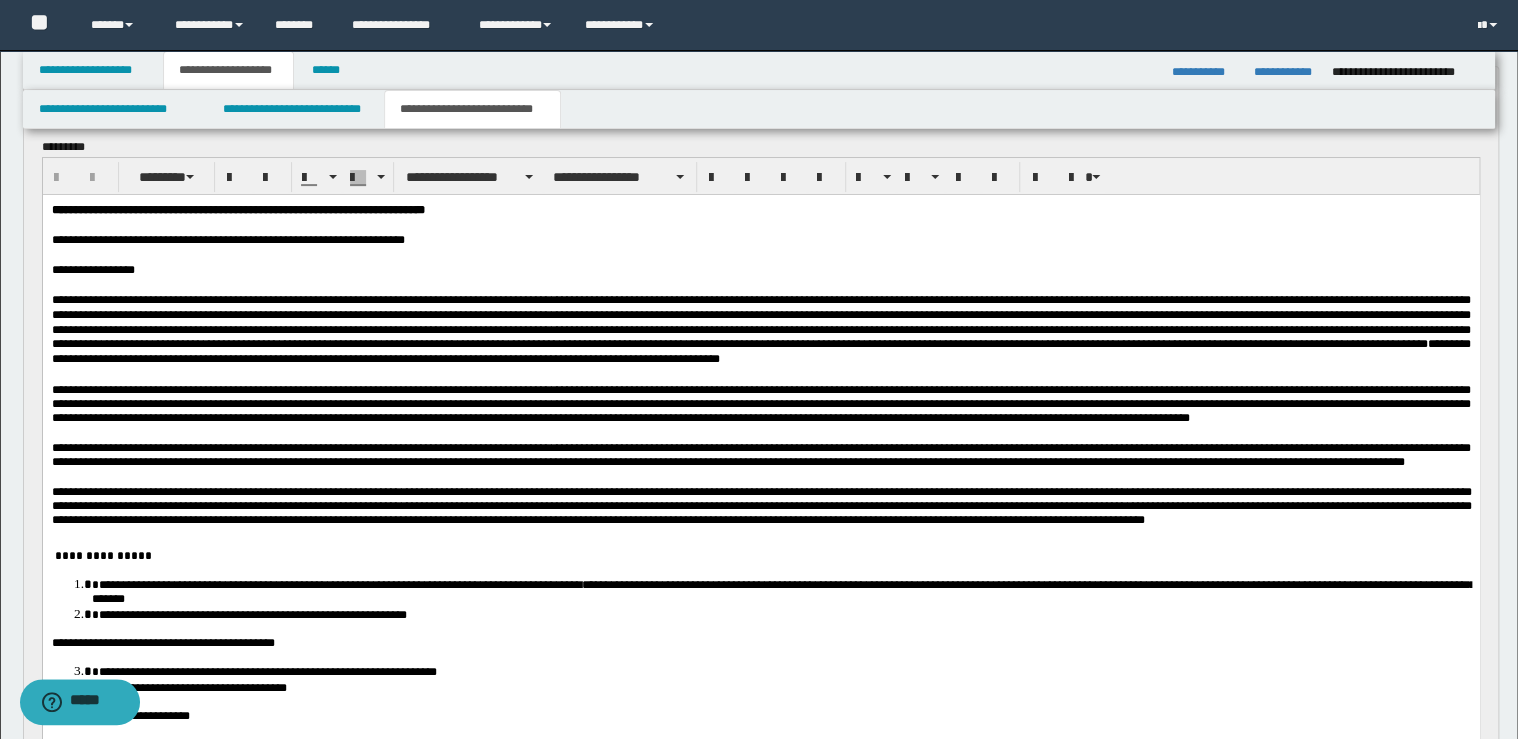 drag, startPoint x: 1273, startPoint y: 433, endPoint x: 1274, endPoint y: 449, distance: 16.03122 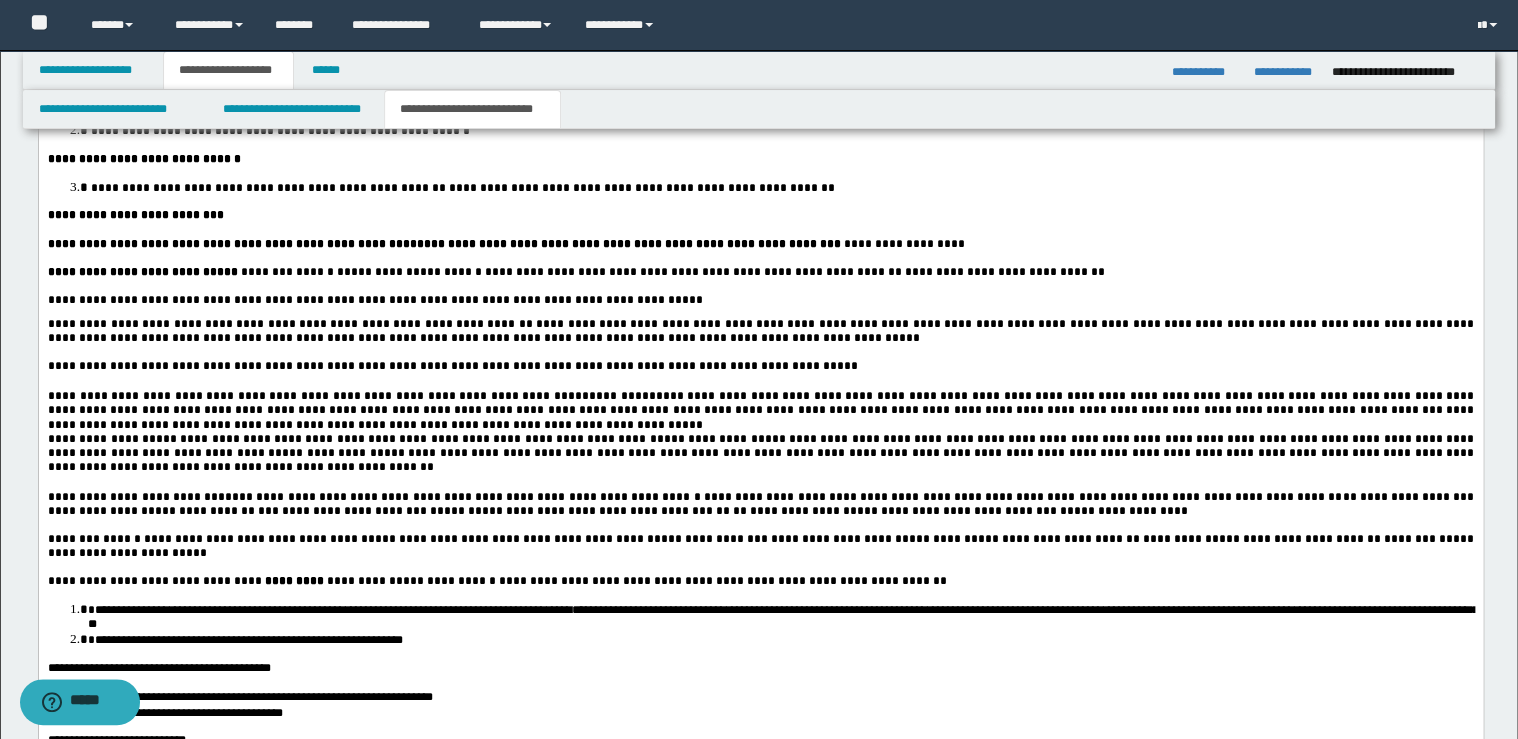 scroll, scrollTop: 2720, scrollLeft: 0, axis: vertical 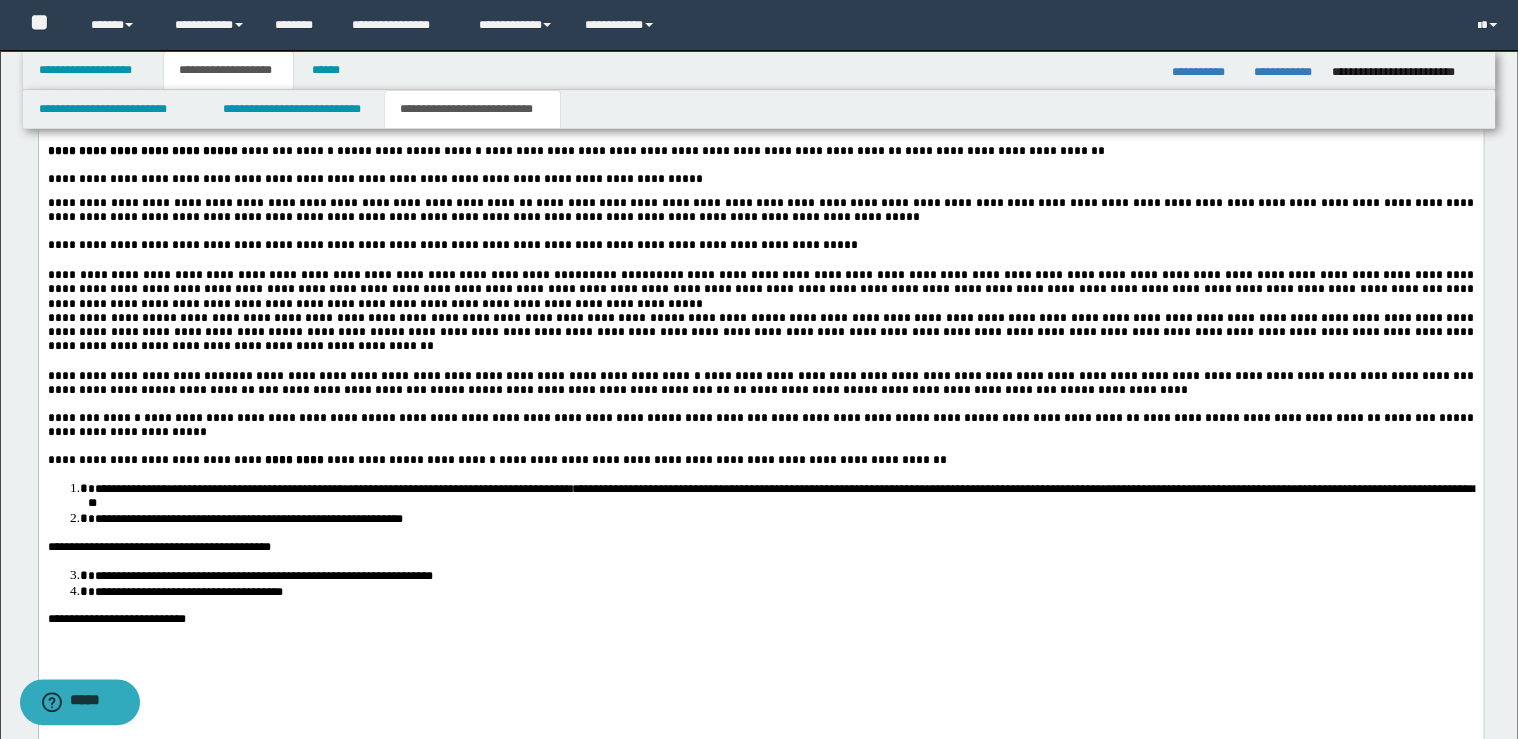 click on "**********" at bounding box center (760, 289) 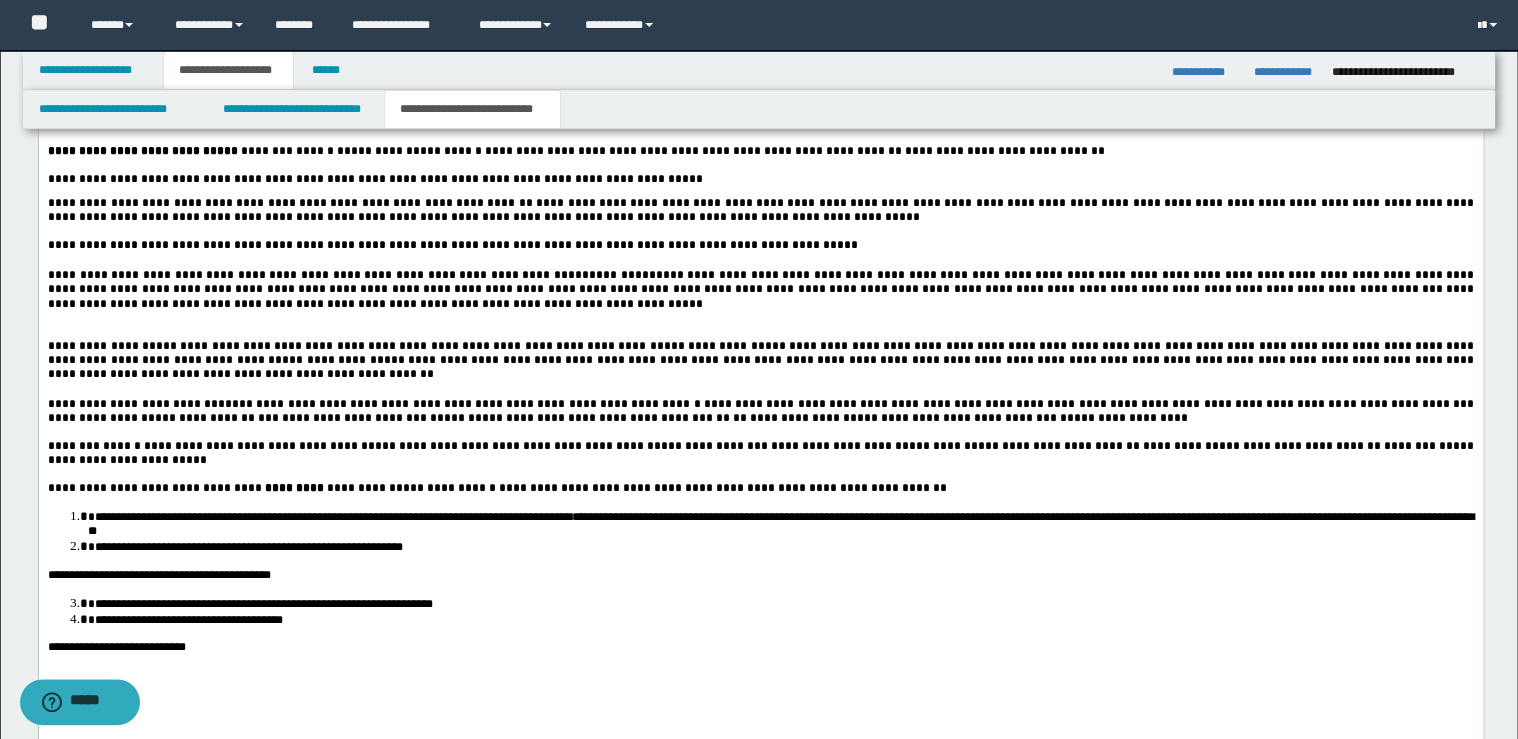 click on "**********" at bounding box center [760, 360] 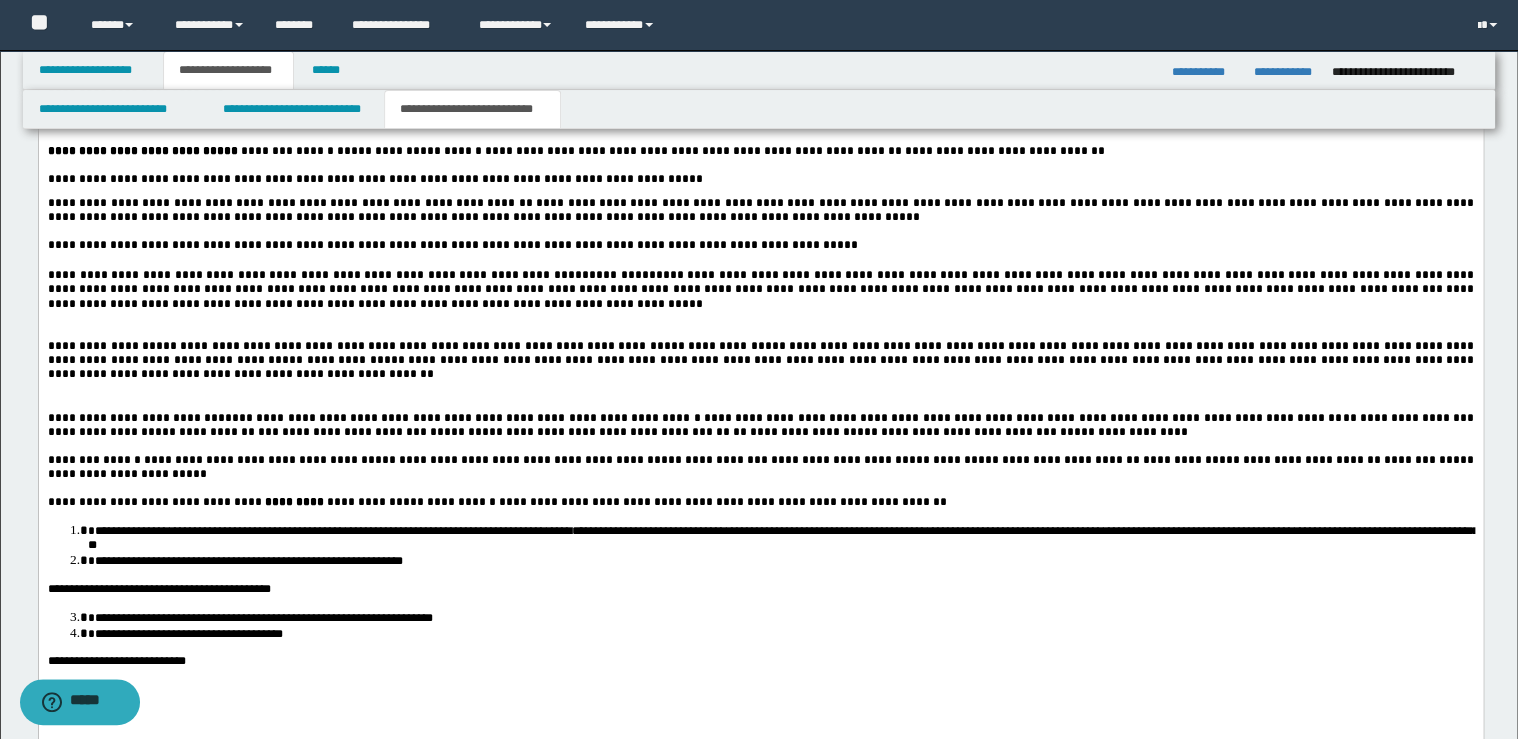click at bounding box center [760, 446] 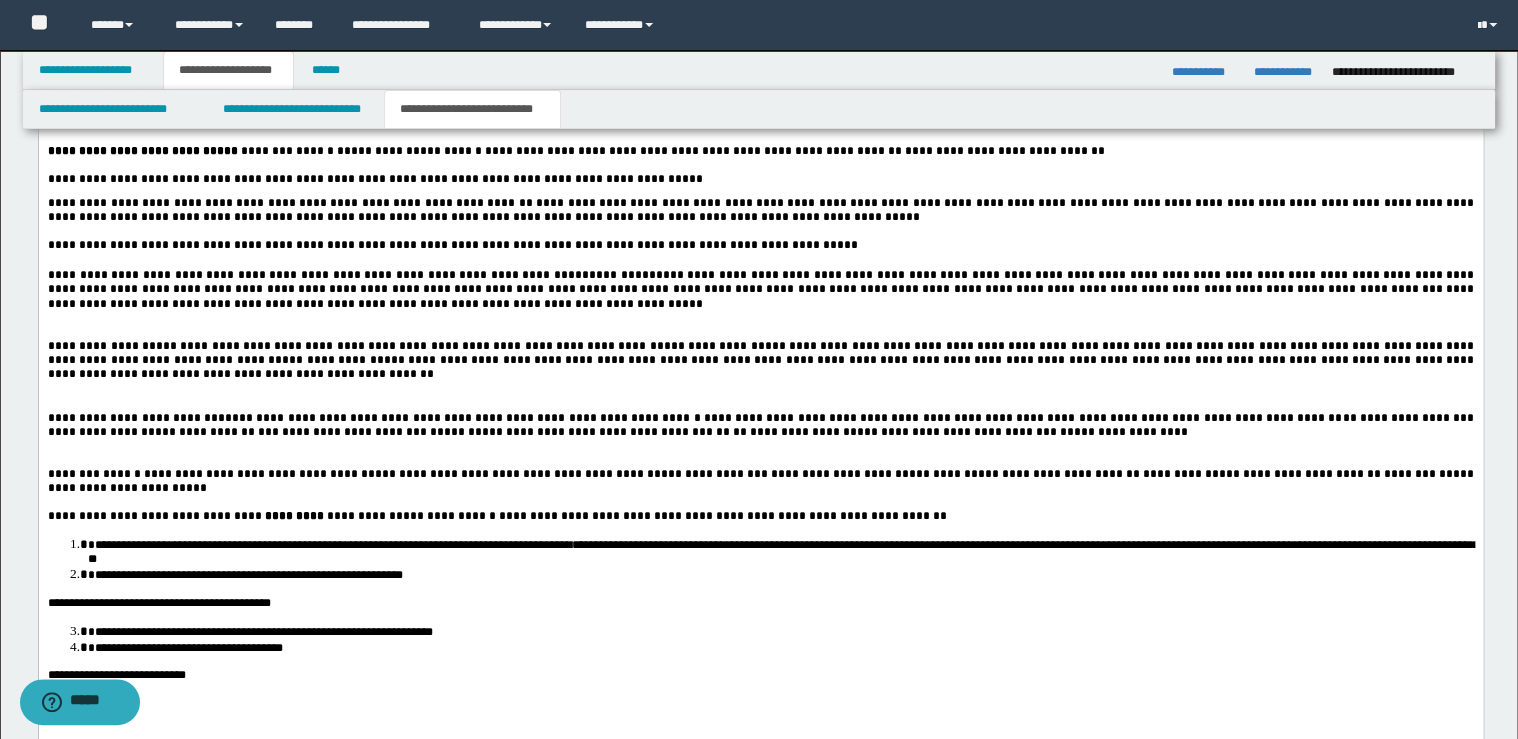 click on "**********" at bounding box center (760, 516) 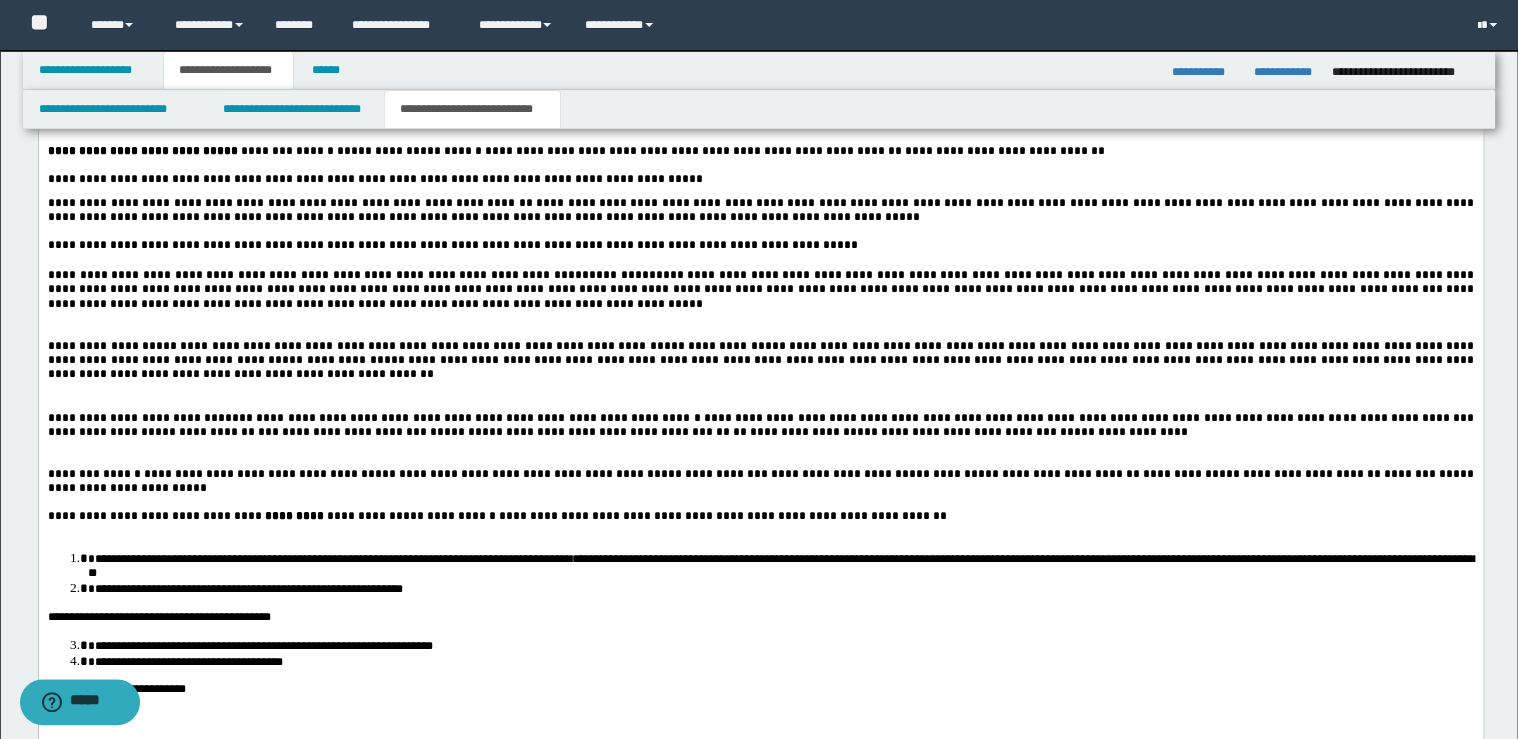 click on "**********" at bounding box center (760, 425) 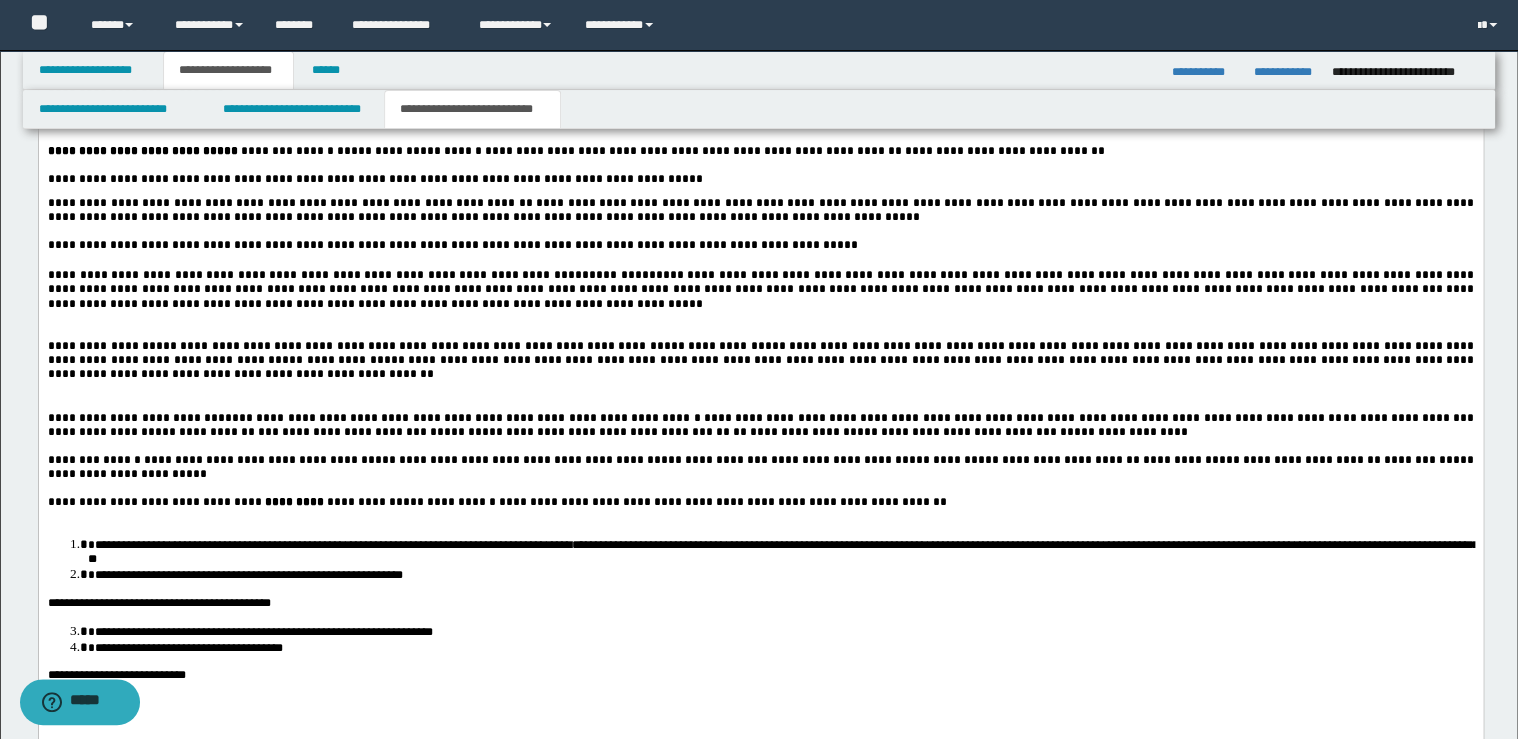 click on "**********" at bounding box center [760, 502] 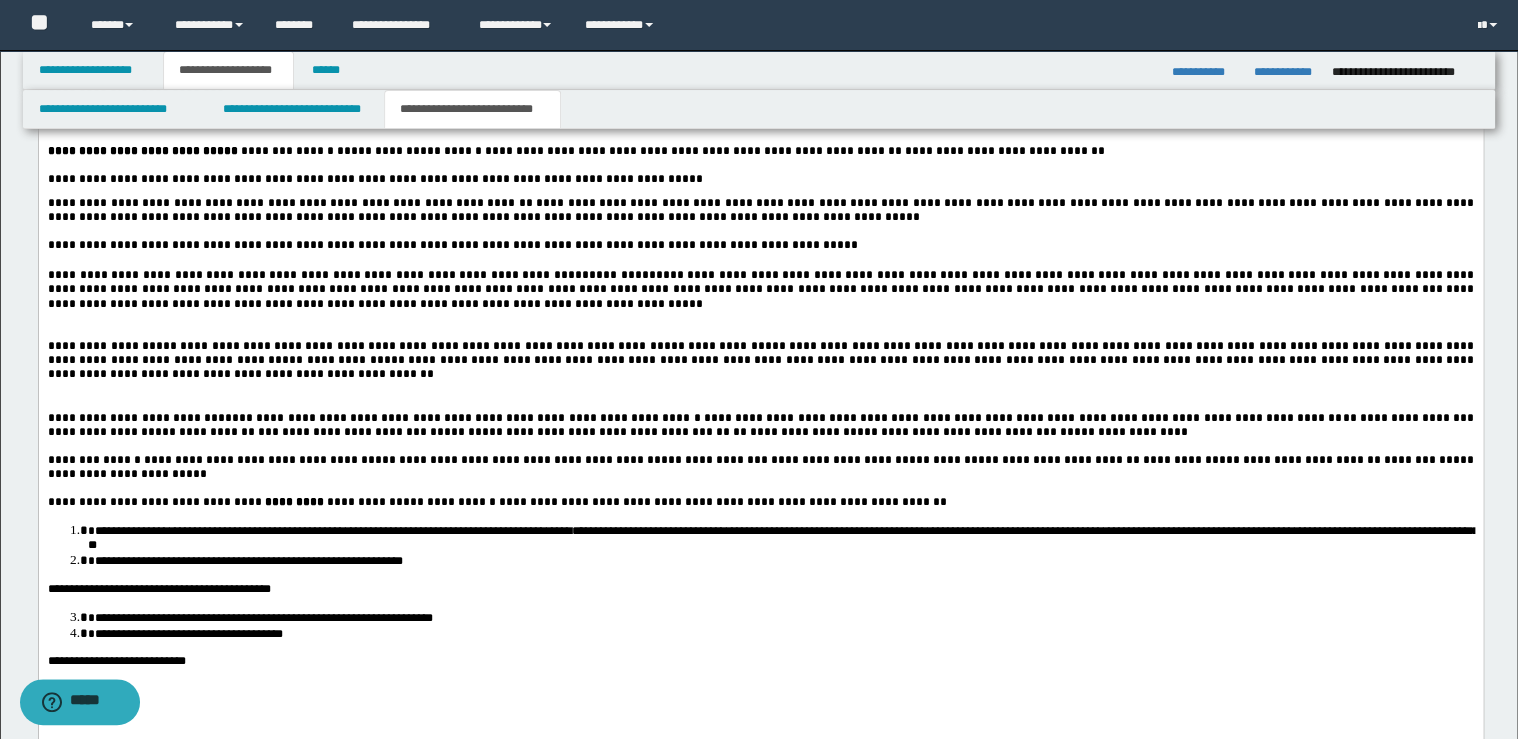 click on "**********" at bounding box center [760, 360] 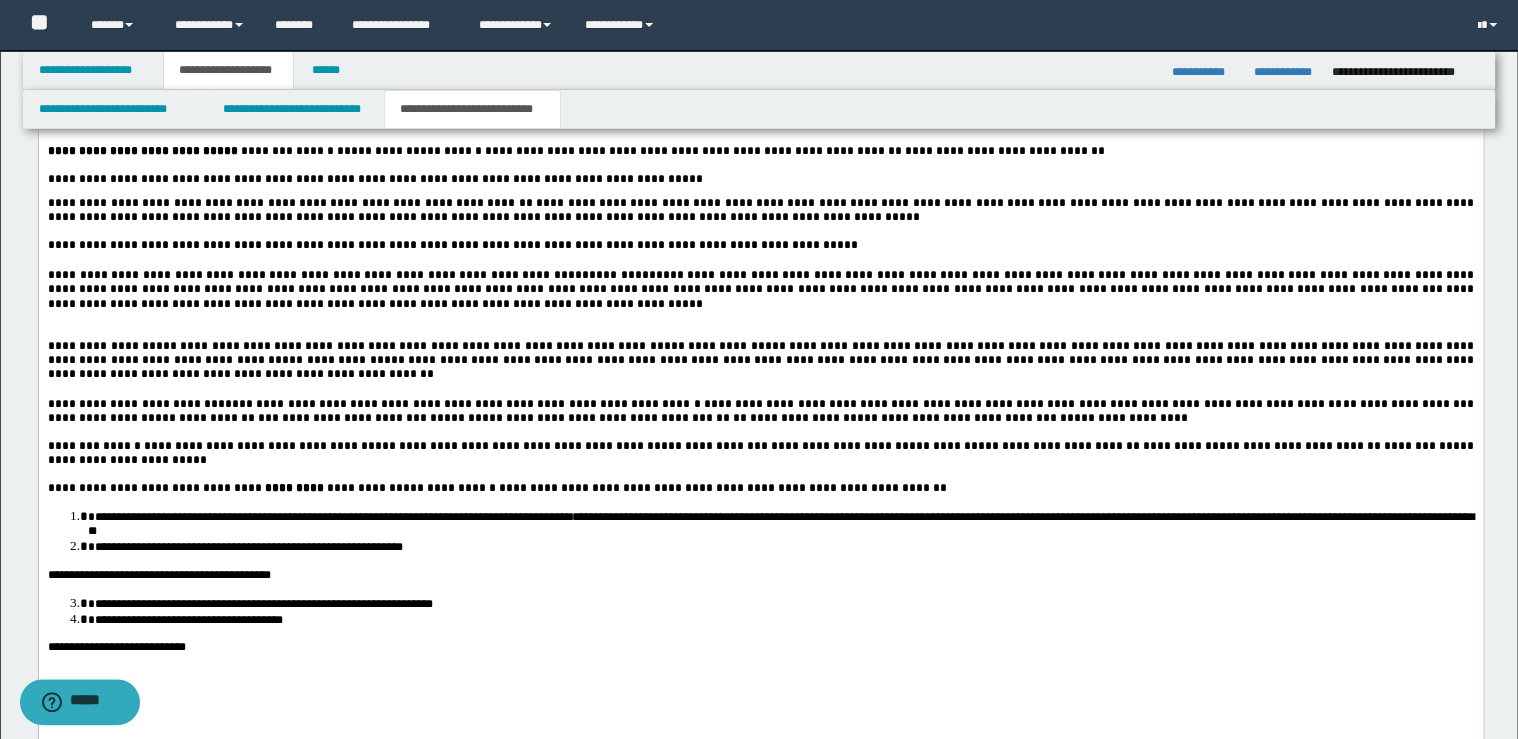 click on "**********" at bounding box center [760, 289] 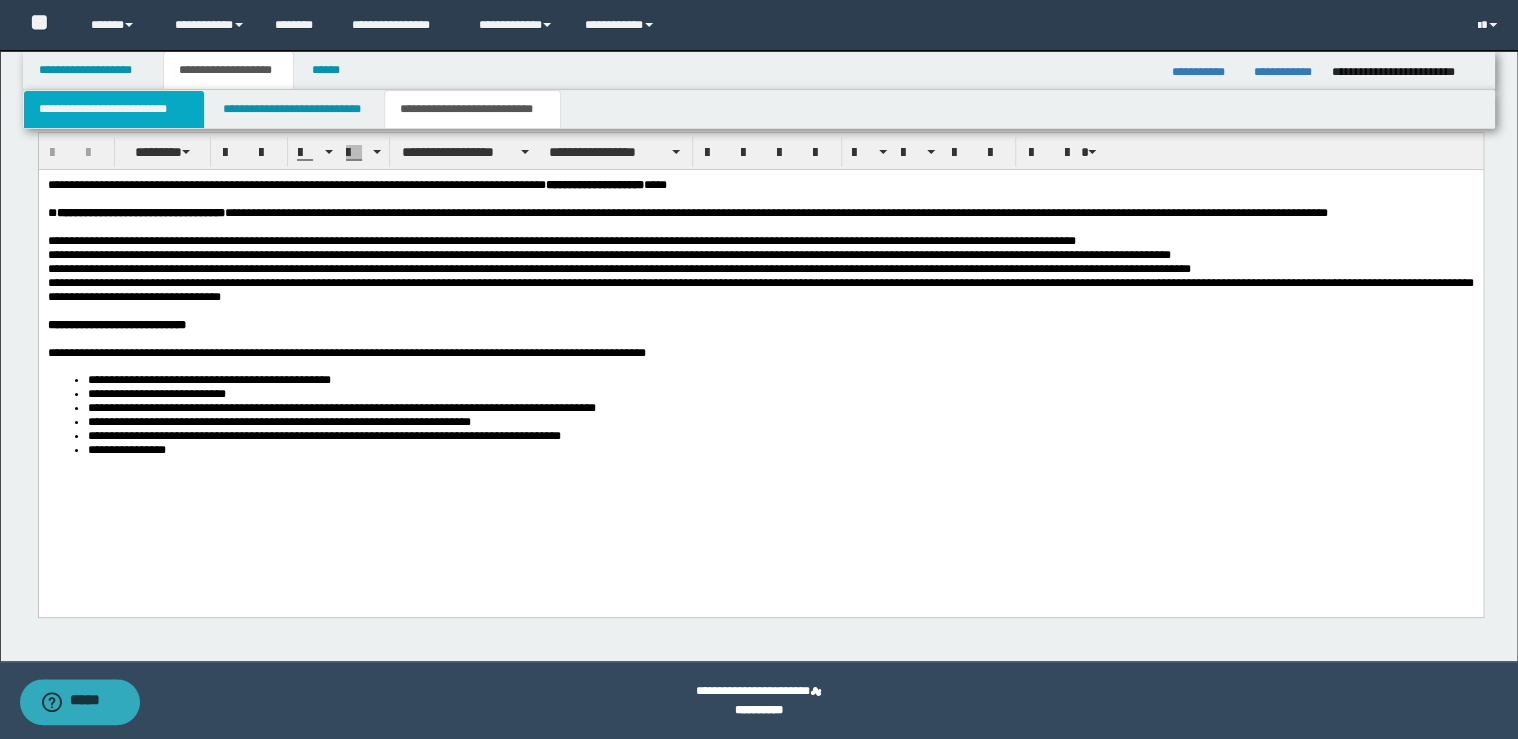 click on "**********" at bounding box center [114, 109] 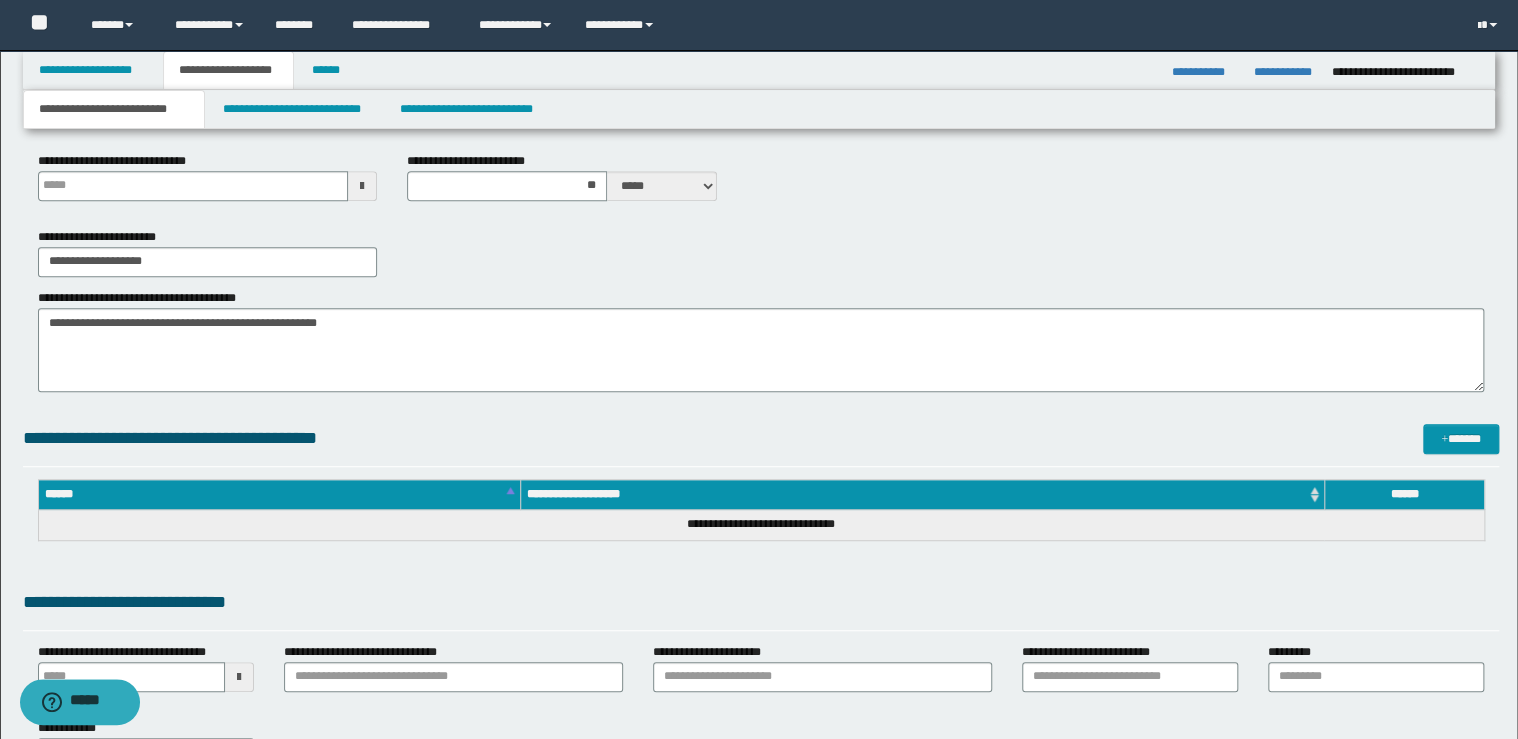 scroll, scrollTop: 370, scrollLeft: 0, axis: vertical 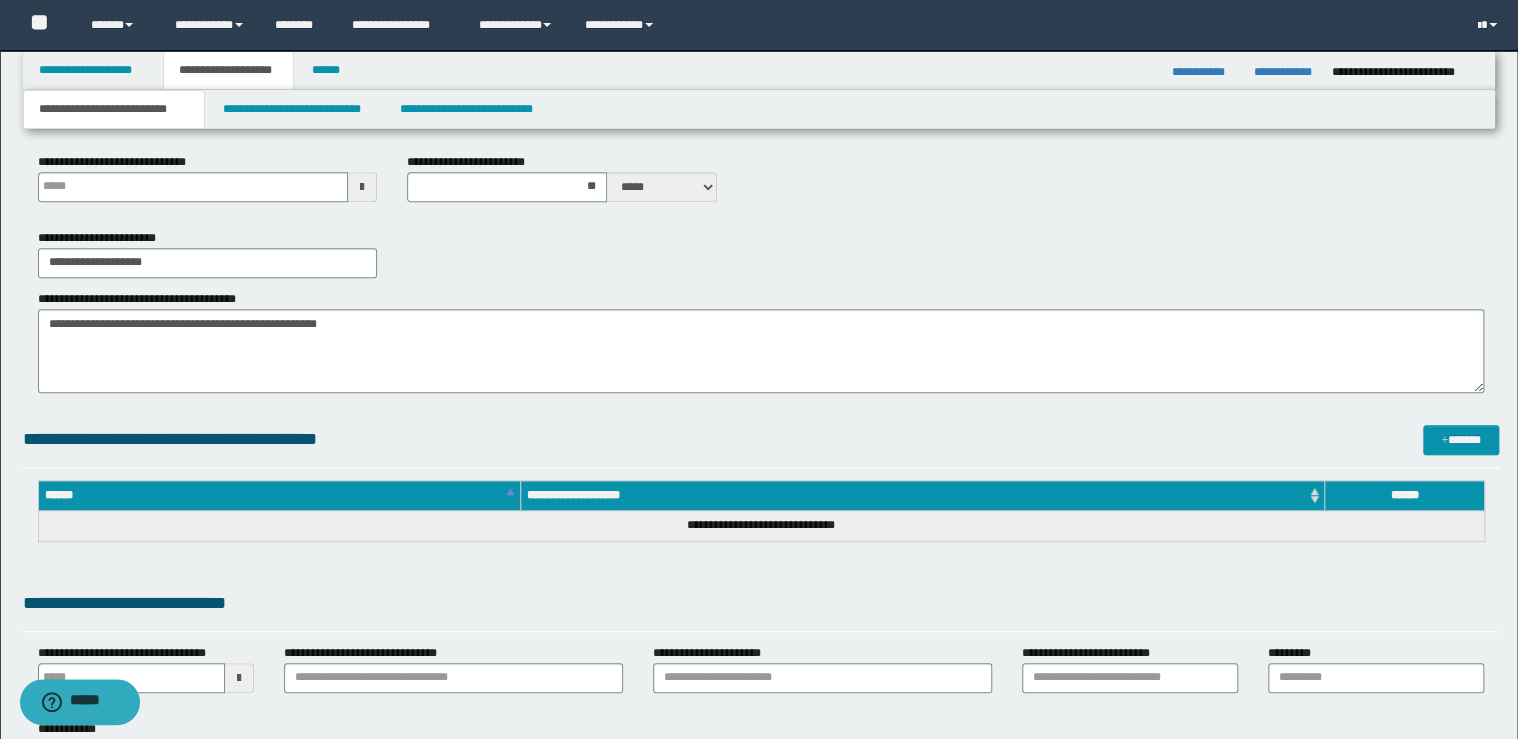 type 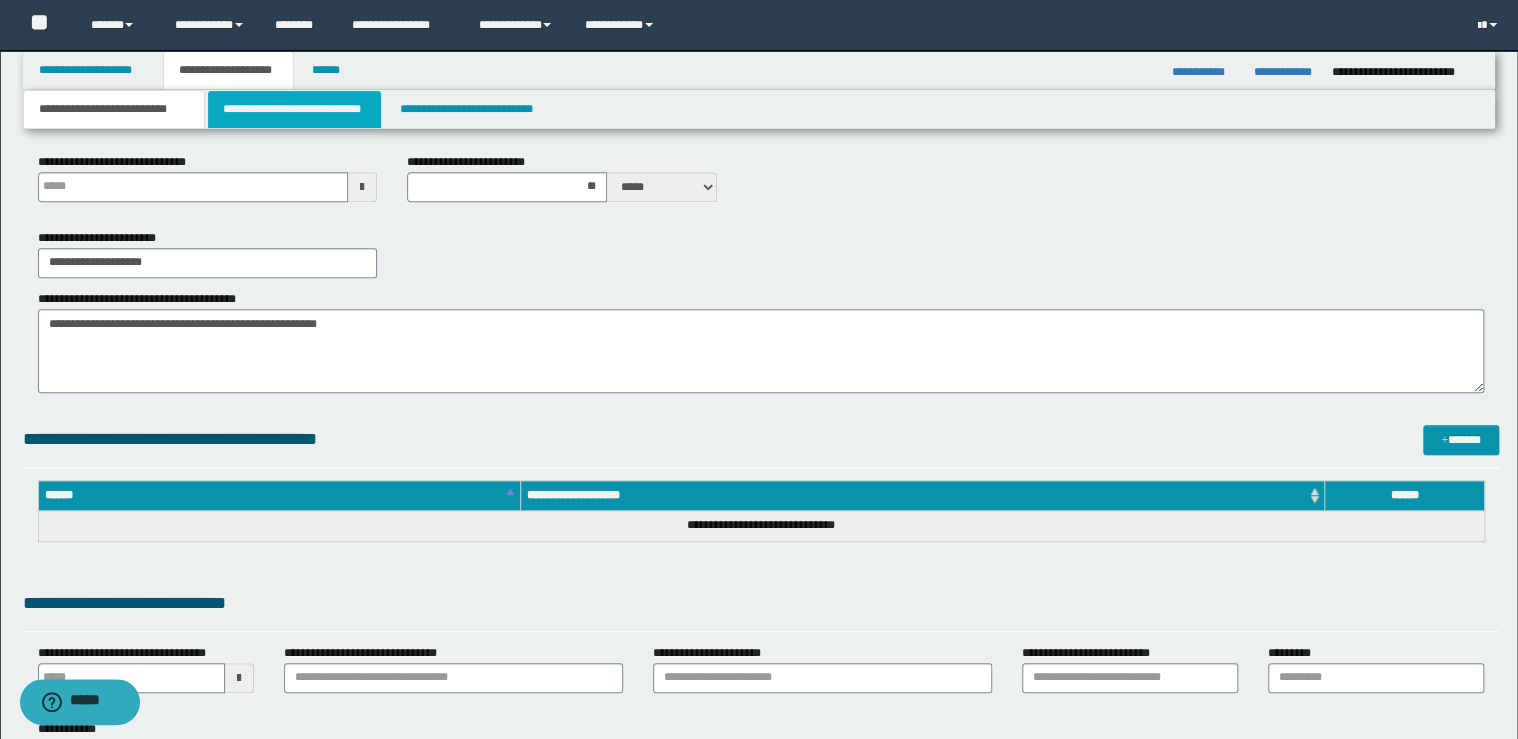 click on "**********" at bounding box center [294, 109] 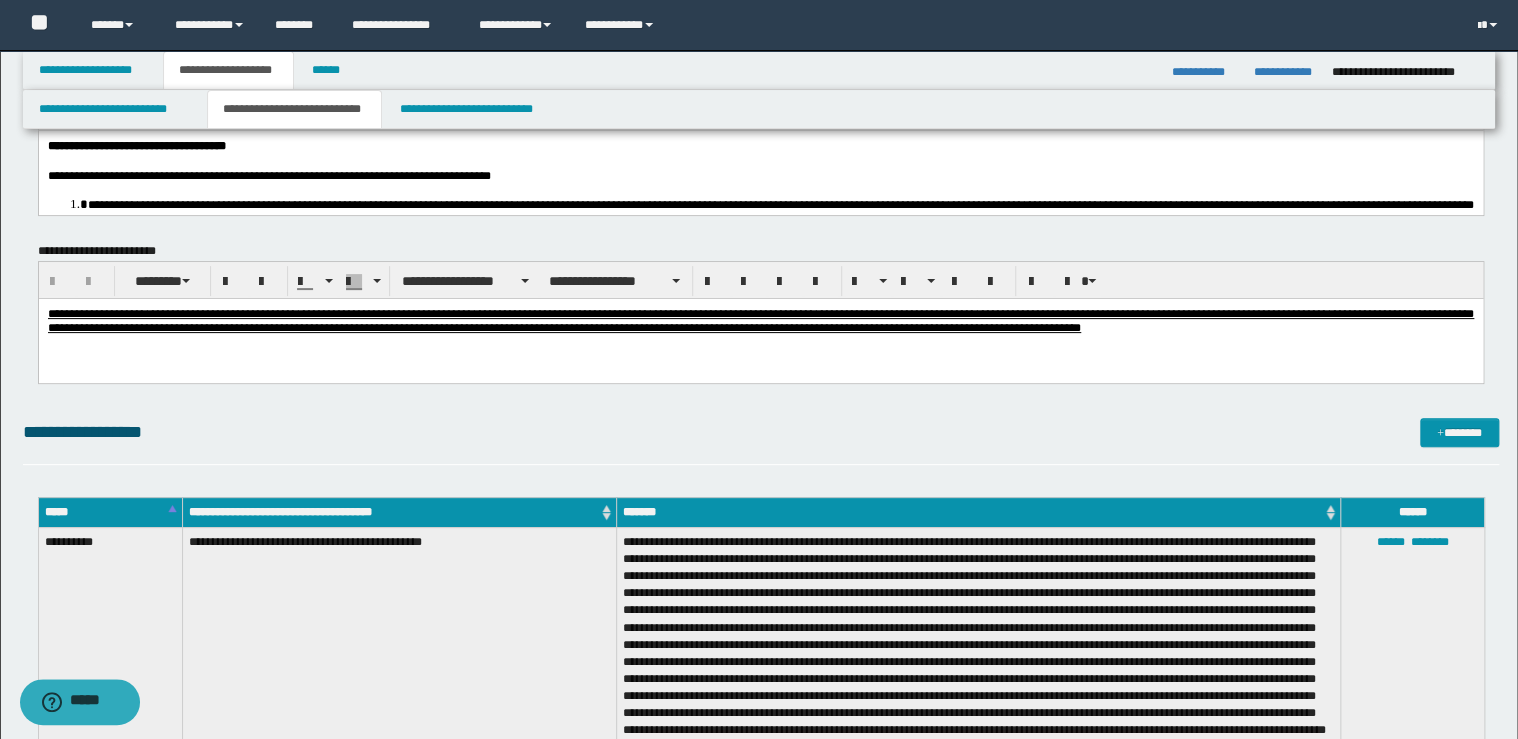 scroll, scrollTop: 0, scrollLeft: 0, axis: both 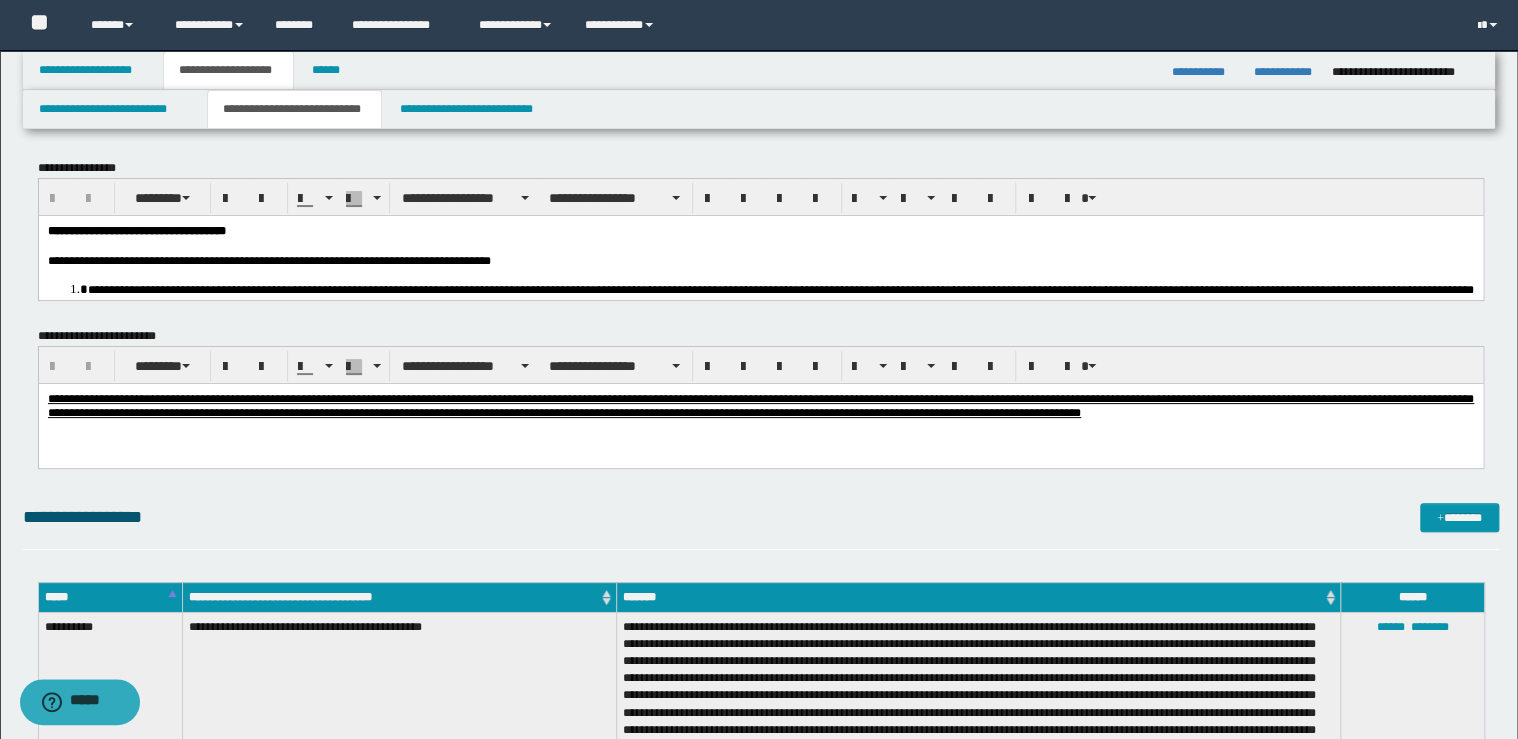 click on "**********" at bounding box center (760, 733) 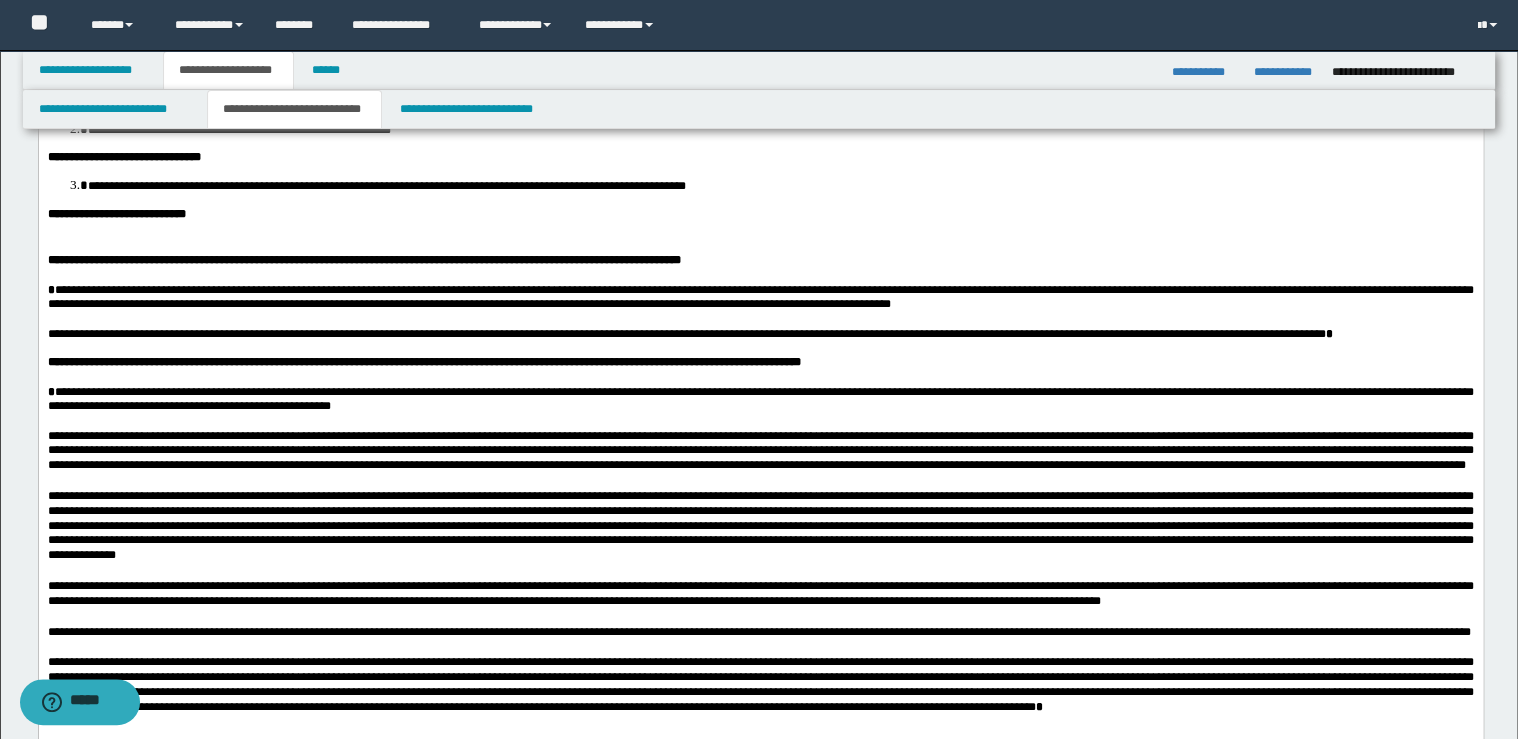 scroll, scrollTop: 560, scrollLeft: 0, axis: vertical 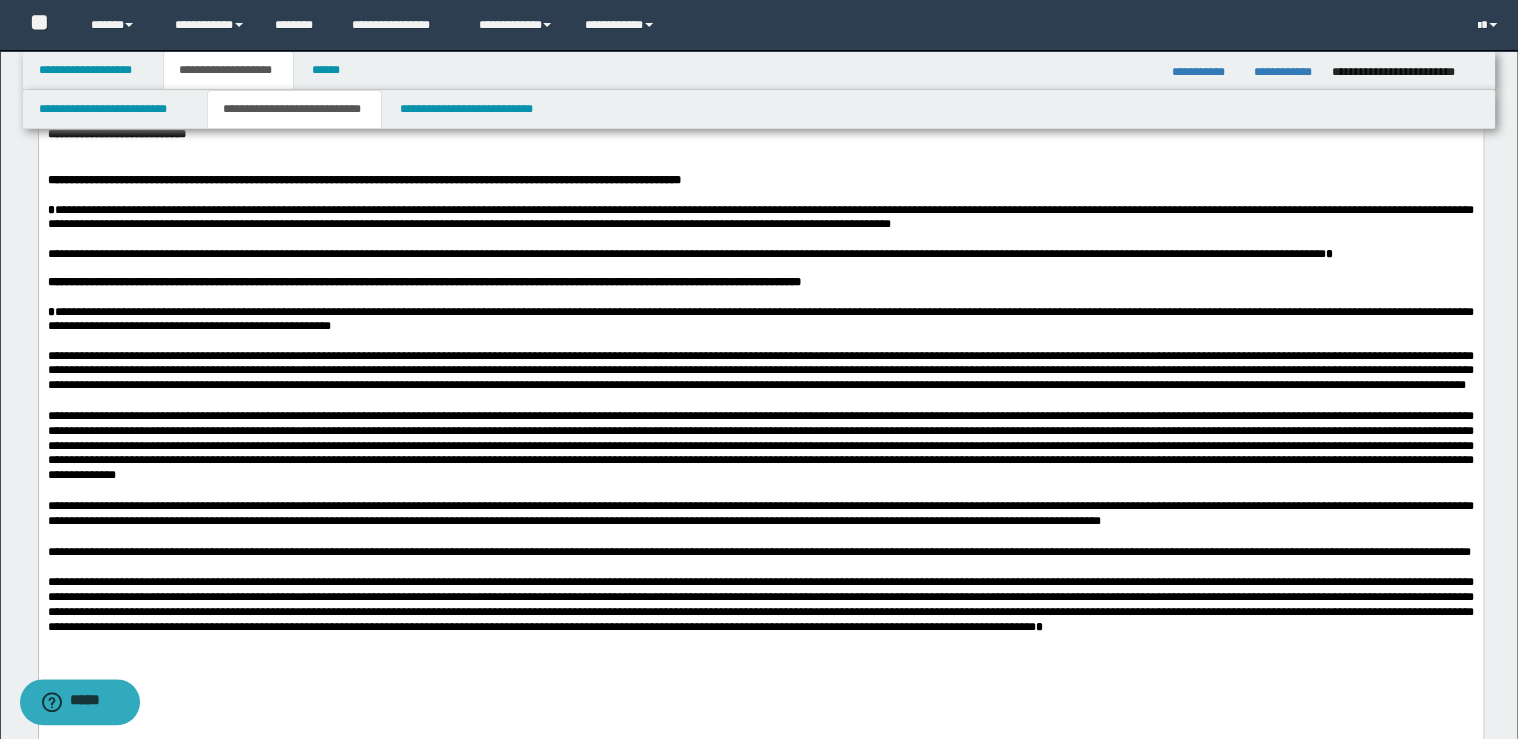 click on "**********" at bounding box center [760, 319] 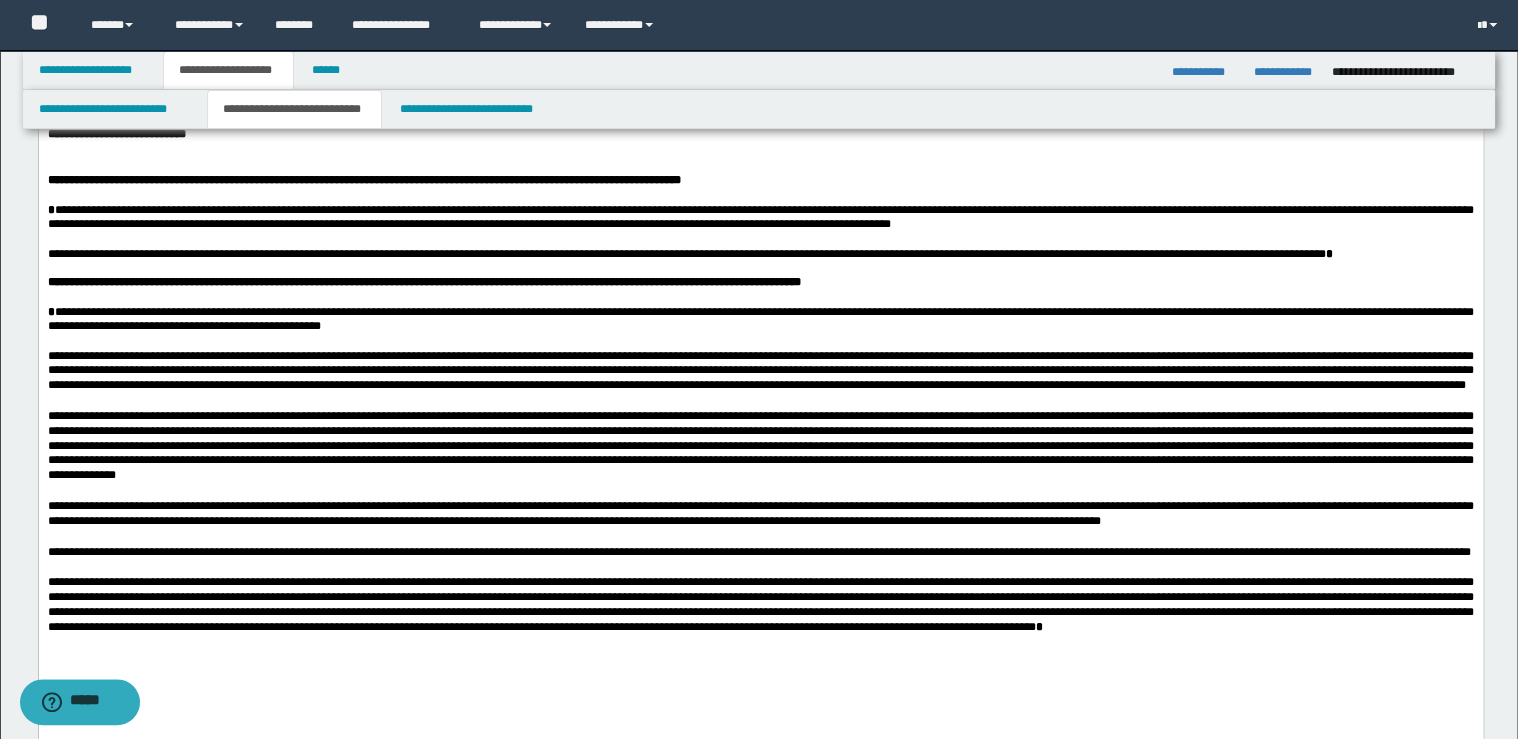 click on "**********" at bounding box center [760, 371] 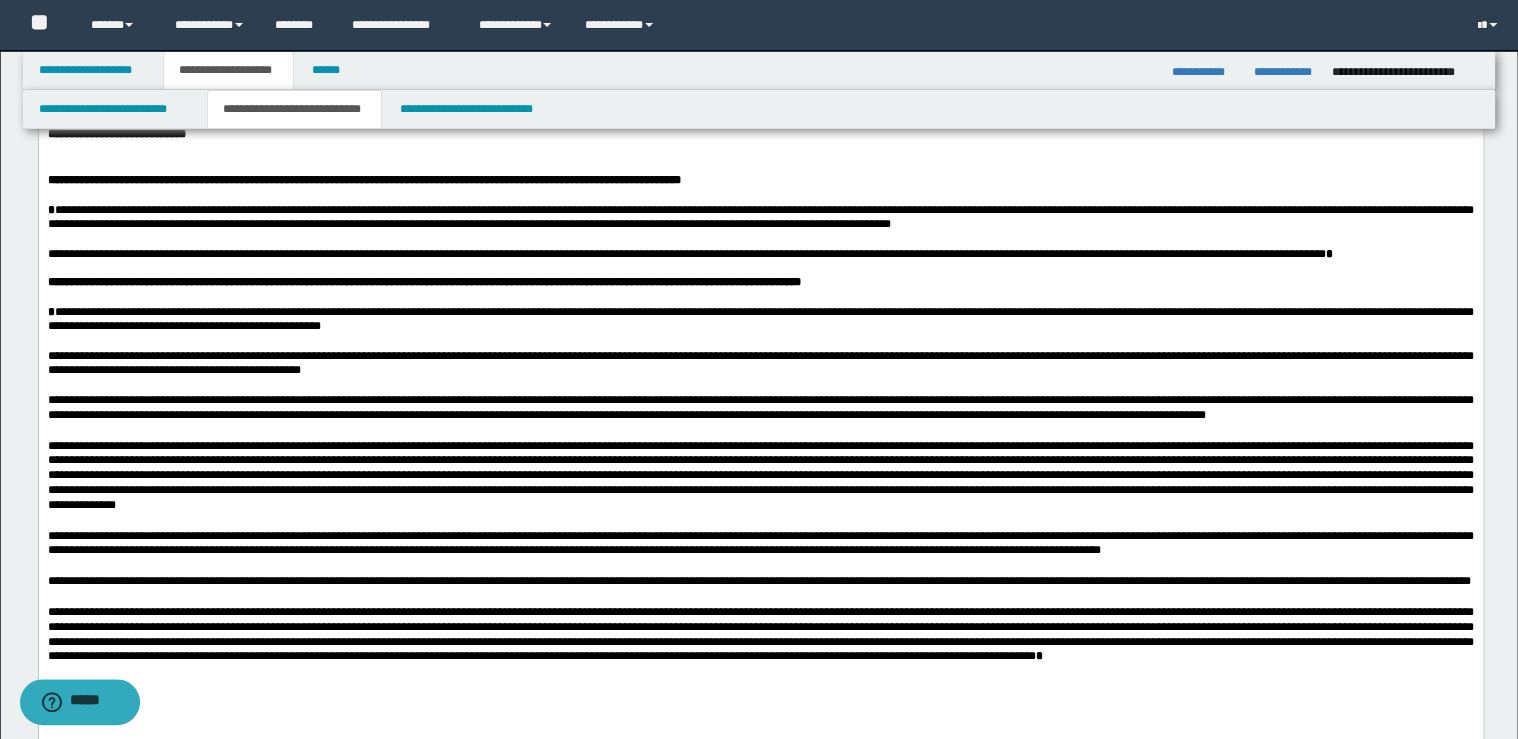 click at bounding box center (760, 475) 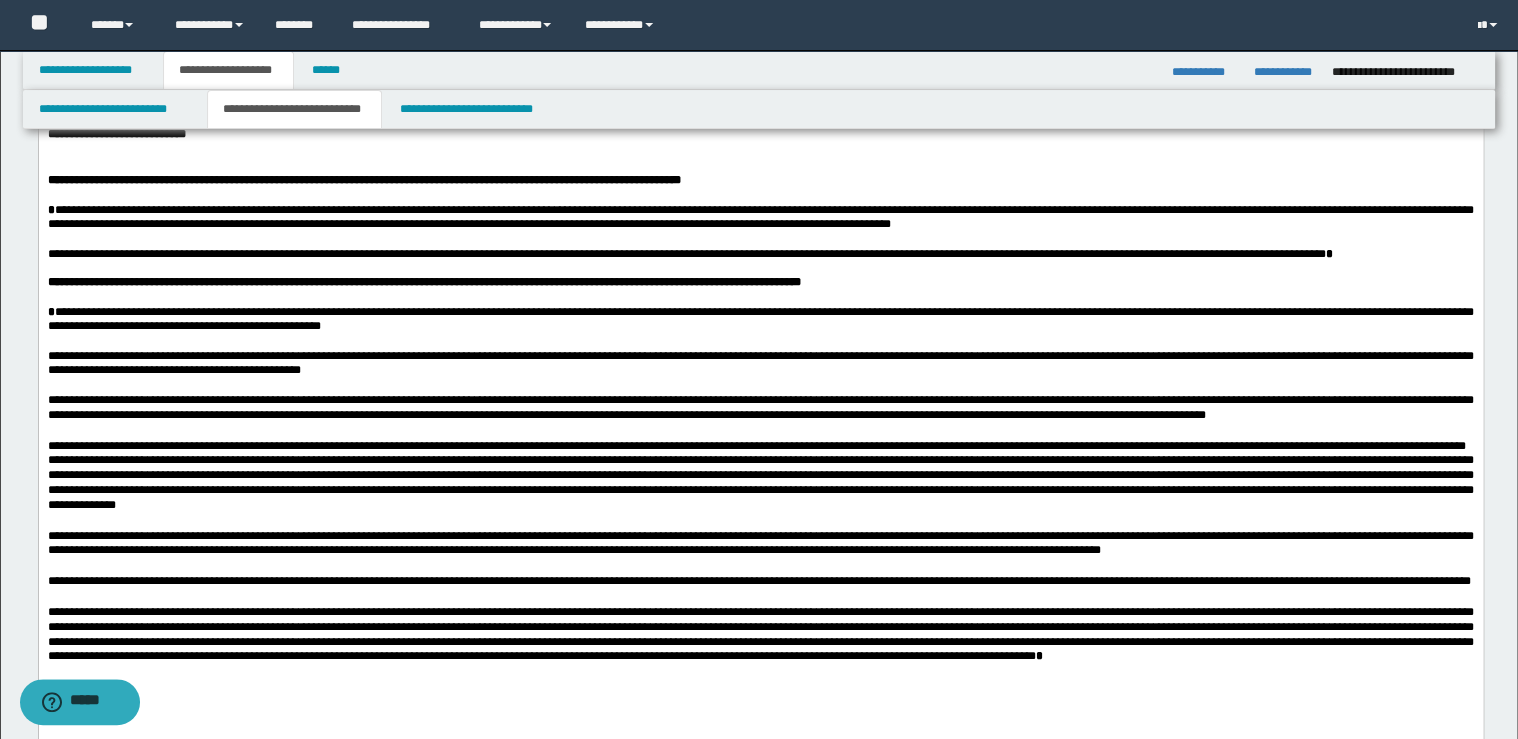 click on "**********" at bounding box center [760, 482] 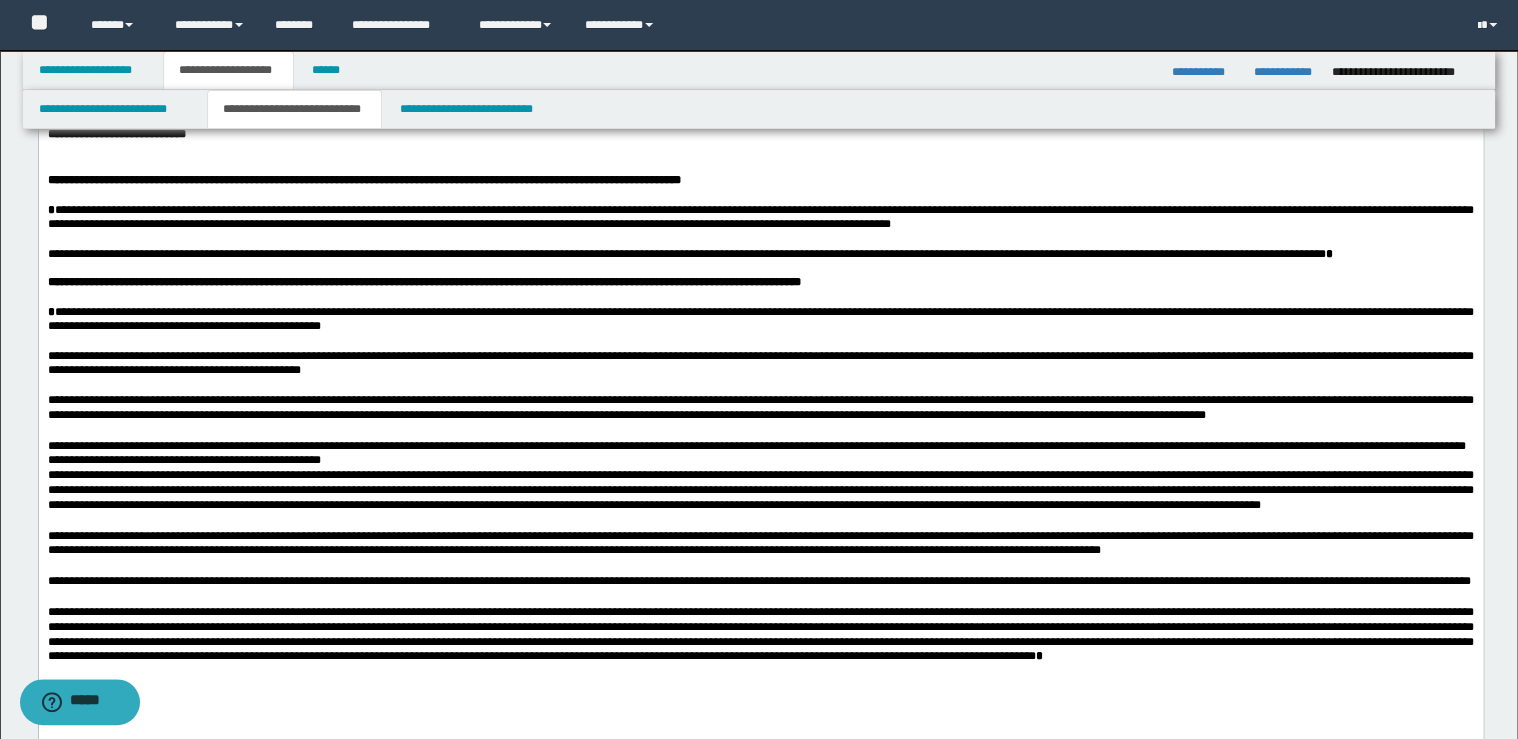 click on "**********" at bounding box center (760, 490) 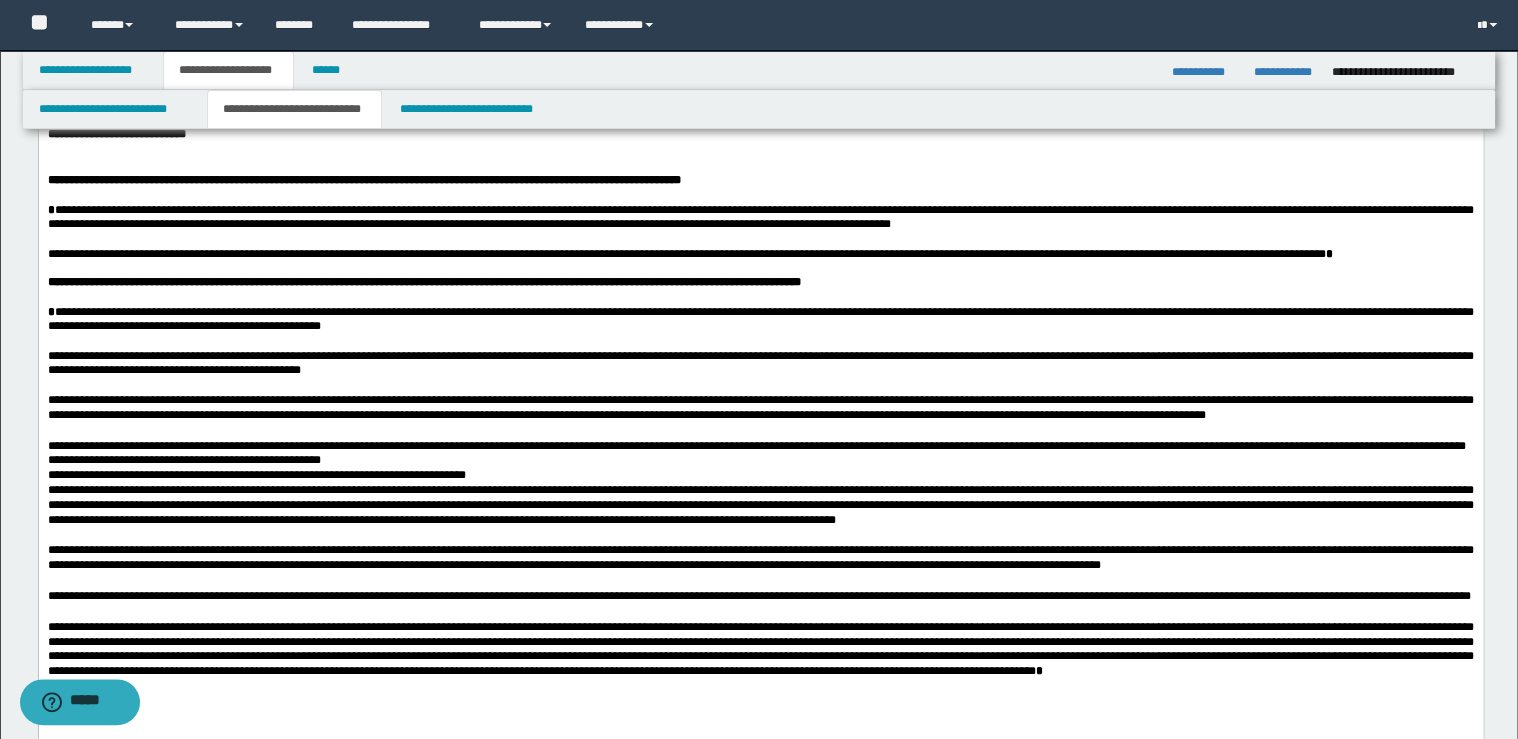 click on "**********" at bounding box center (760, 505) 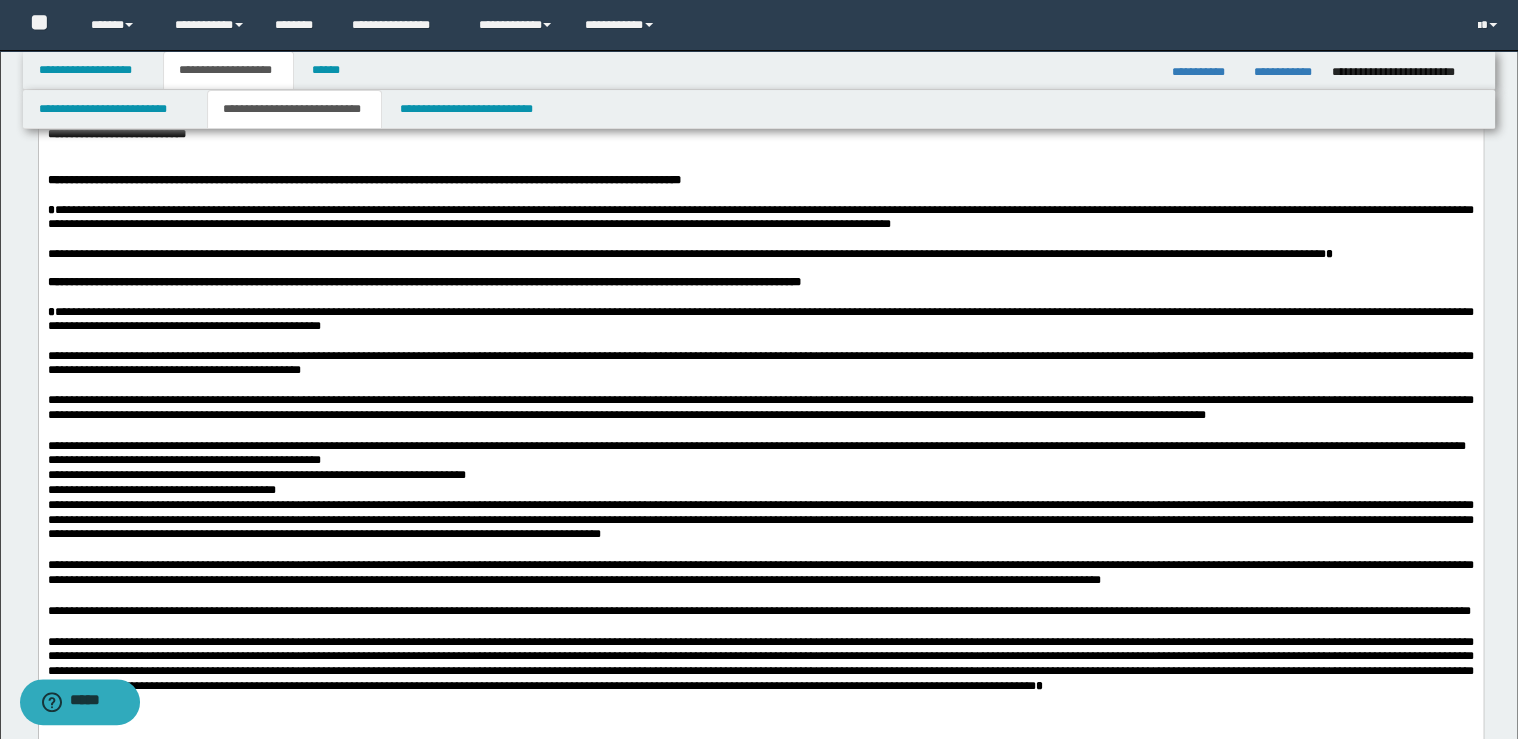 click on "**********" at bounding box center (760, 446) 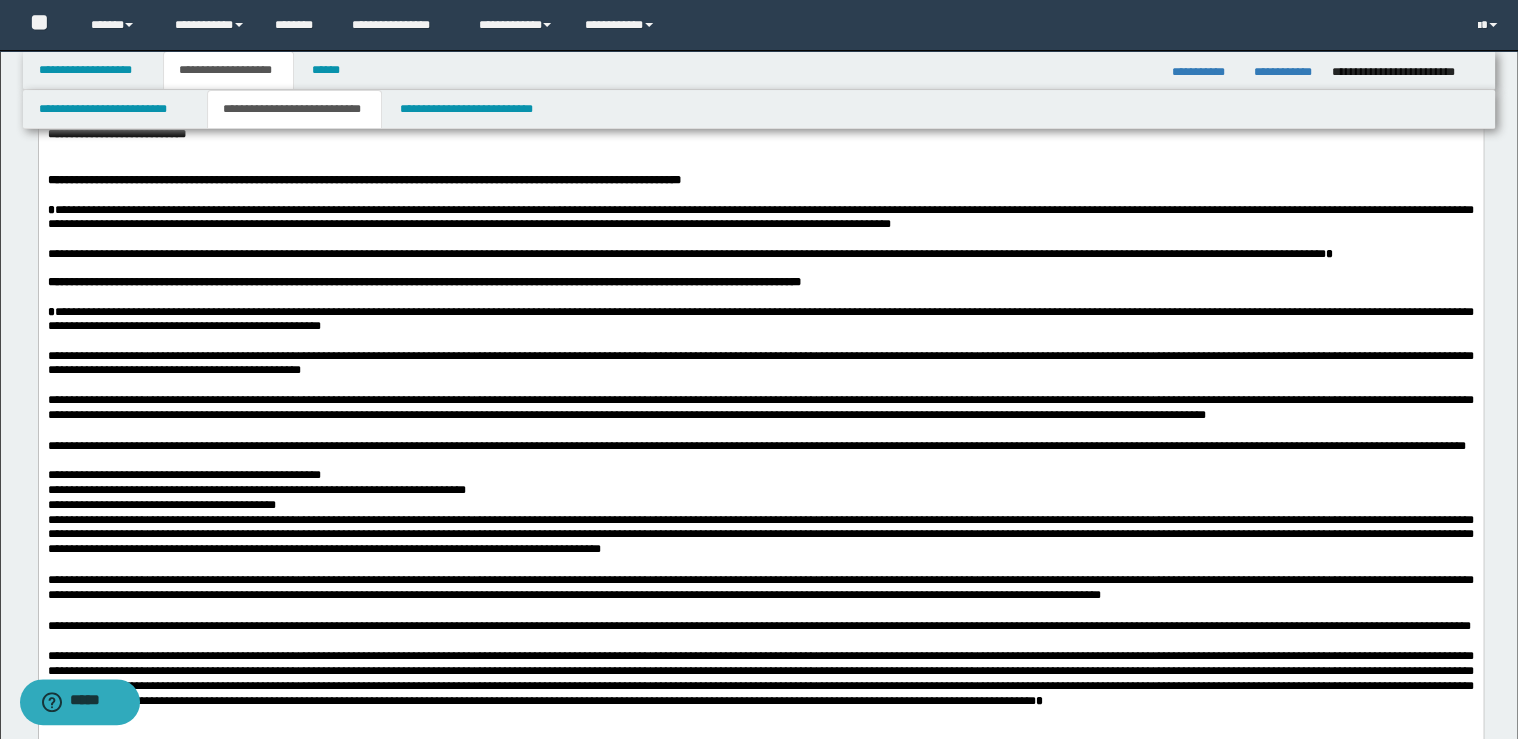 click on "**********" at bounding box center [760, 535] 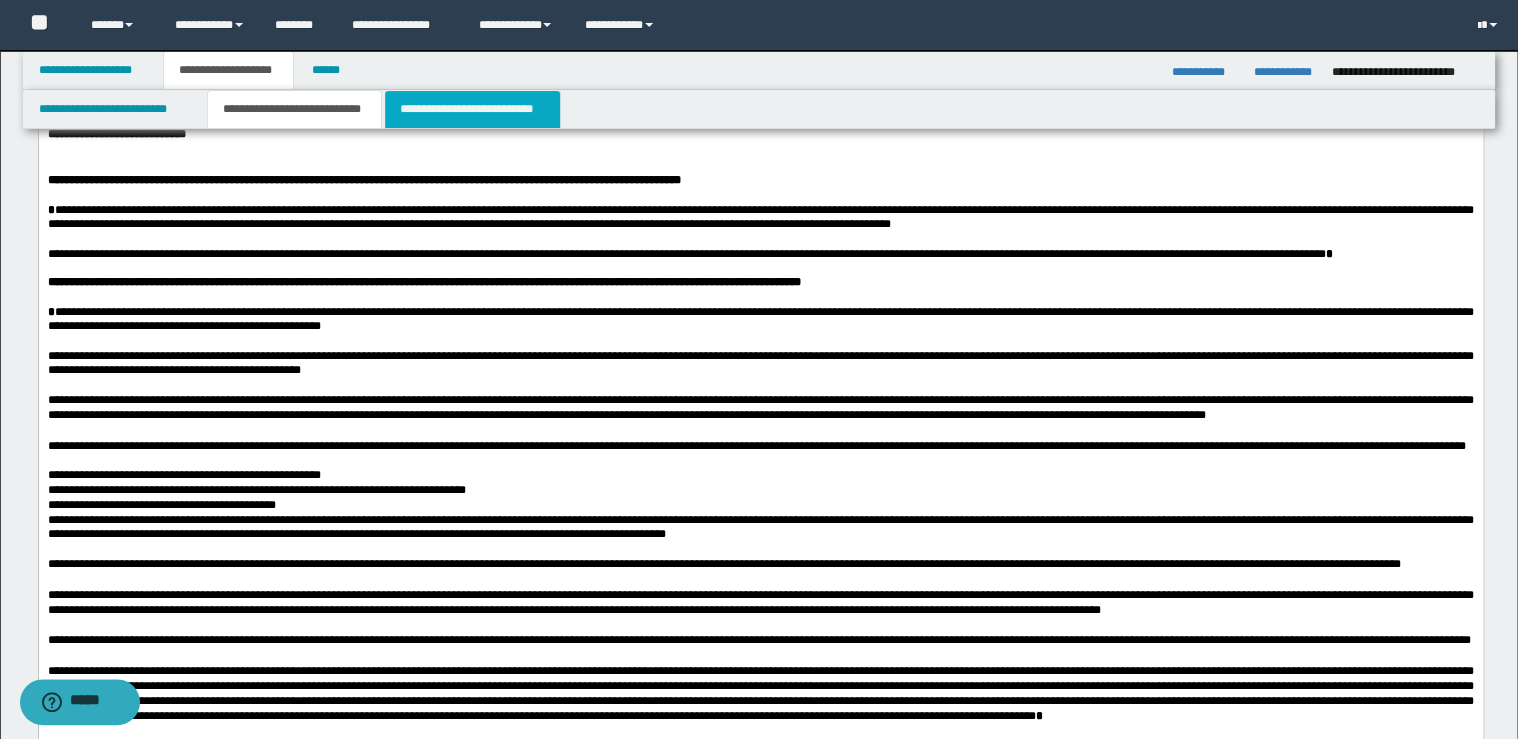 click on "**********" at bounding box center (472, 109) 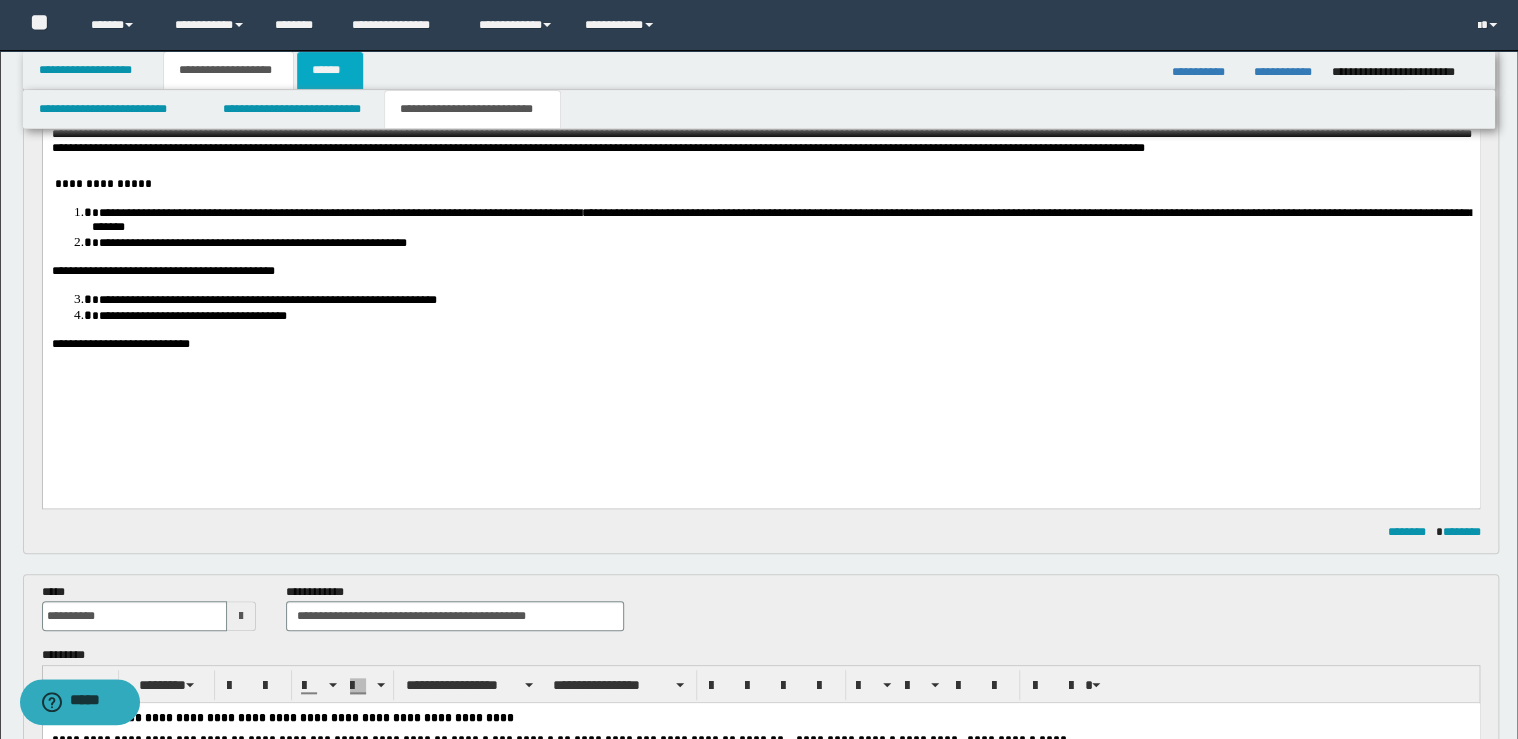 click on "******" at bounding box center [330, 70] 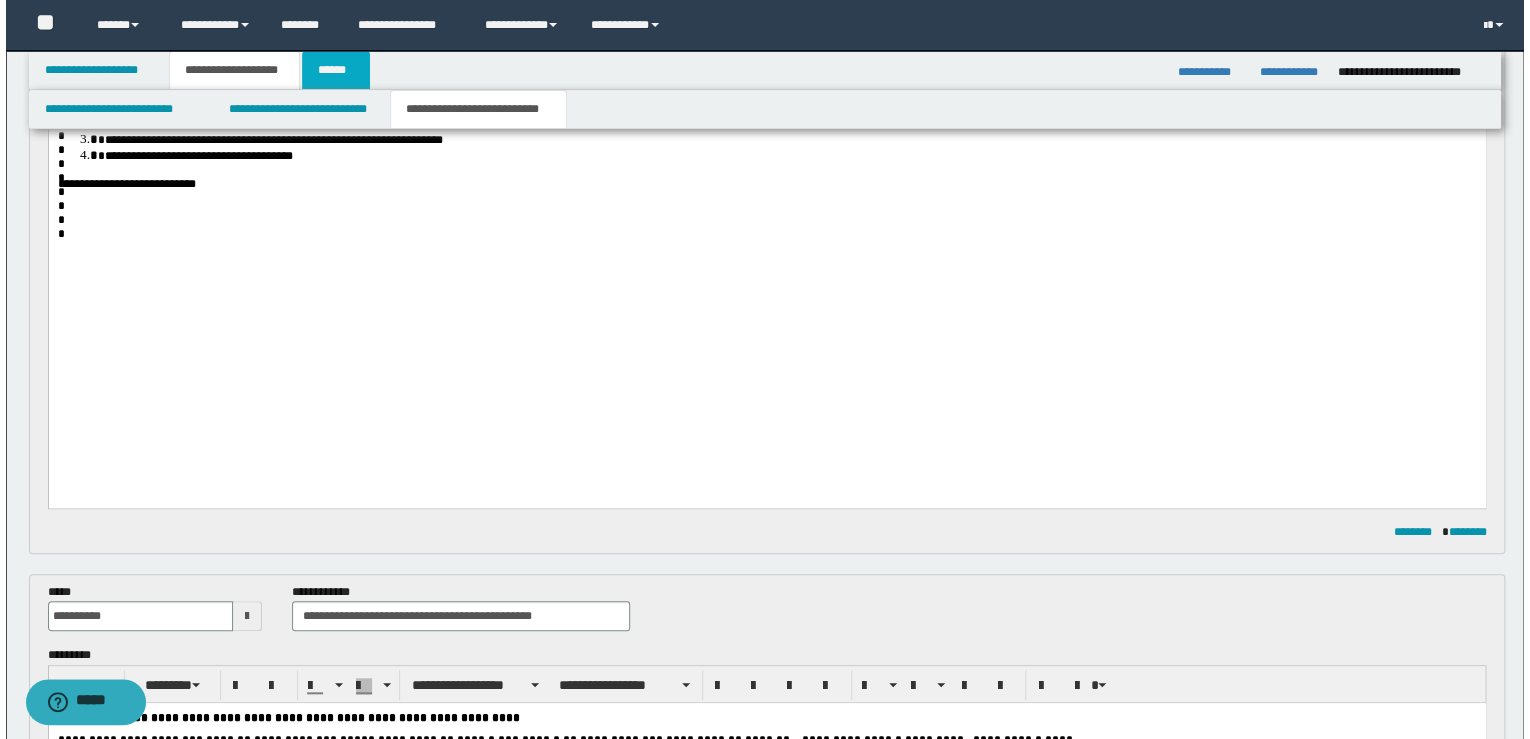 scroll, scrollTop: 0, scrollLeft: 0, axis: both 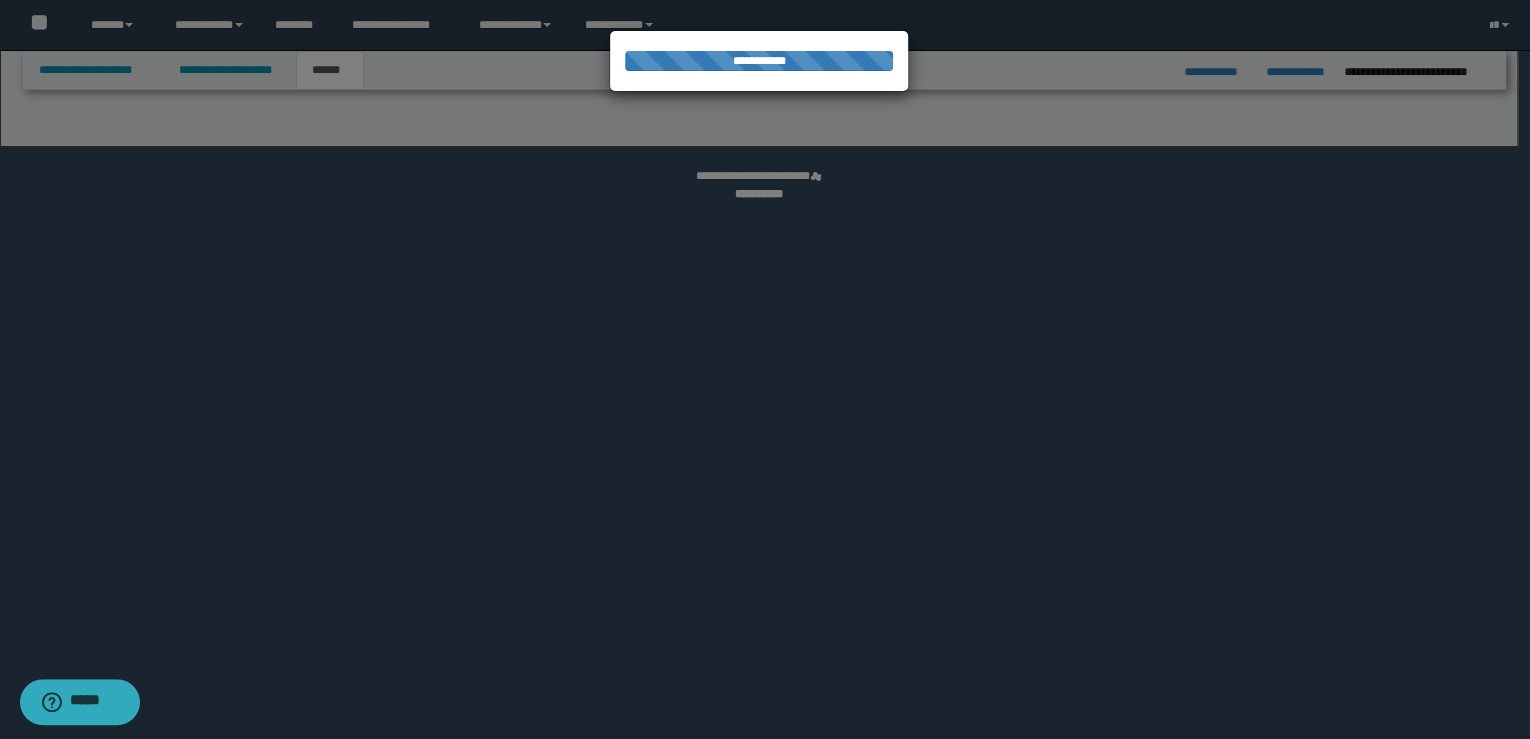 select on "*" 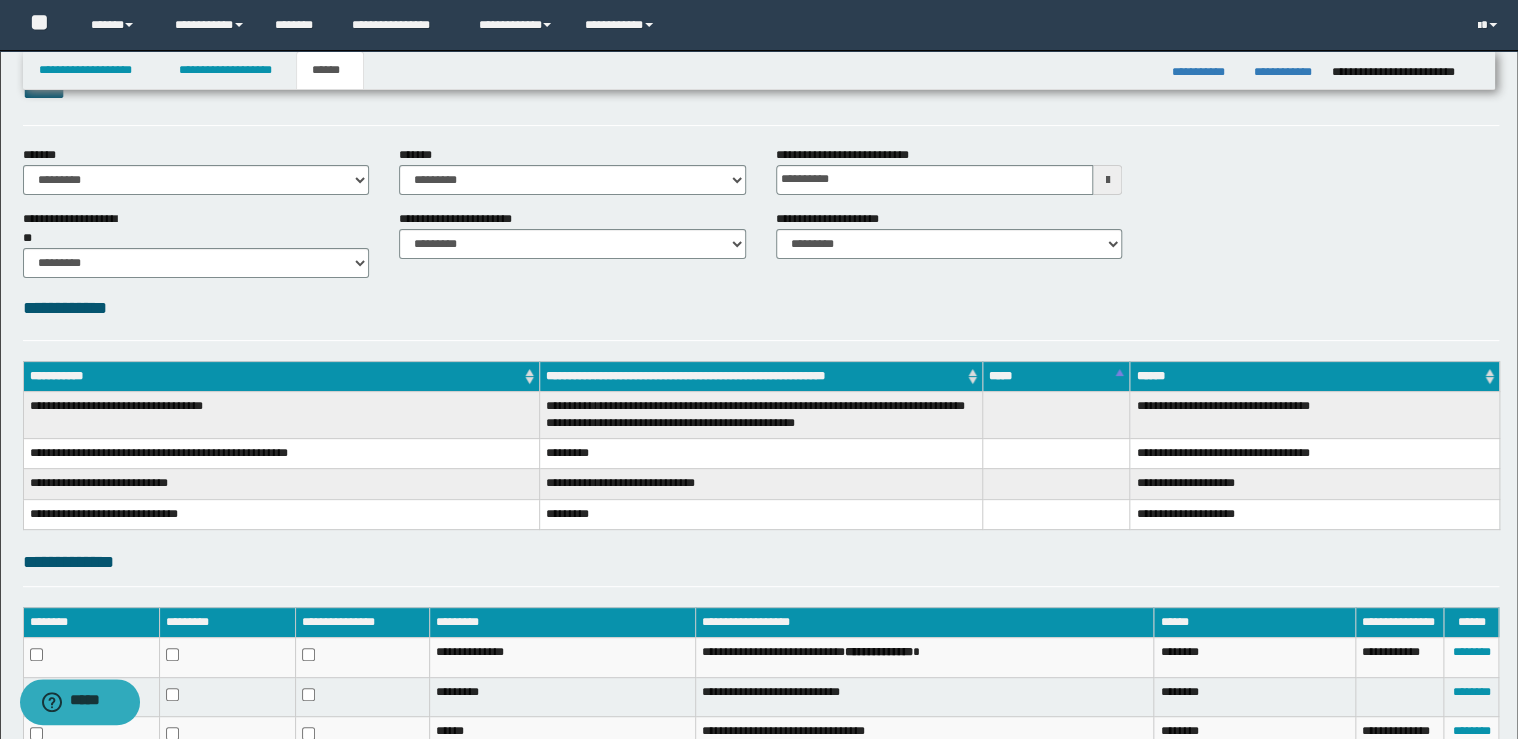 scroll, scrollTop: 160, scrollLeft: 0, axis: vertical 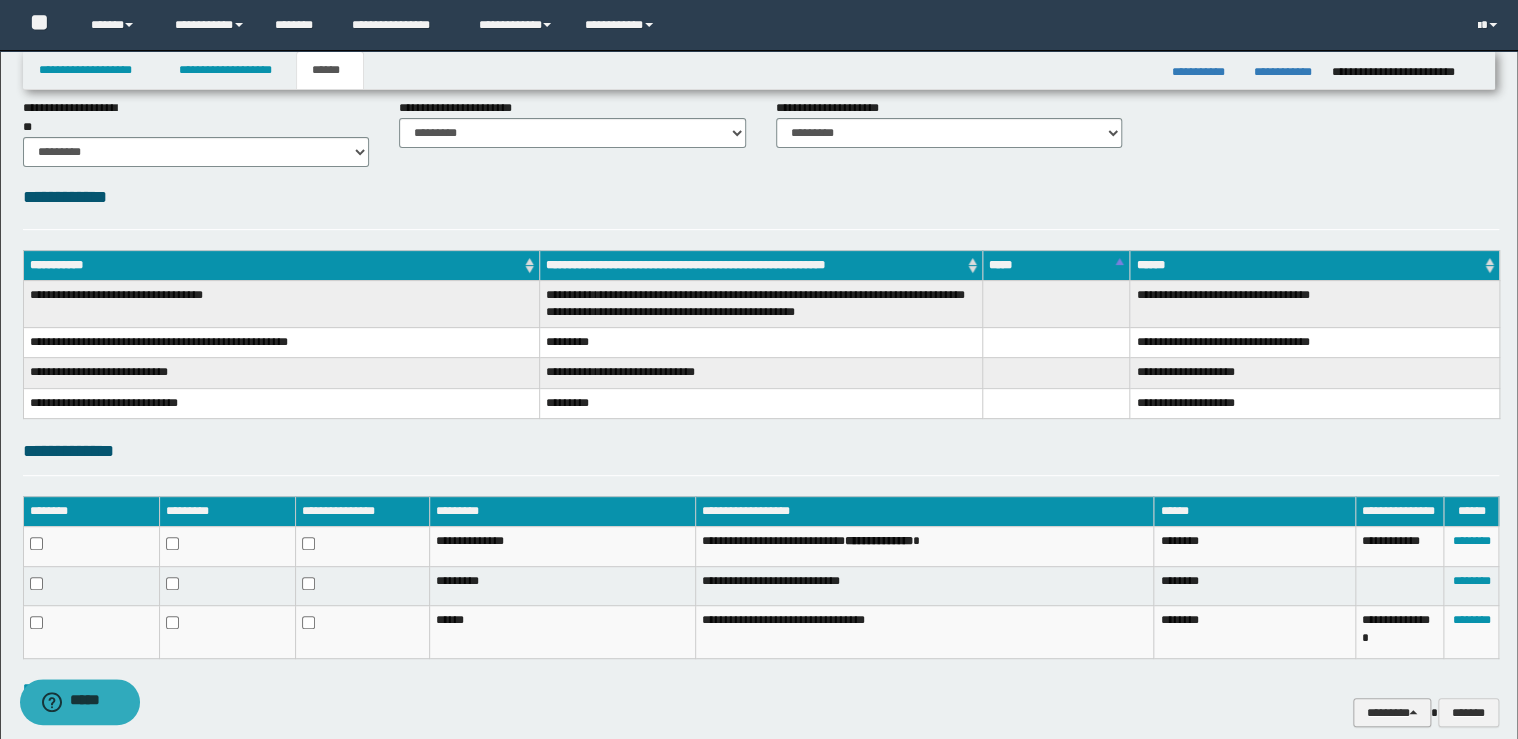click on "********" at bounding box center (1392, 713) 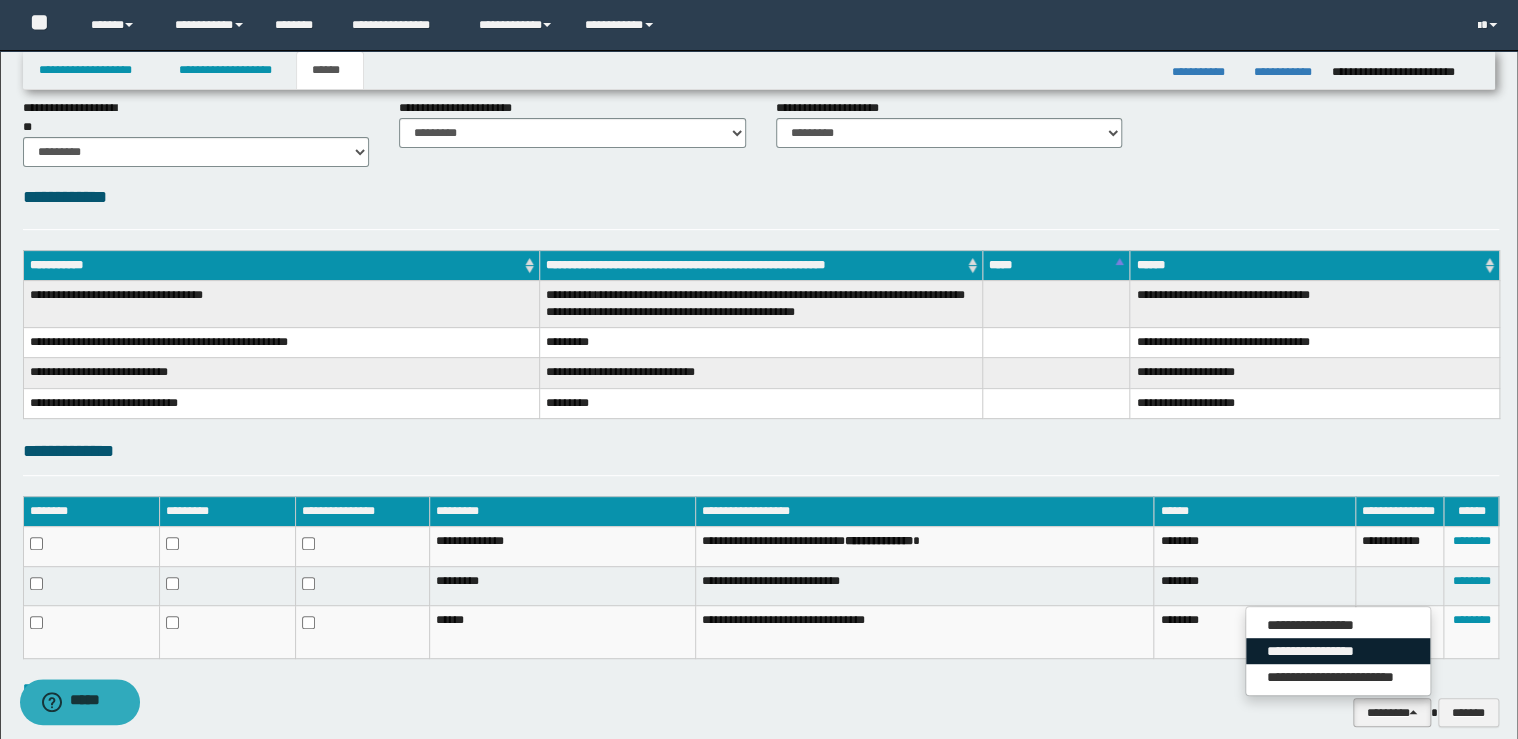 click on "**********" at bounding box center (1338, 651) 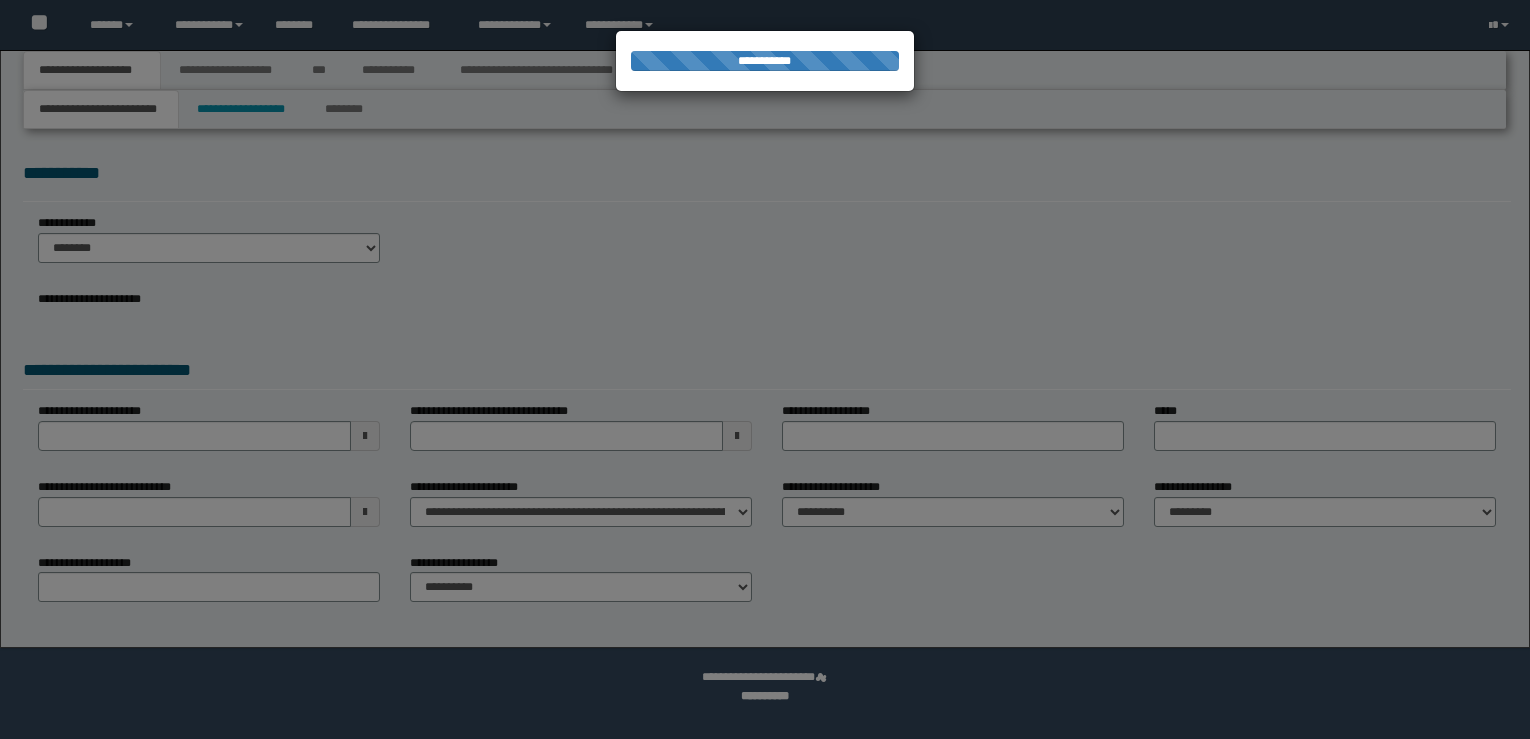 scroll, scrollTop: 0, scrollLeft: 0, axis: both 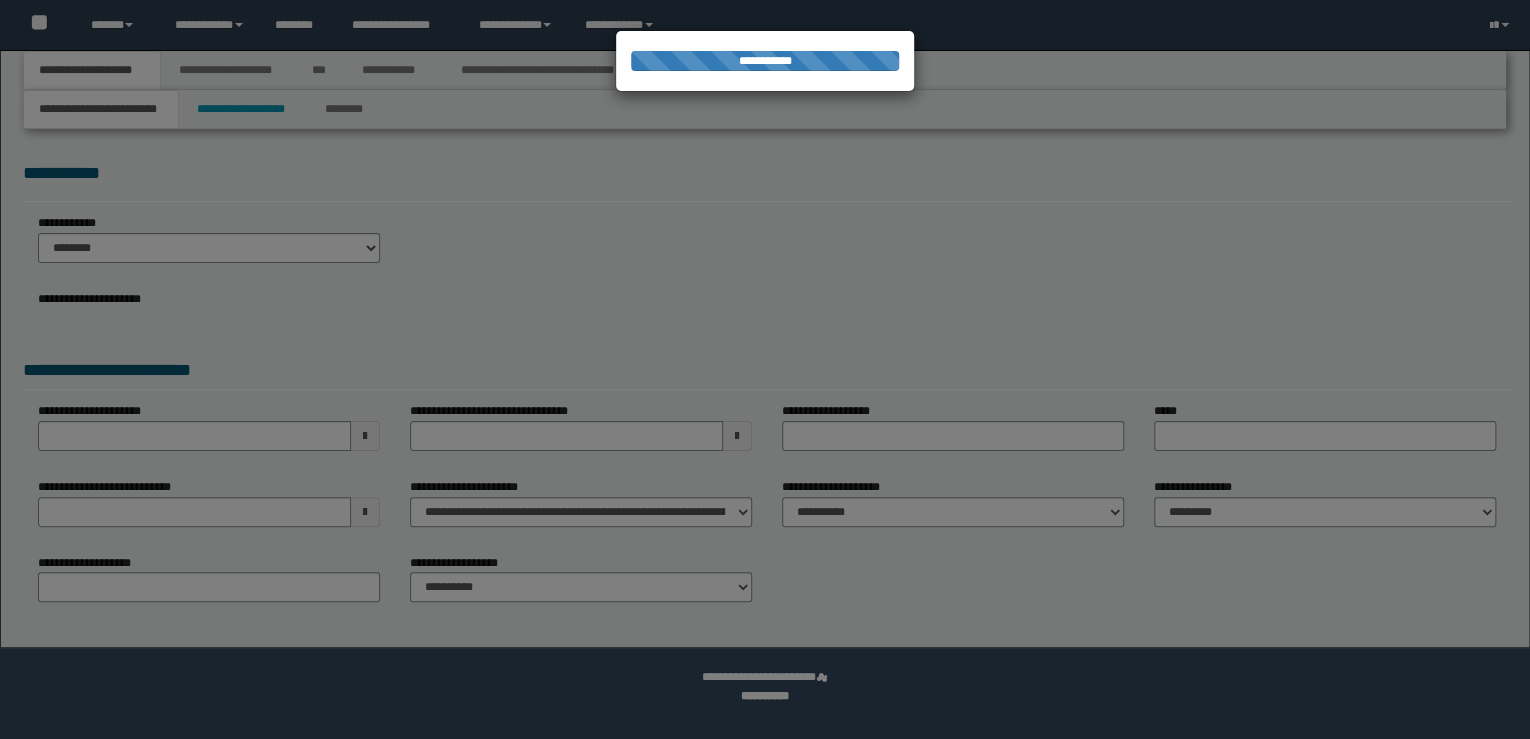 select on "*" 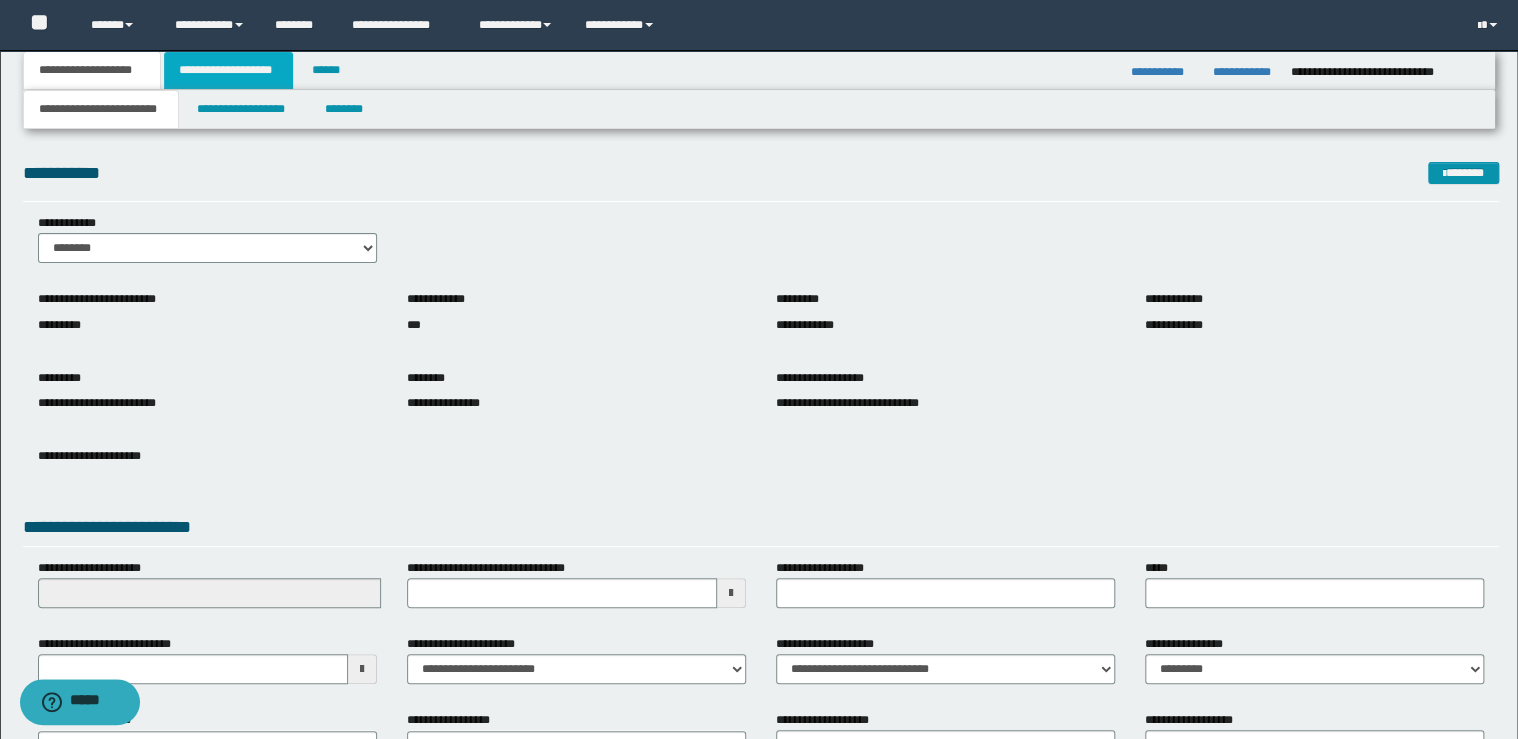 click on "**********" at bounding box center (228, 70) 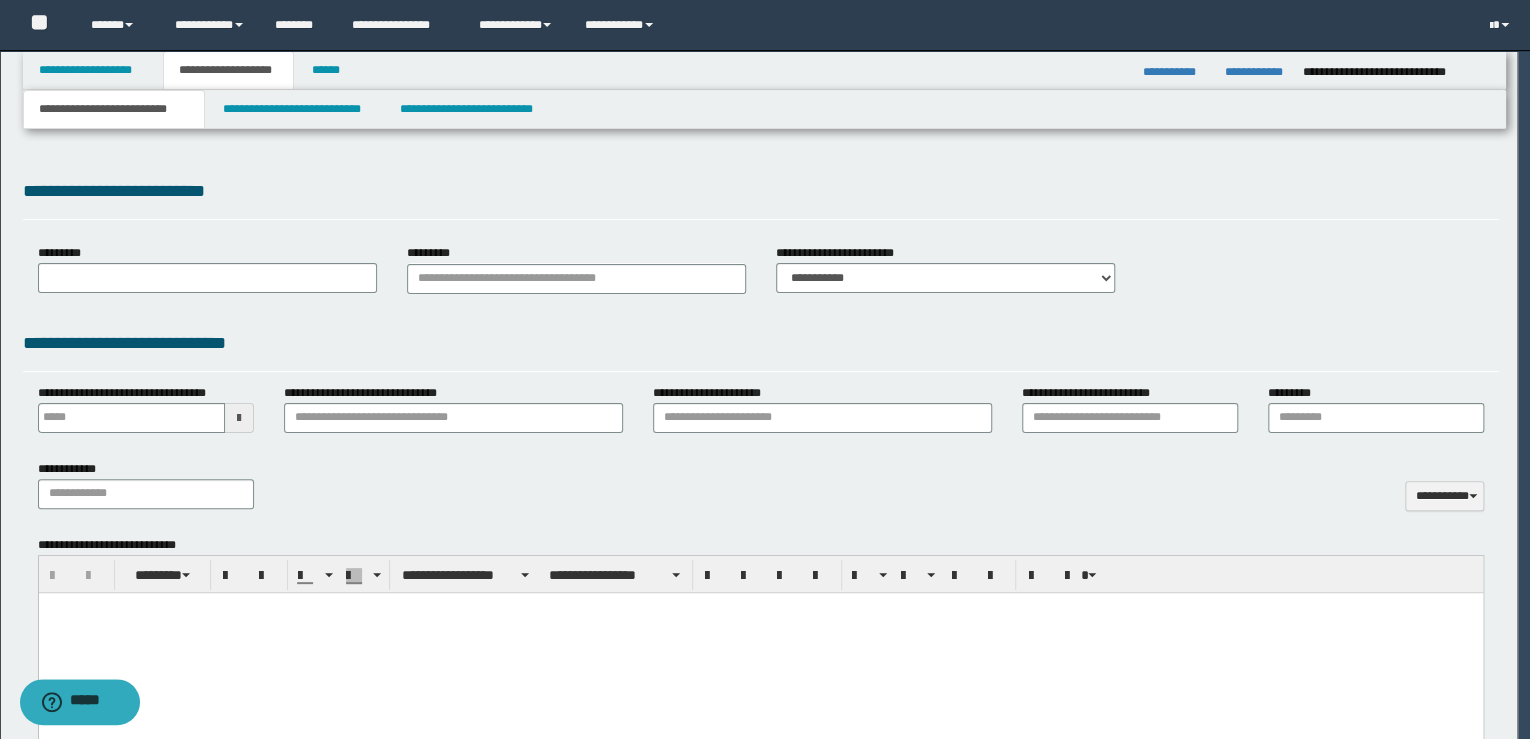 type on "**********" 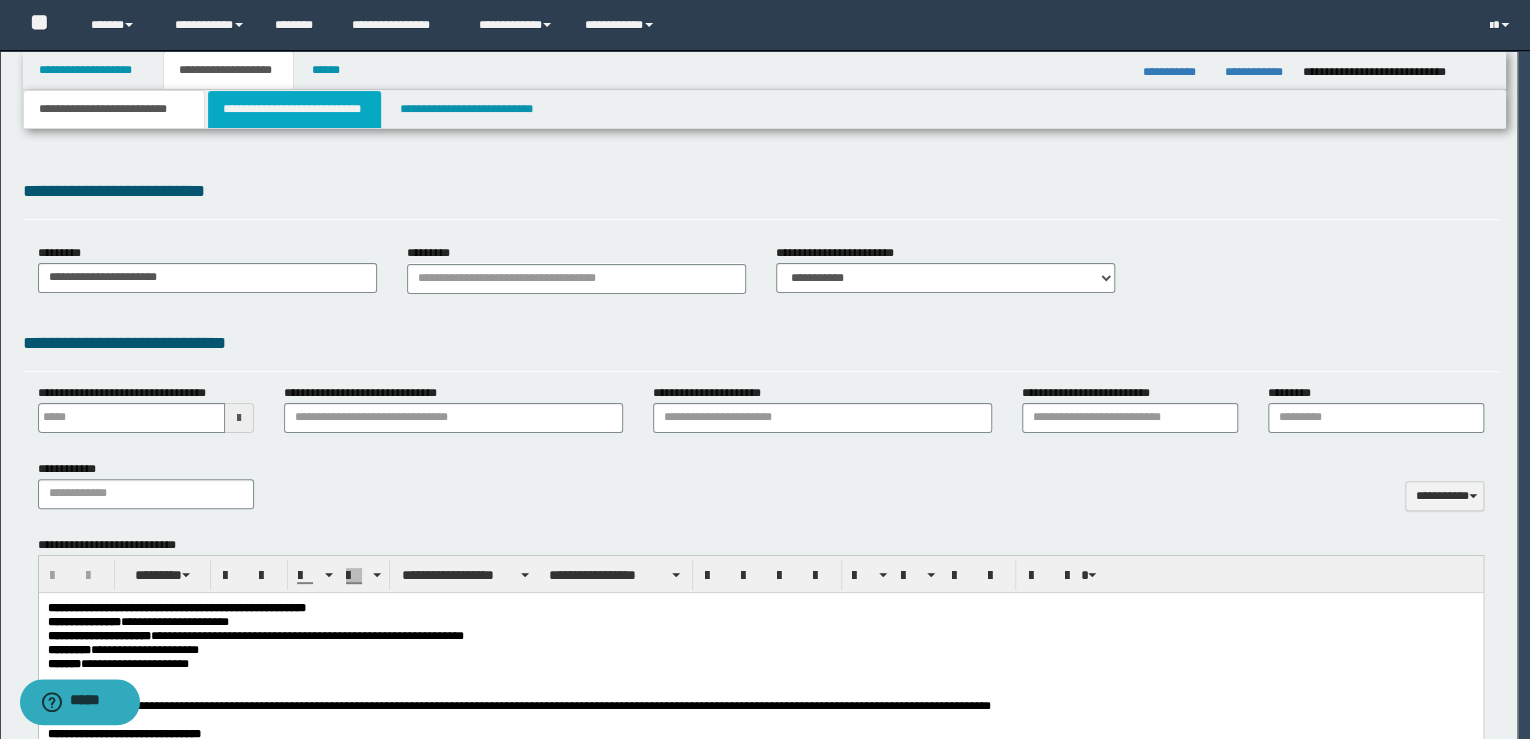 scroll, scrollTop: 0, scrollLeft: 0, axis: both 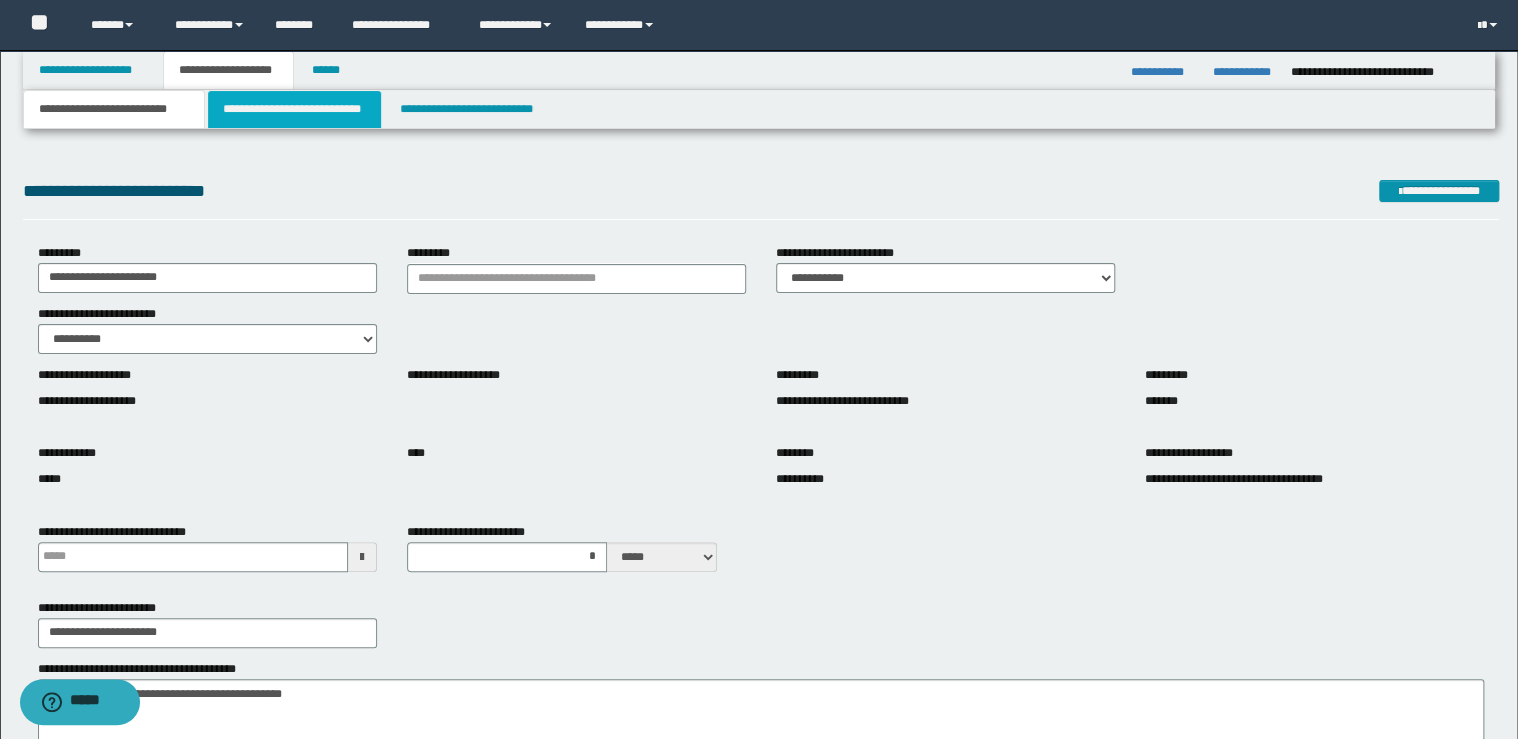click on "**********" at bounding box center [294, 109] 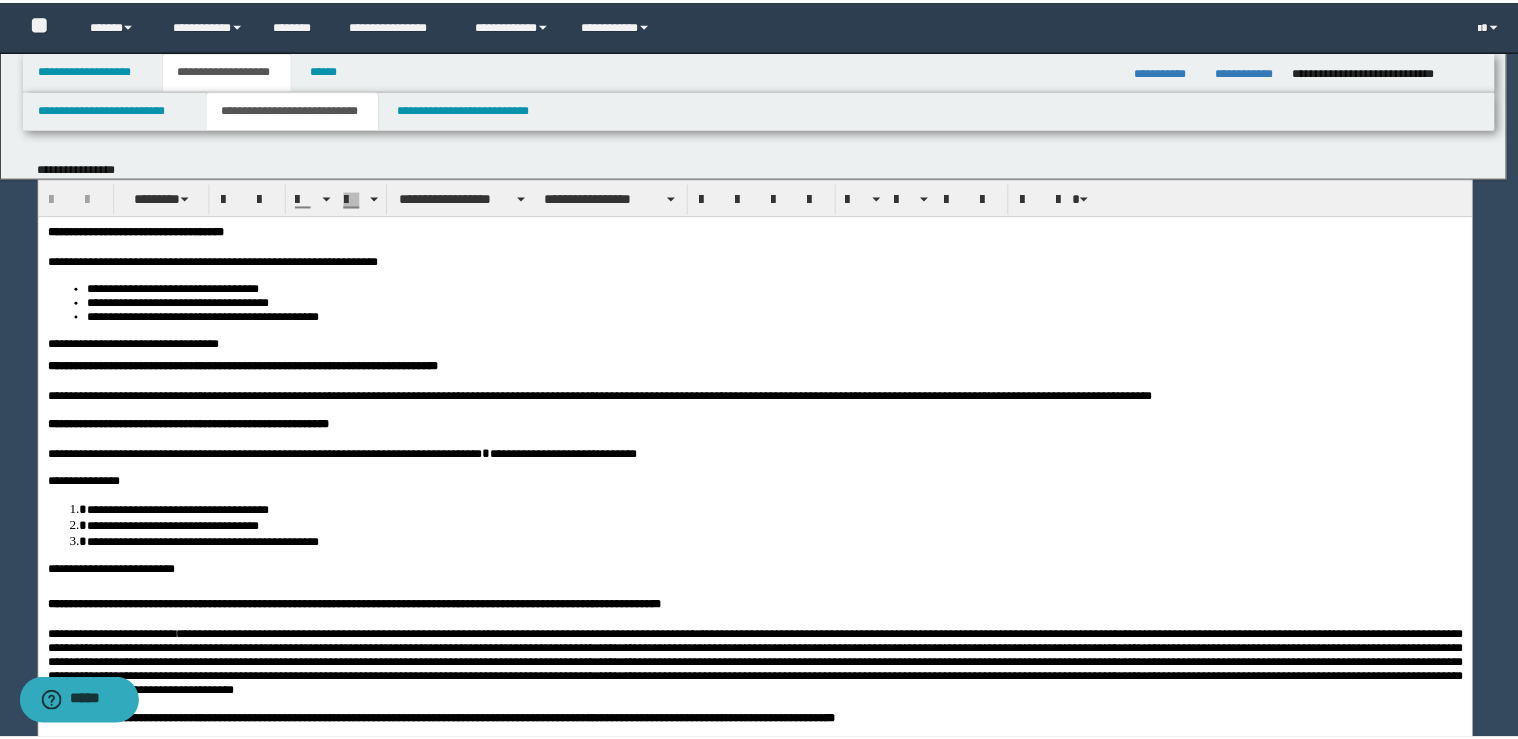 scroll, scrollTop: 0, scrollLeft: 0, axis: both 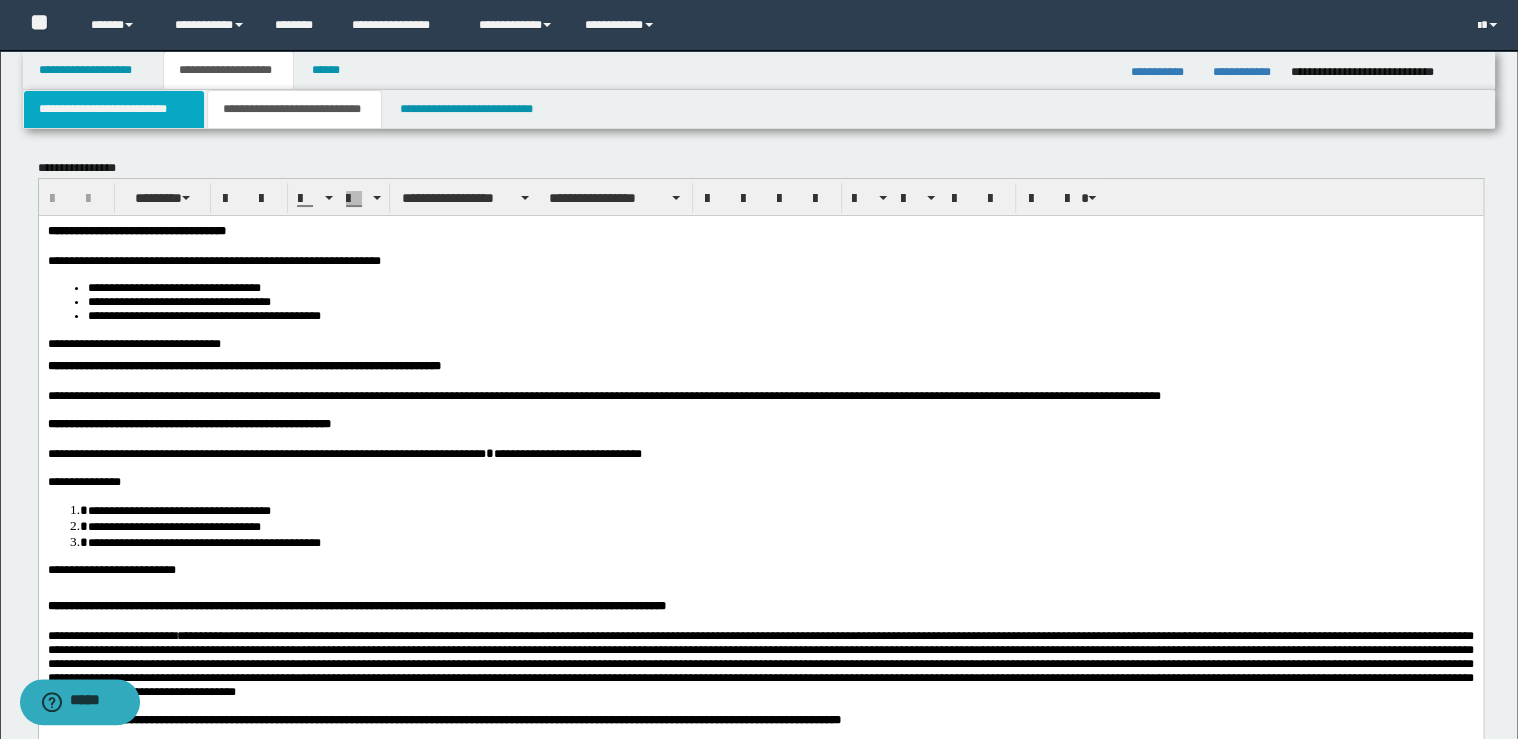 click on "**********" at bounding box center [114, 109] 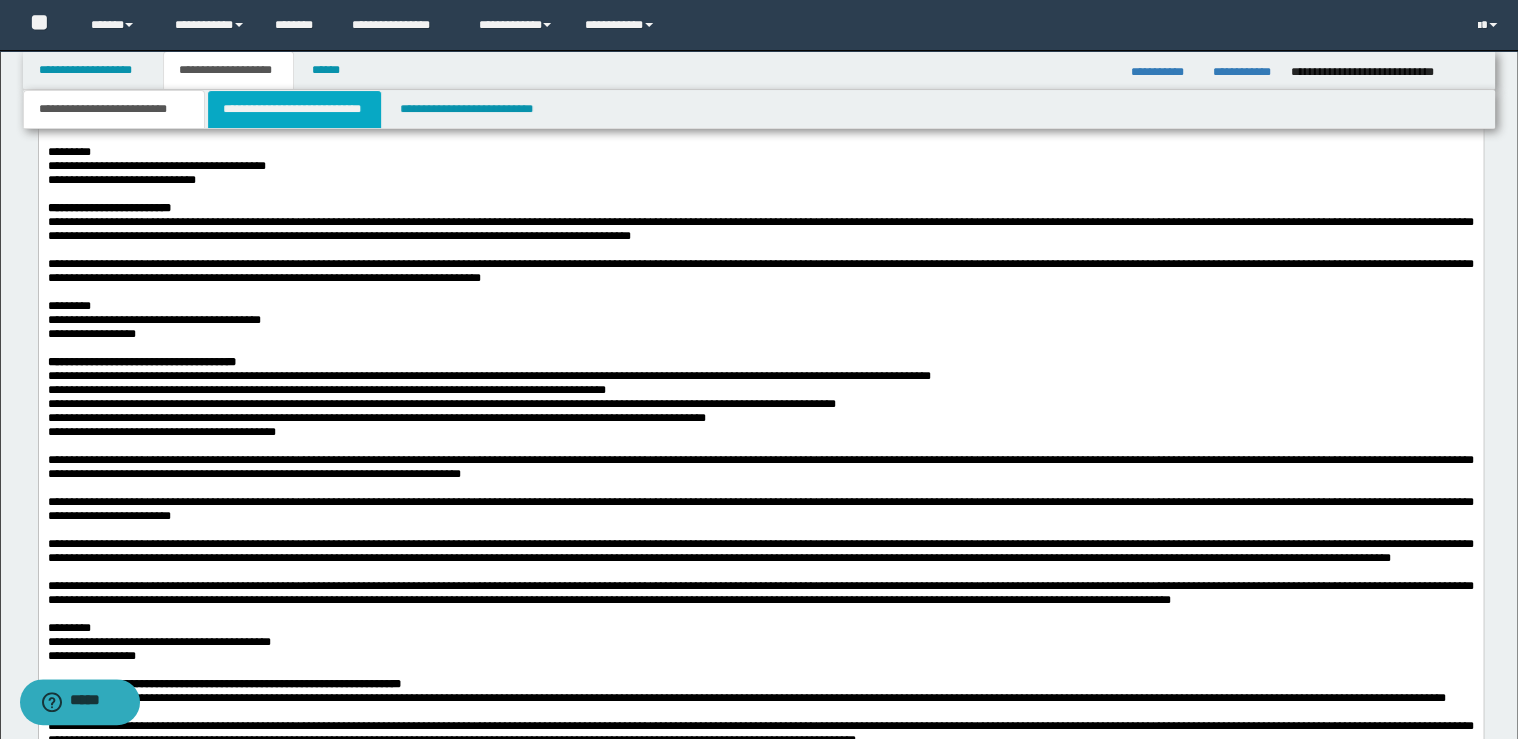 click on "**********" at bounding box center (294, 109) 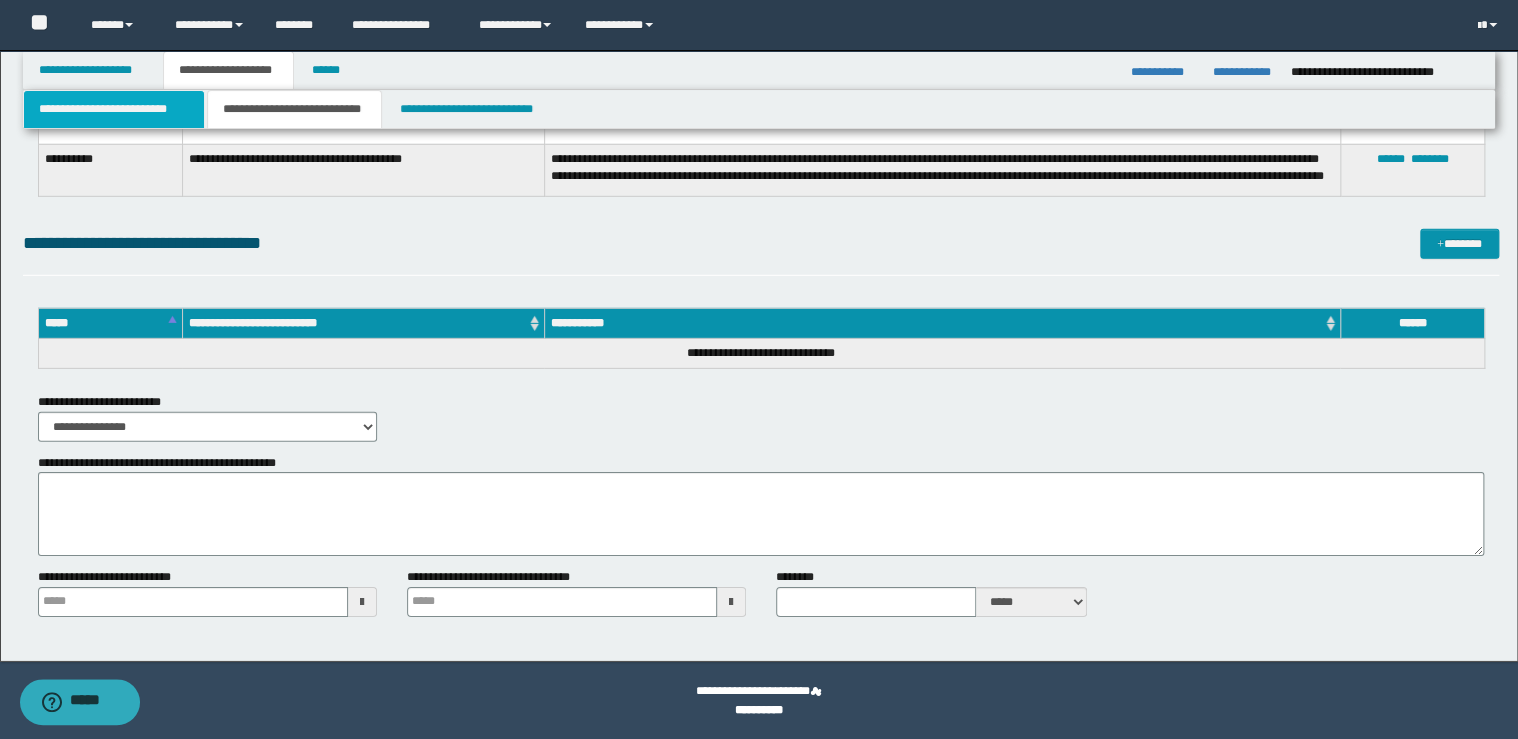 click on "**********" at bounding box center [114, 109] 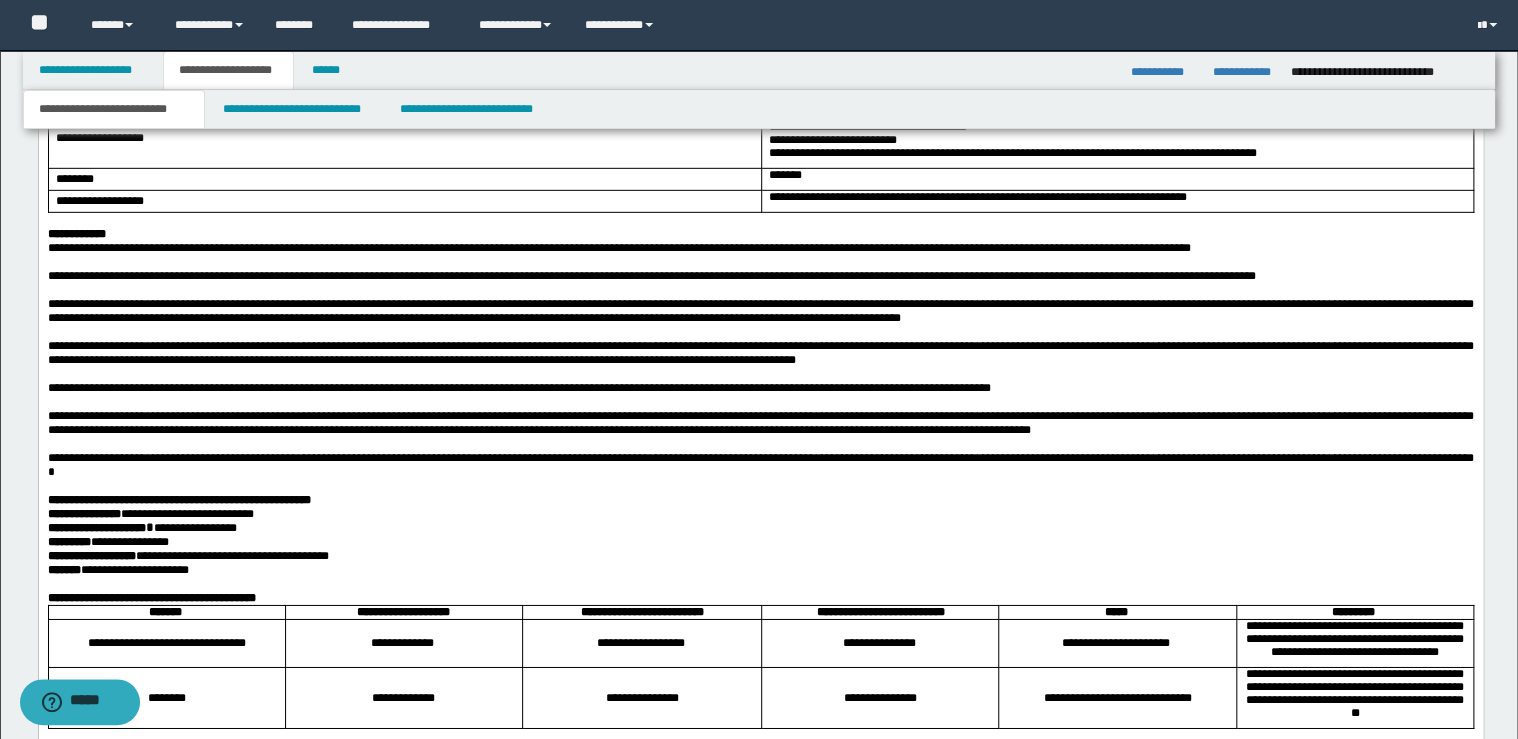 scroll, scrollTop: 3090, scrollLeft: 0, axis: vertical 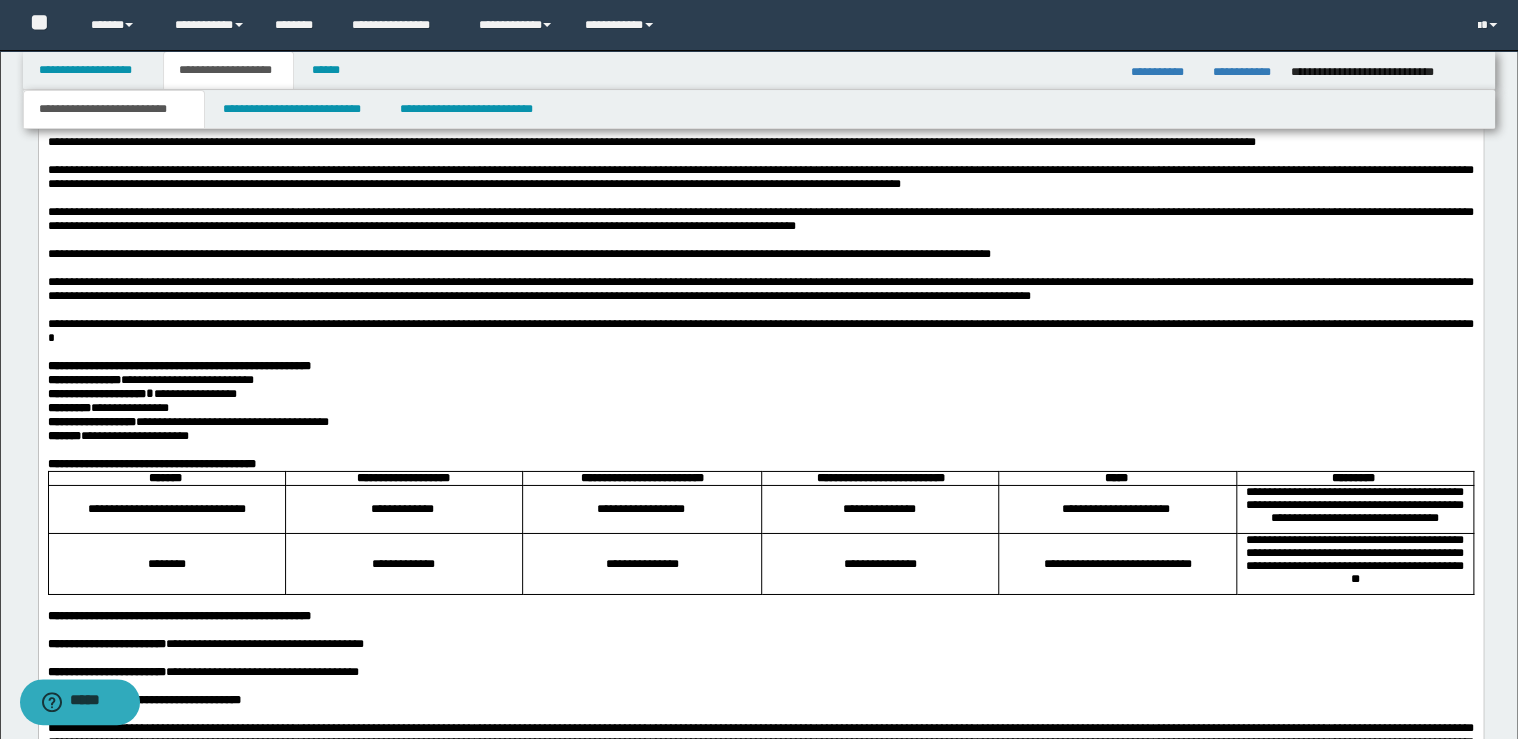 click on "**********" at bounding box center (760, 100) 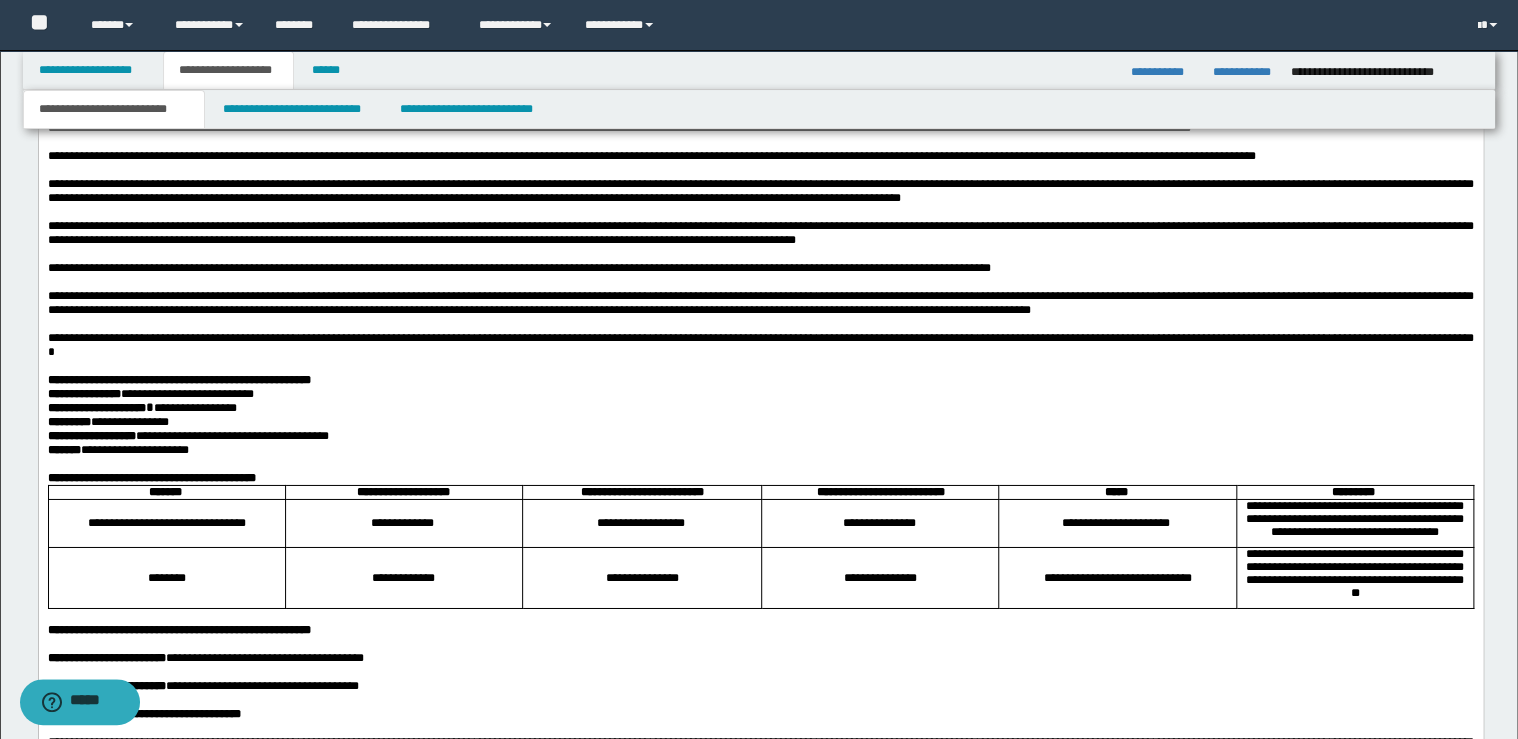 click on "**********" at bounding box center (760, 100) 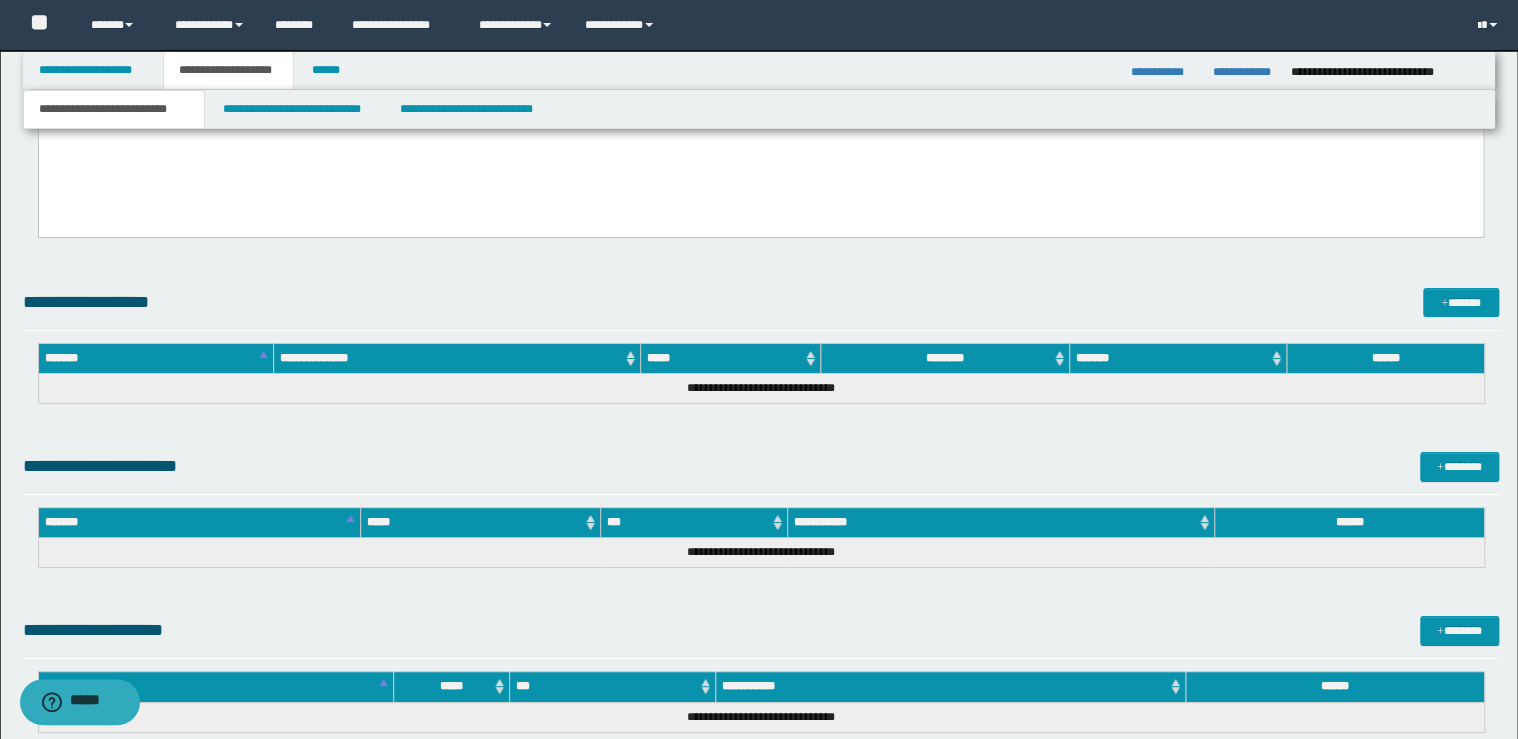 scroll, scrollTop: 7010, scrollLeft: 0, axis: vertical 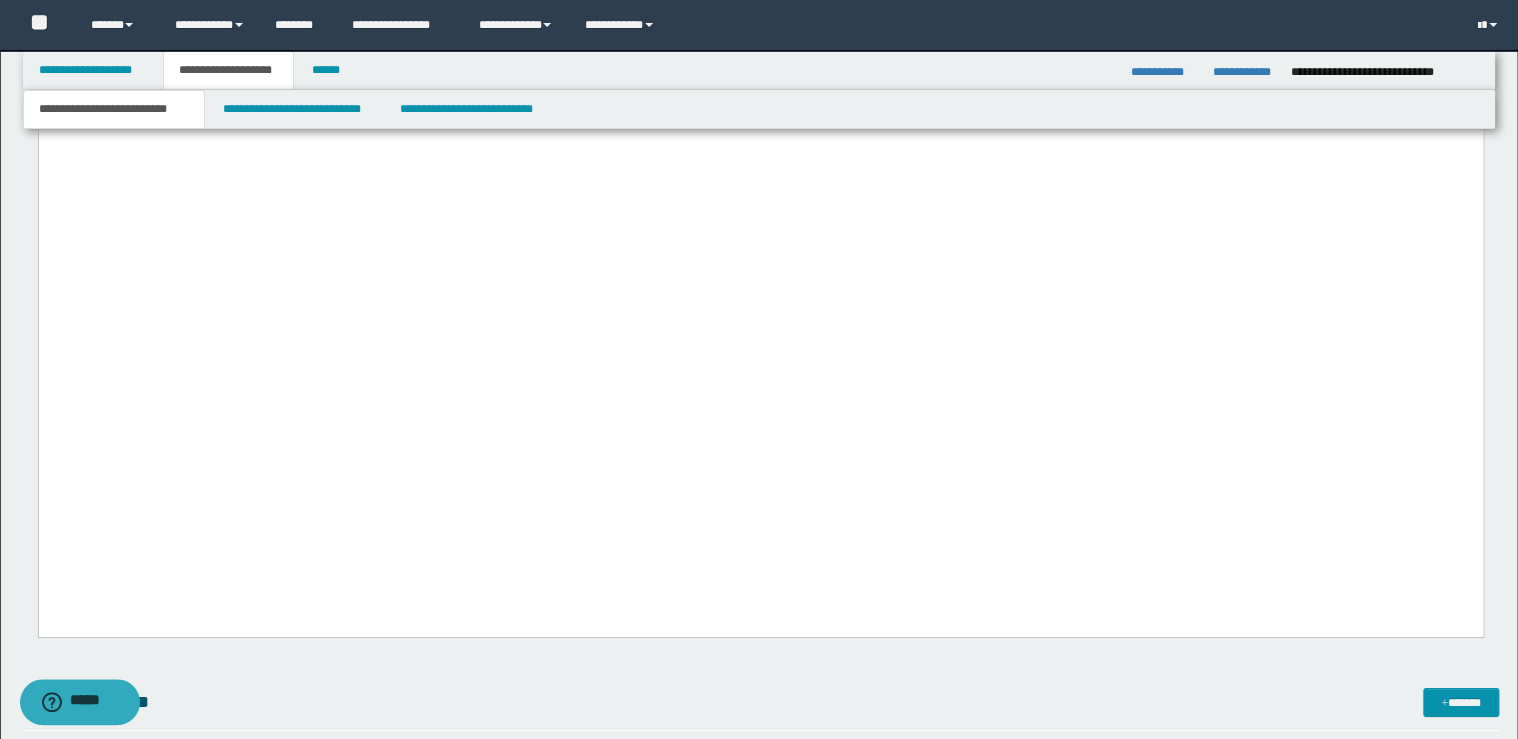 click on "**********" at bounding box center (760, -558) 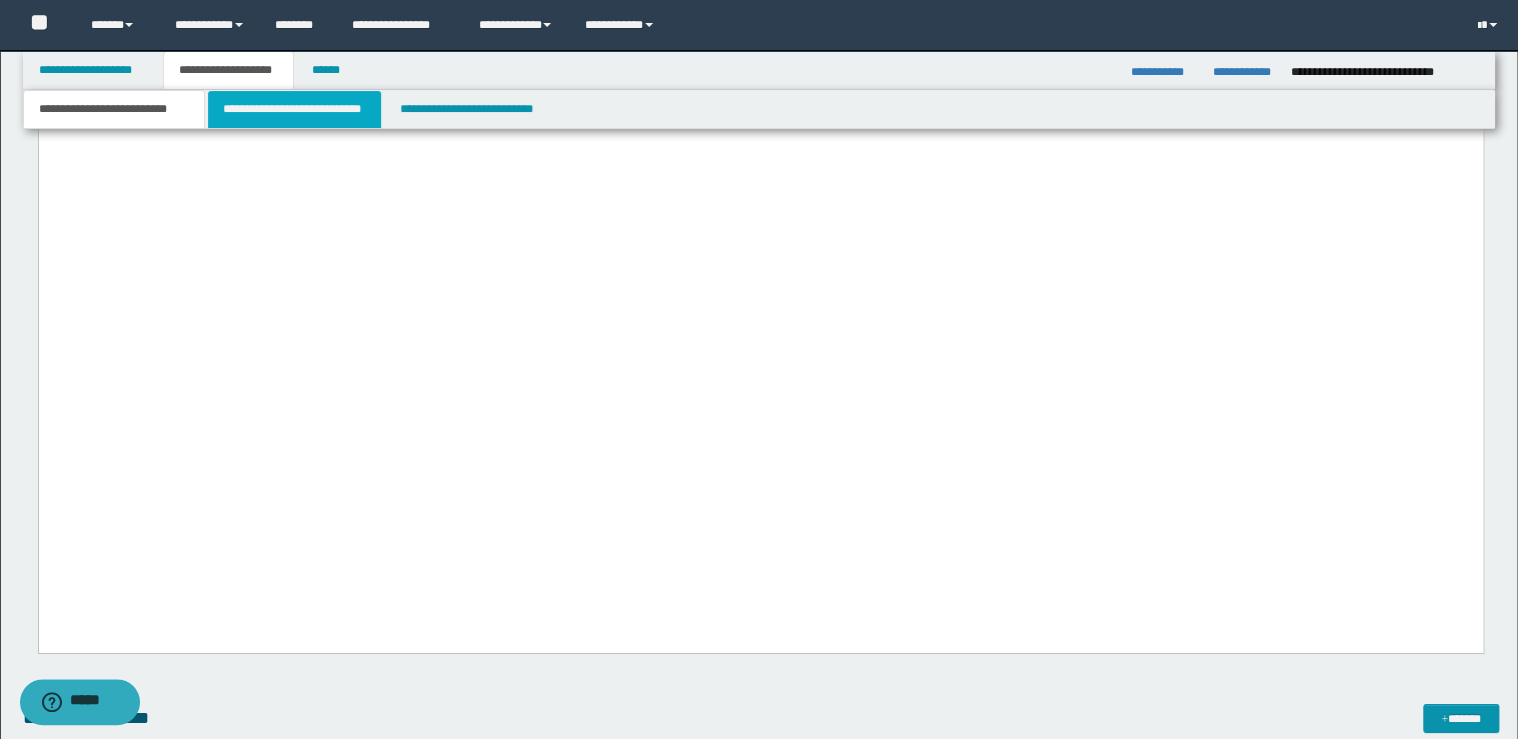 click on "**********" at bounding box center (294, 109) 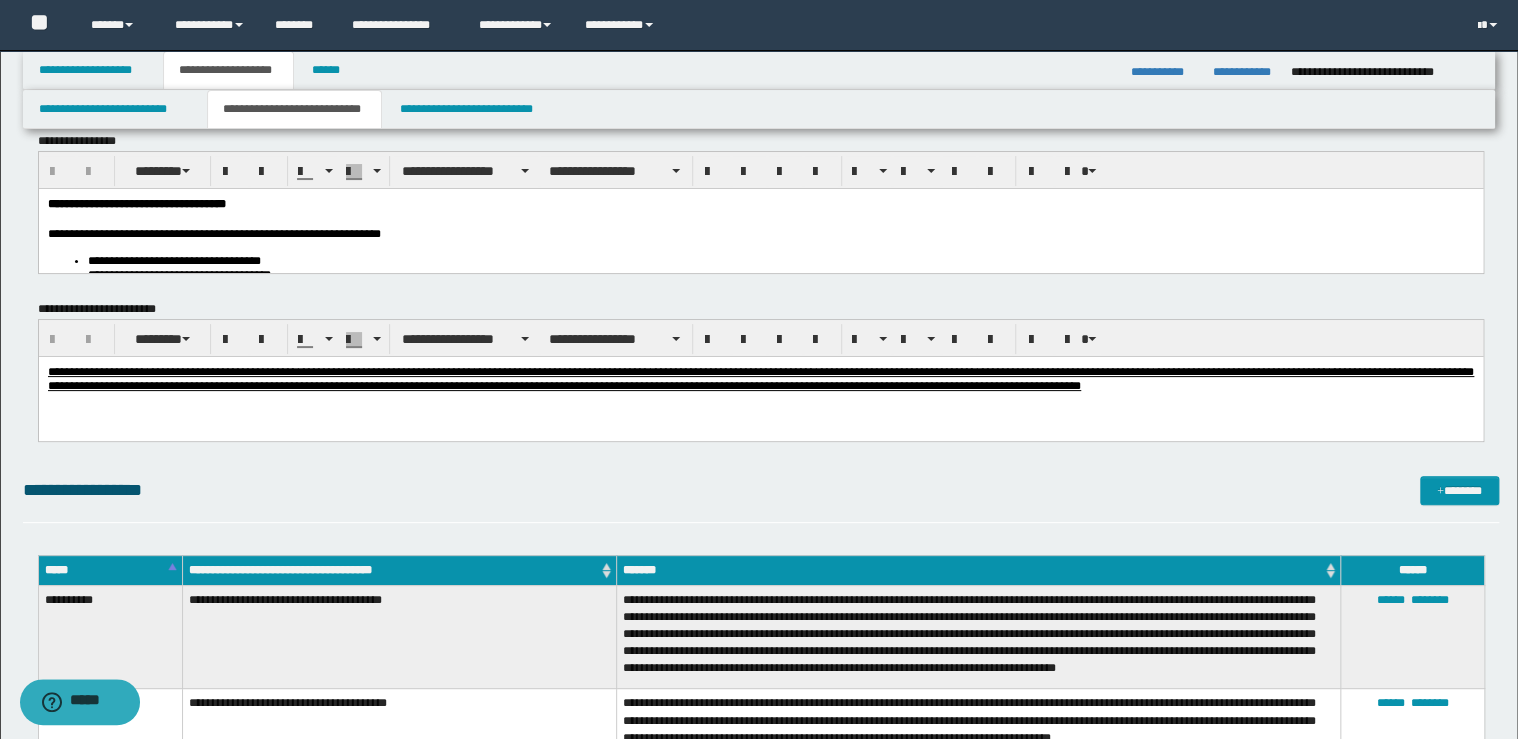 scroll, scrollTop: 0, scrollLeft: 0, axis: both 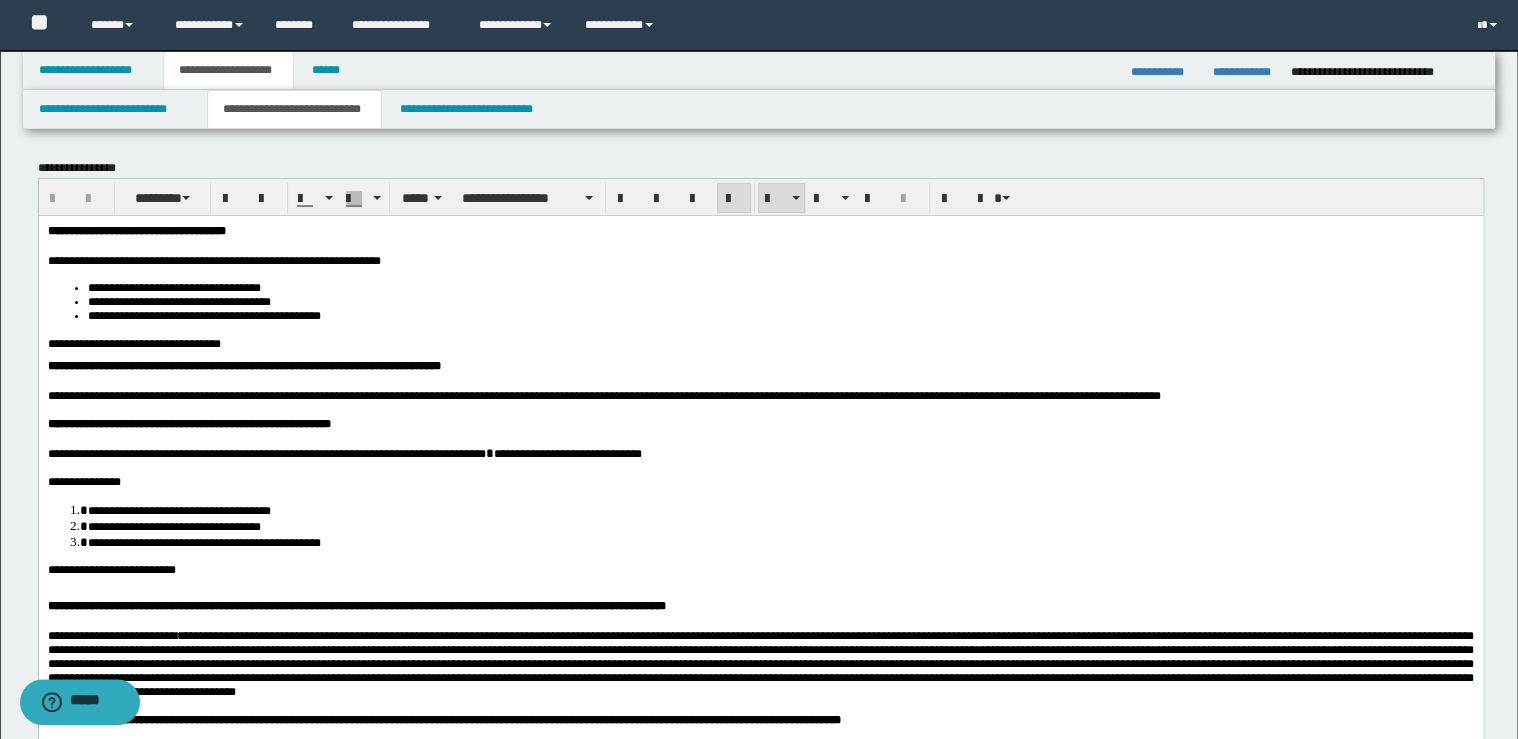 click on "**********" at bounding box center (760, 592) 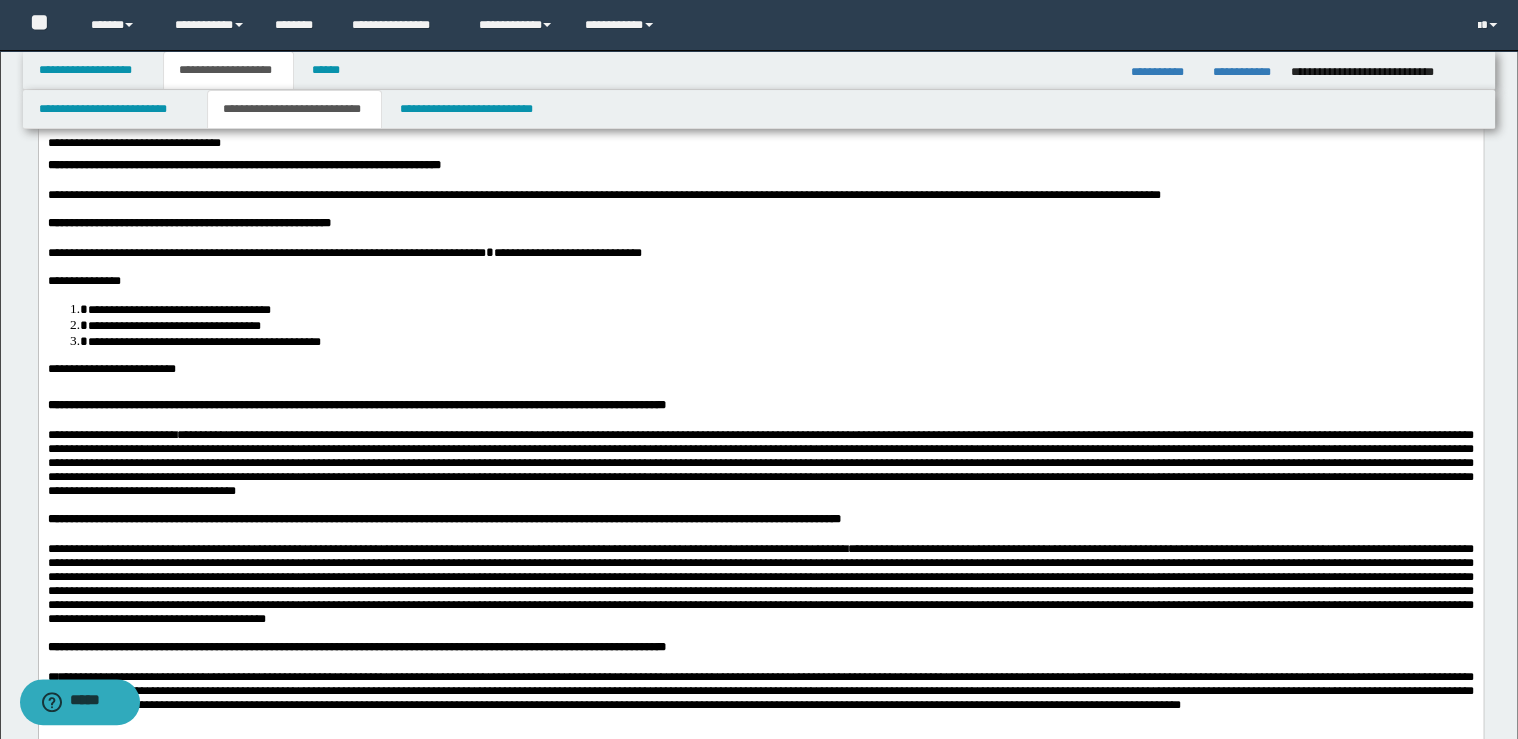 scroll, scrollTop: 240, scrollLeft: 0, axis: vertical 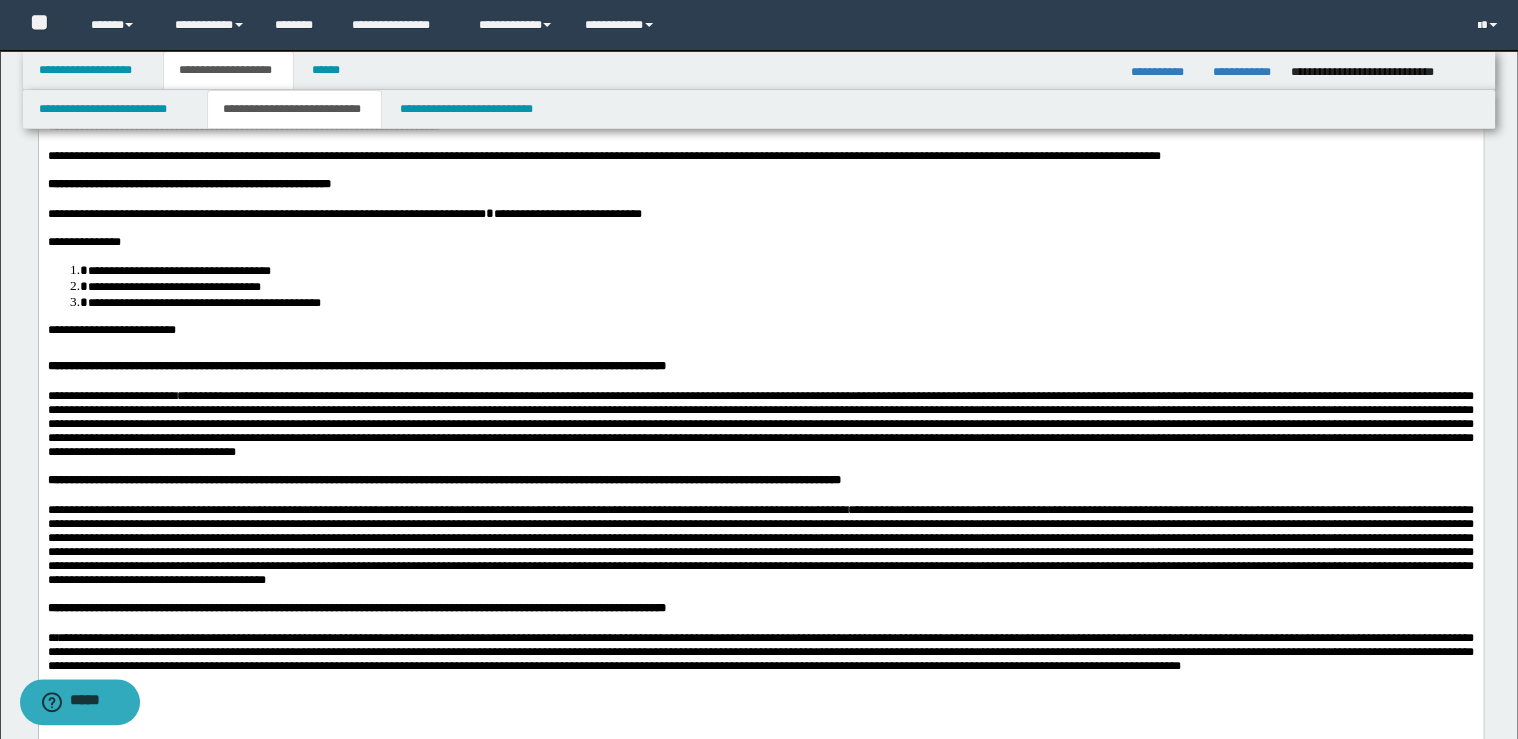 click at bounding box center (760, 424) 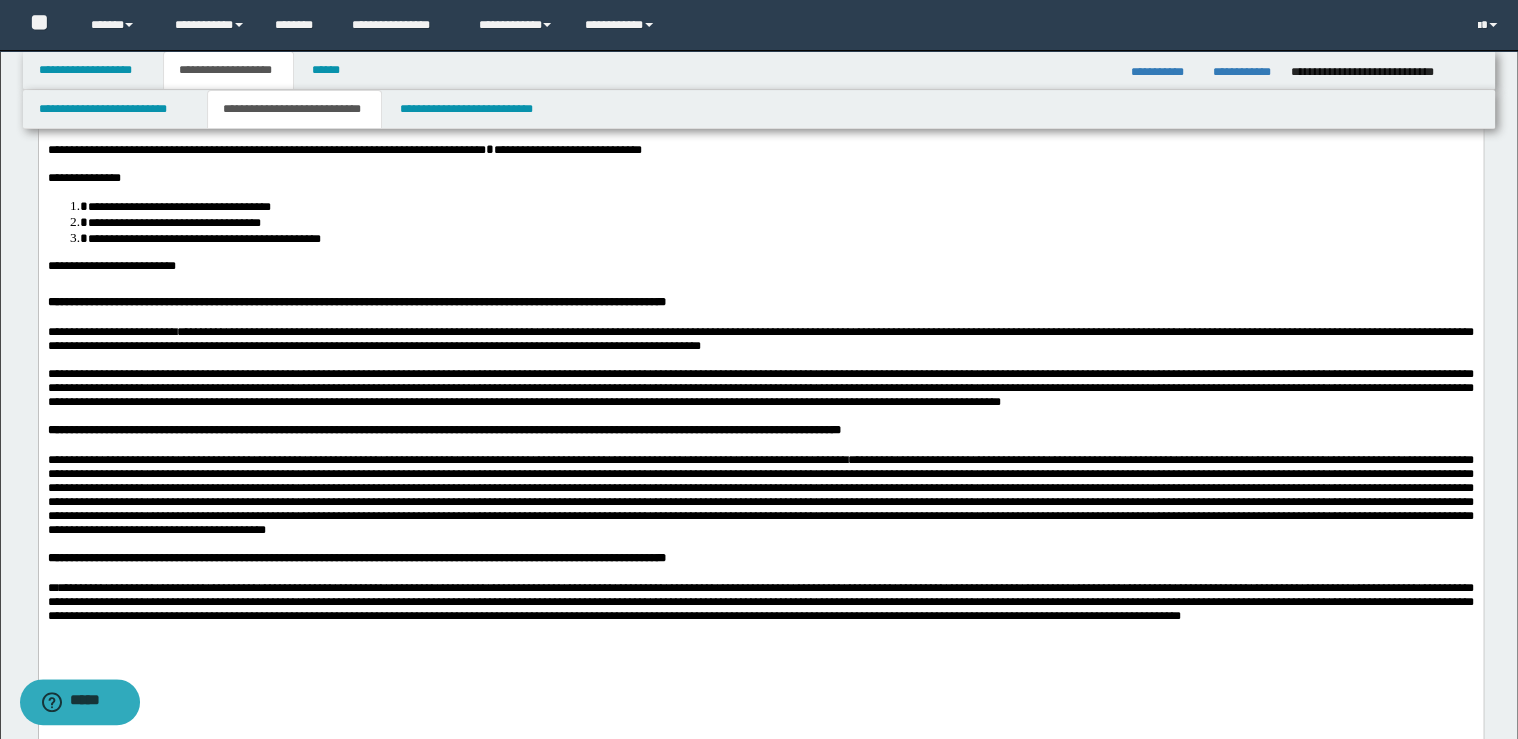scroll, scrollTop: 400, scrollLeft: 0, axis: vertical 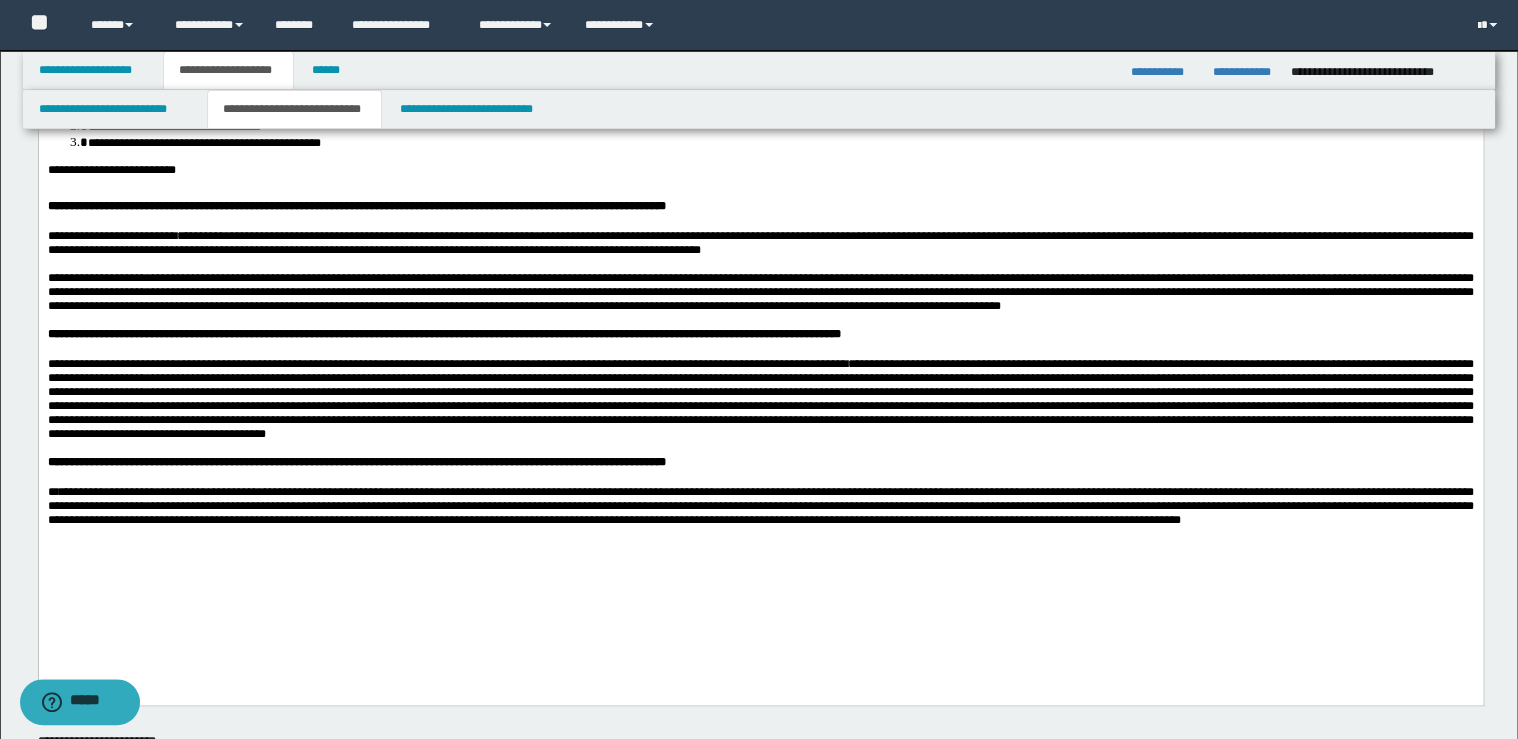 click at bounding box center (760, 399) 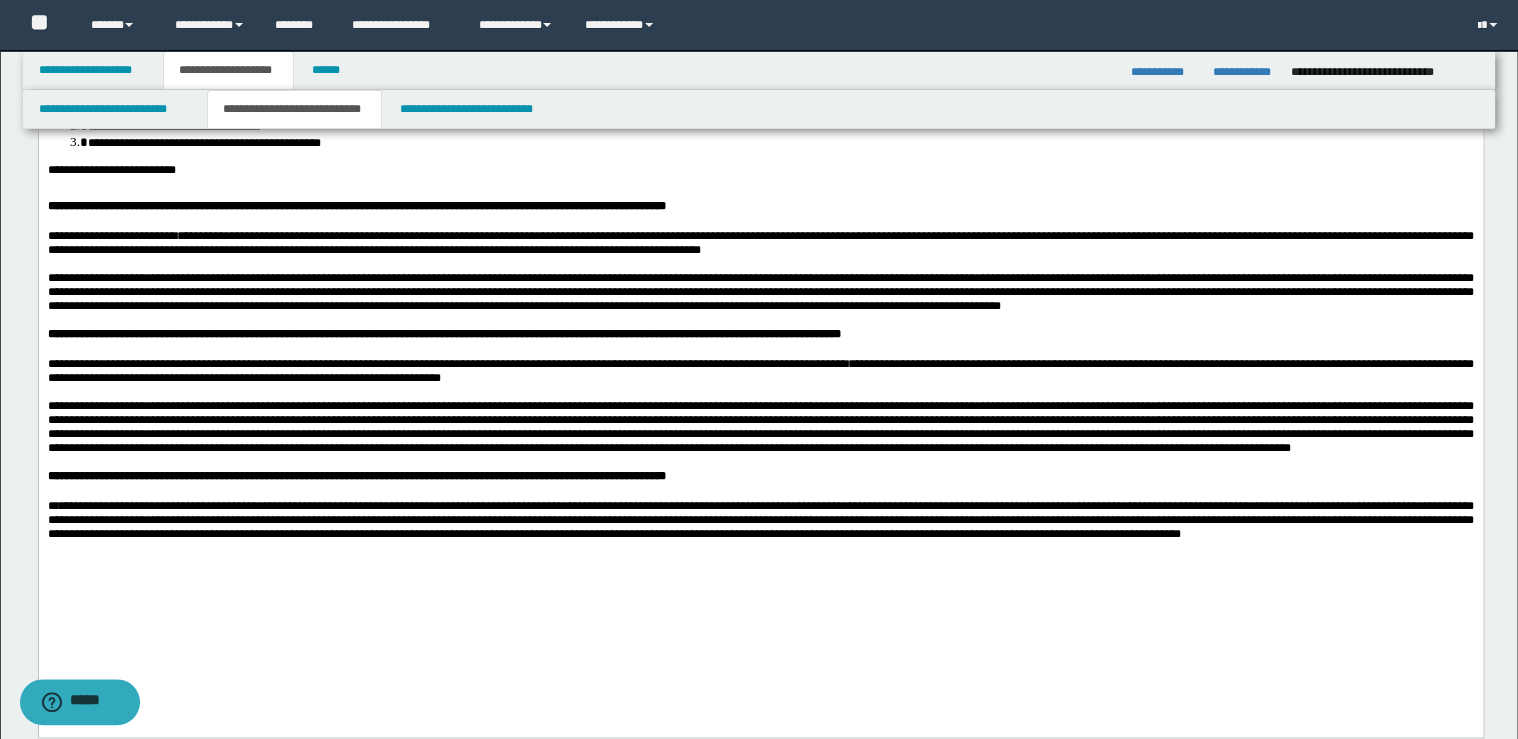 click on "**********" at bounding box center (760, 520) 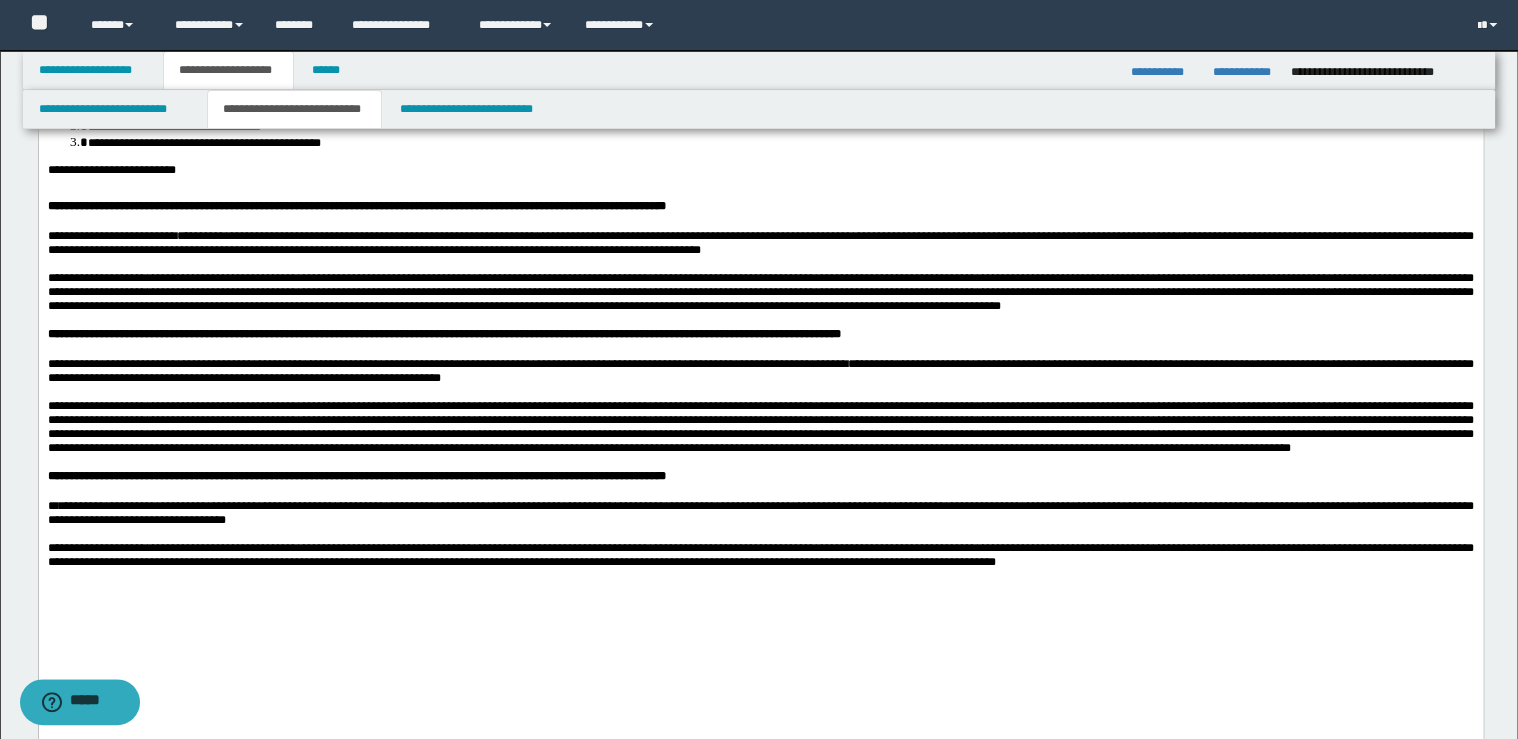 click on "**********" at bounding box center (759, 70) 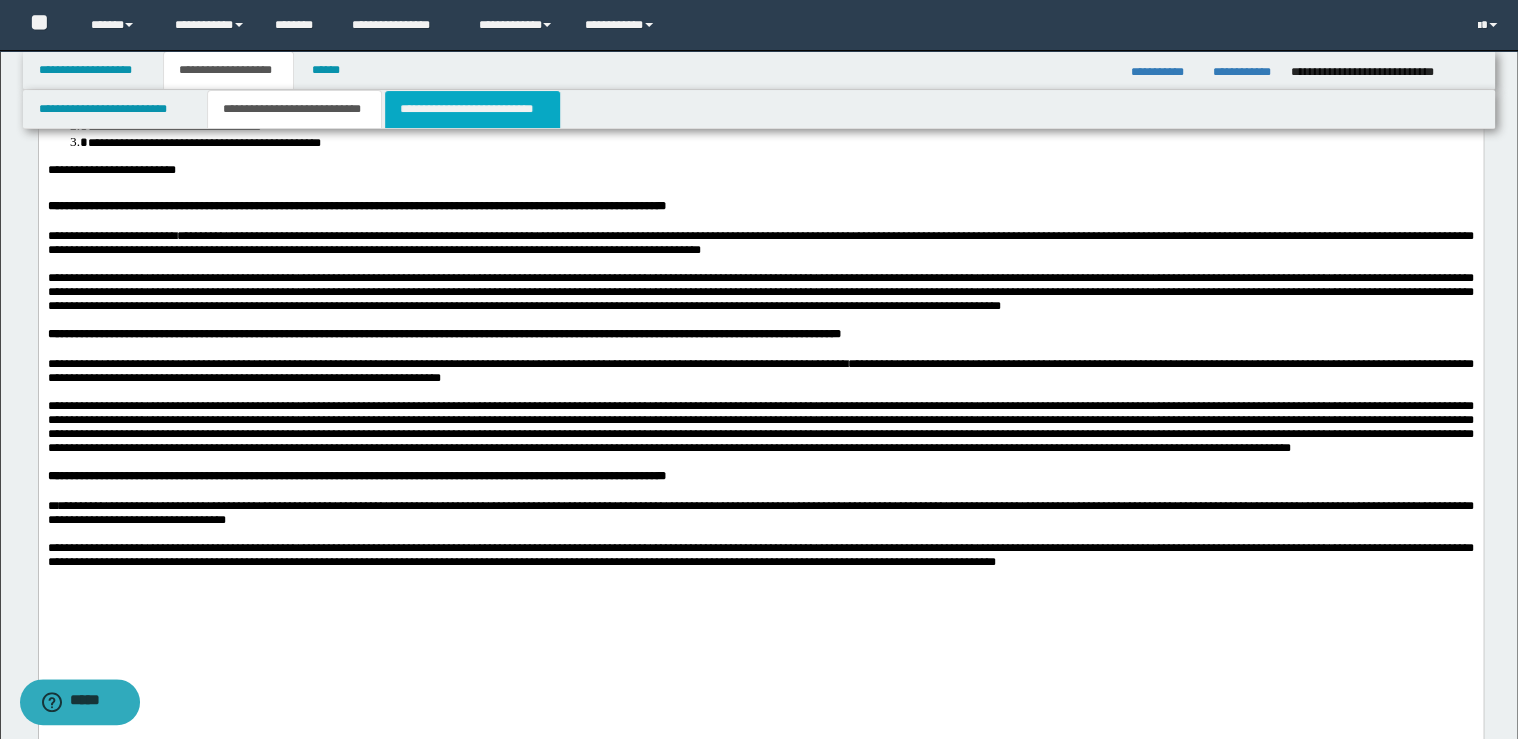 click on "**********" at bounding box center (472, 109) 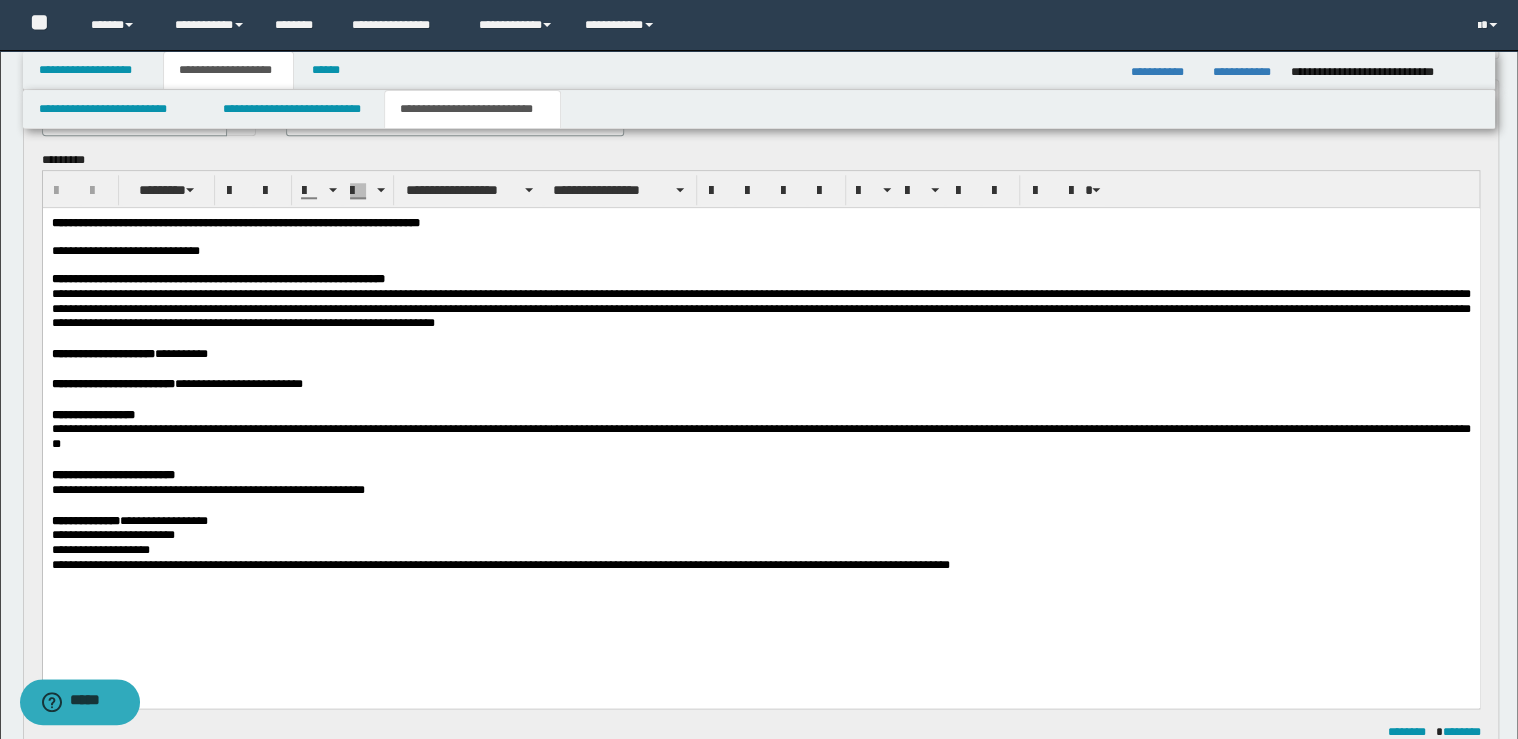scroll, scrollTop: 880, scrollLeft: 0, axis: vertical 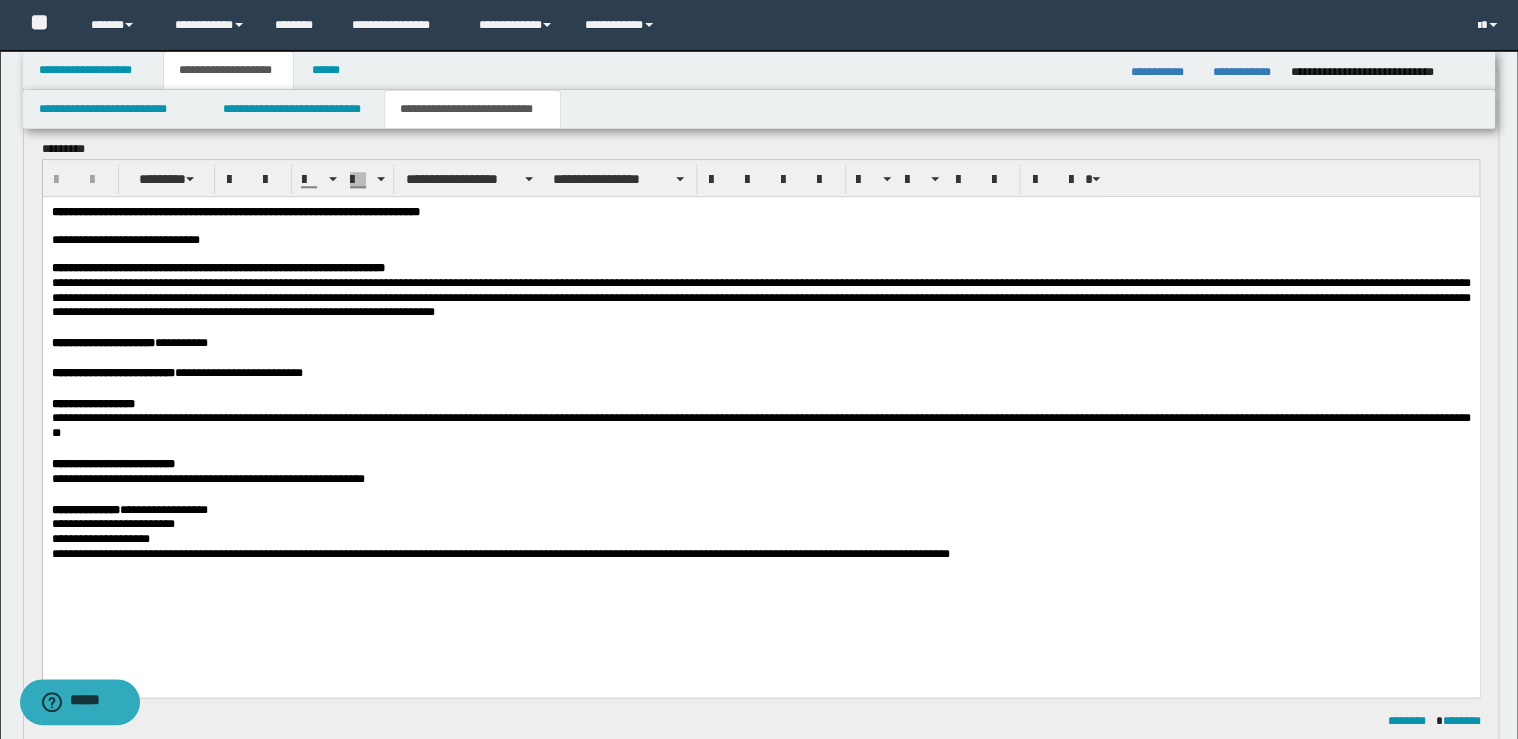 click on "**********" at bounding box center (760, 290) 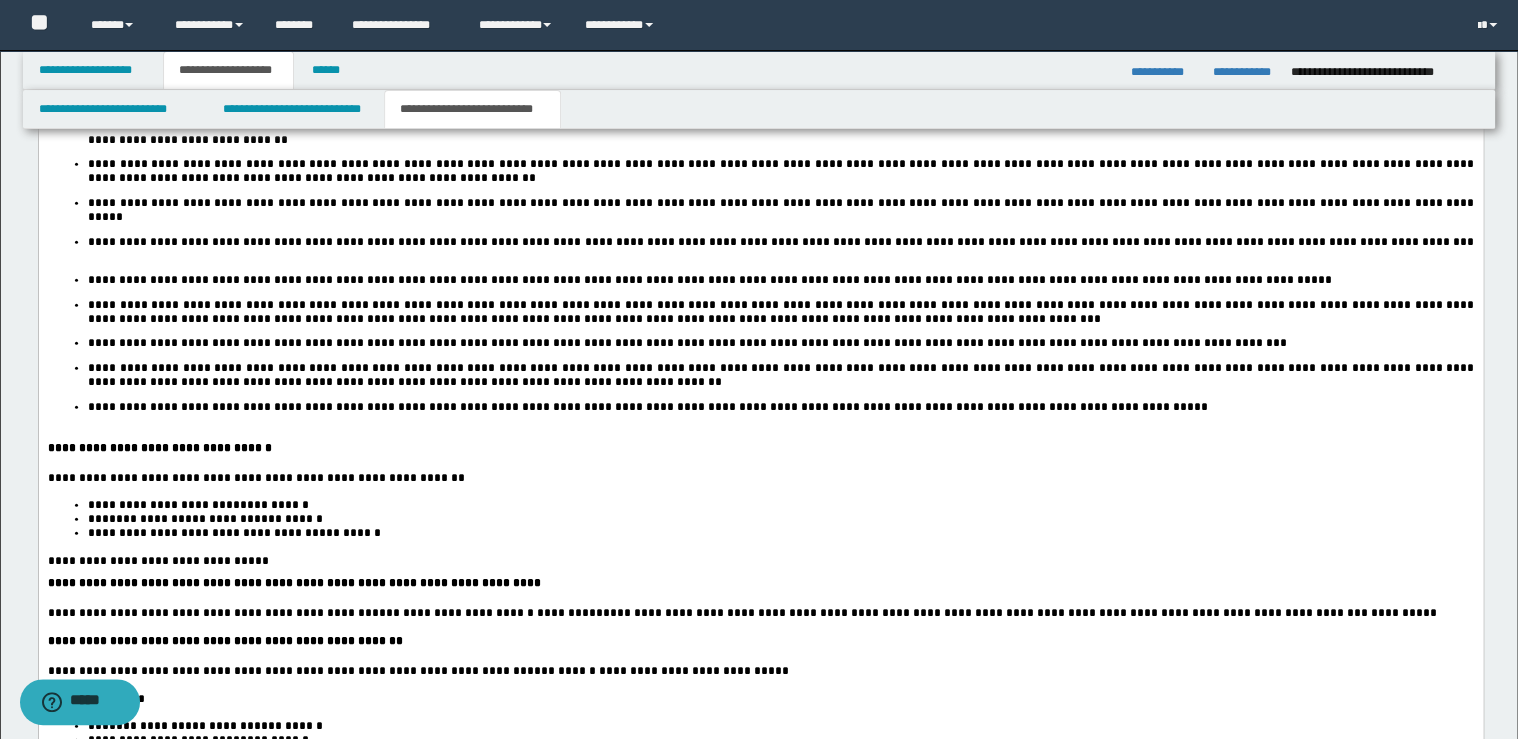 scroll, scrollTop: 2400, scrollLeft: 0, axis: vertical 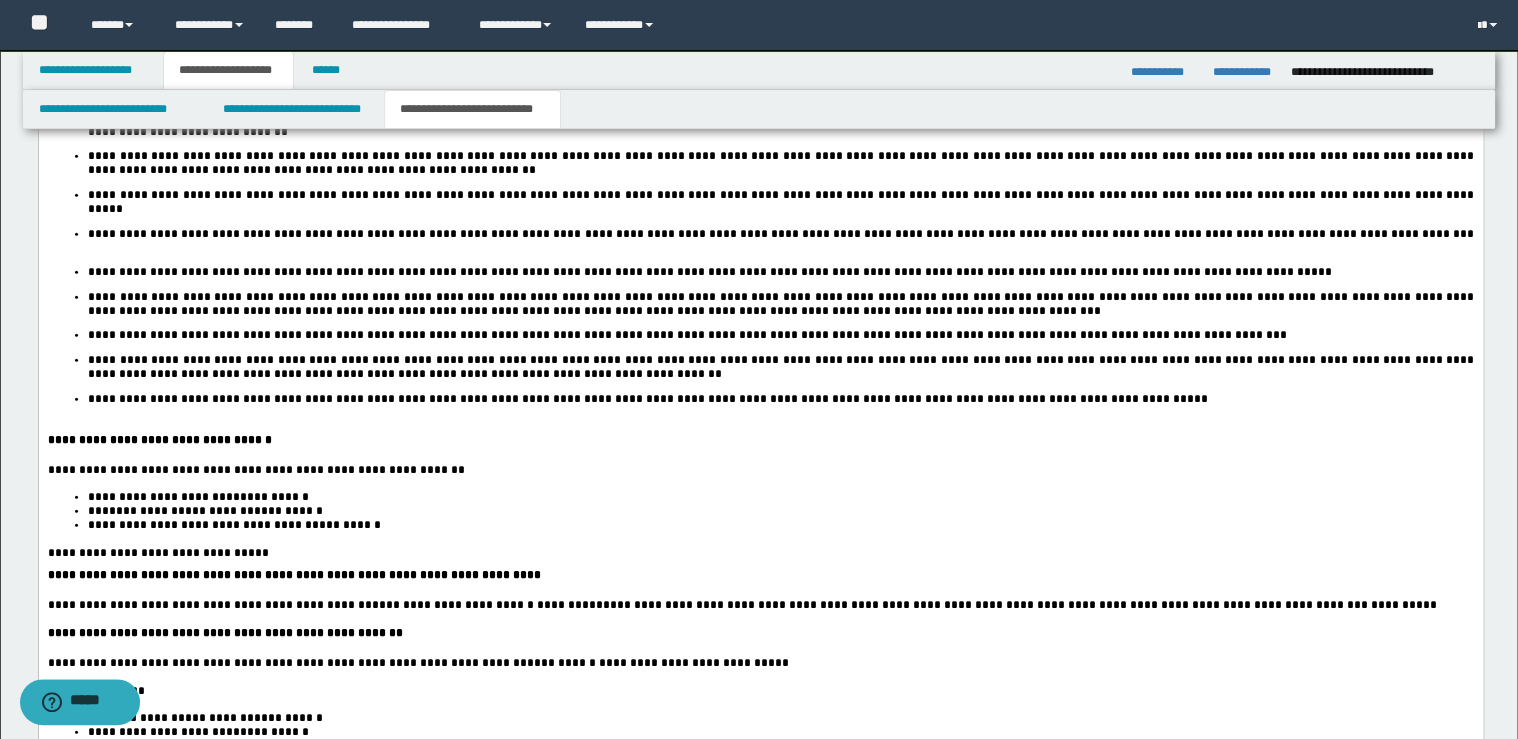 click on "**********" at bounding box center (760, 240) 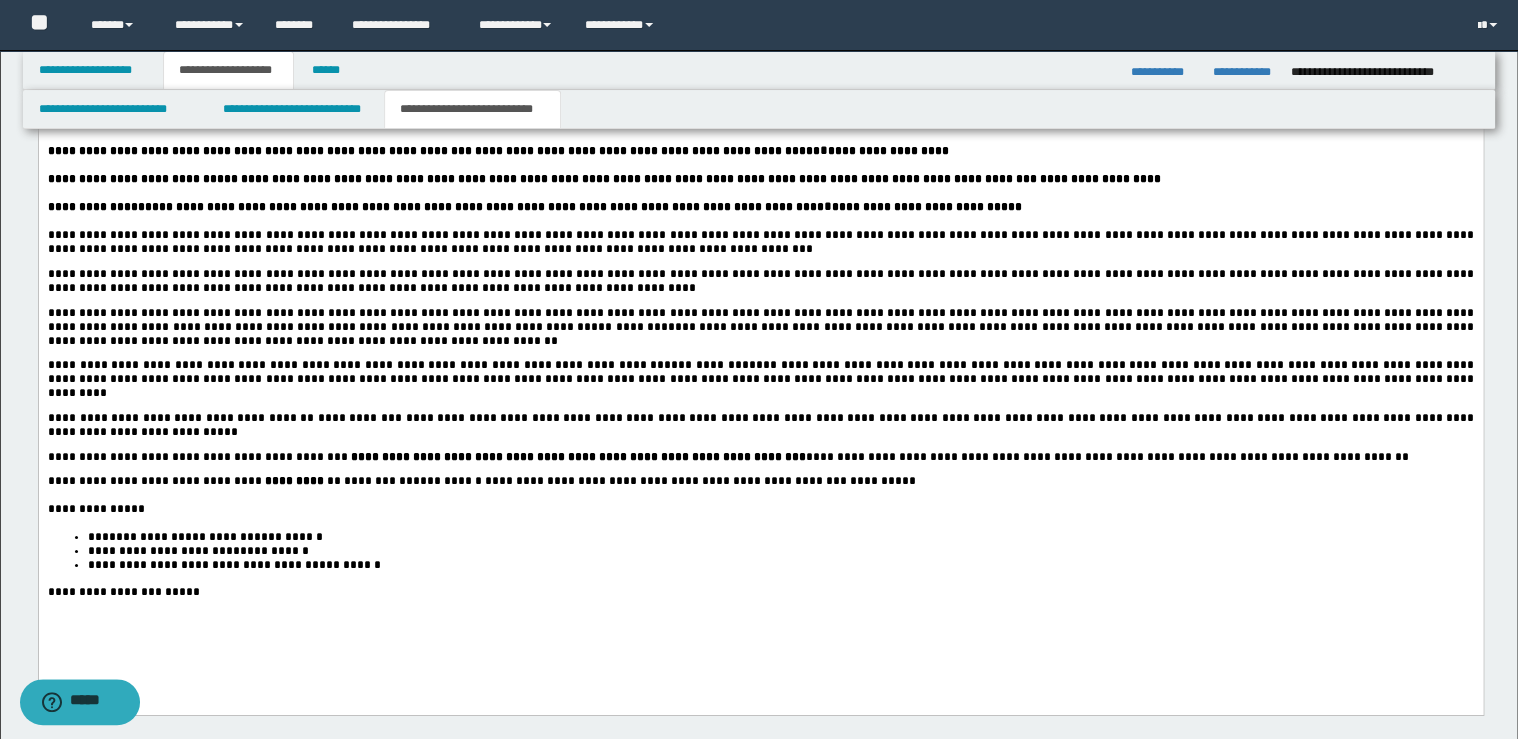 scroll, scrollTop: 3040, scrollLeft: 0, axis: vertical 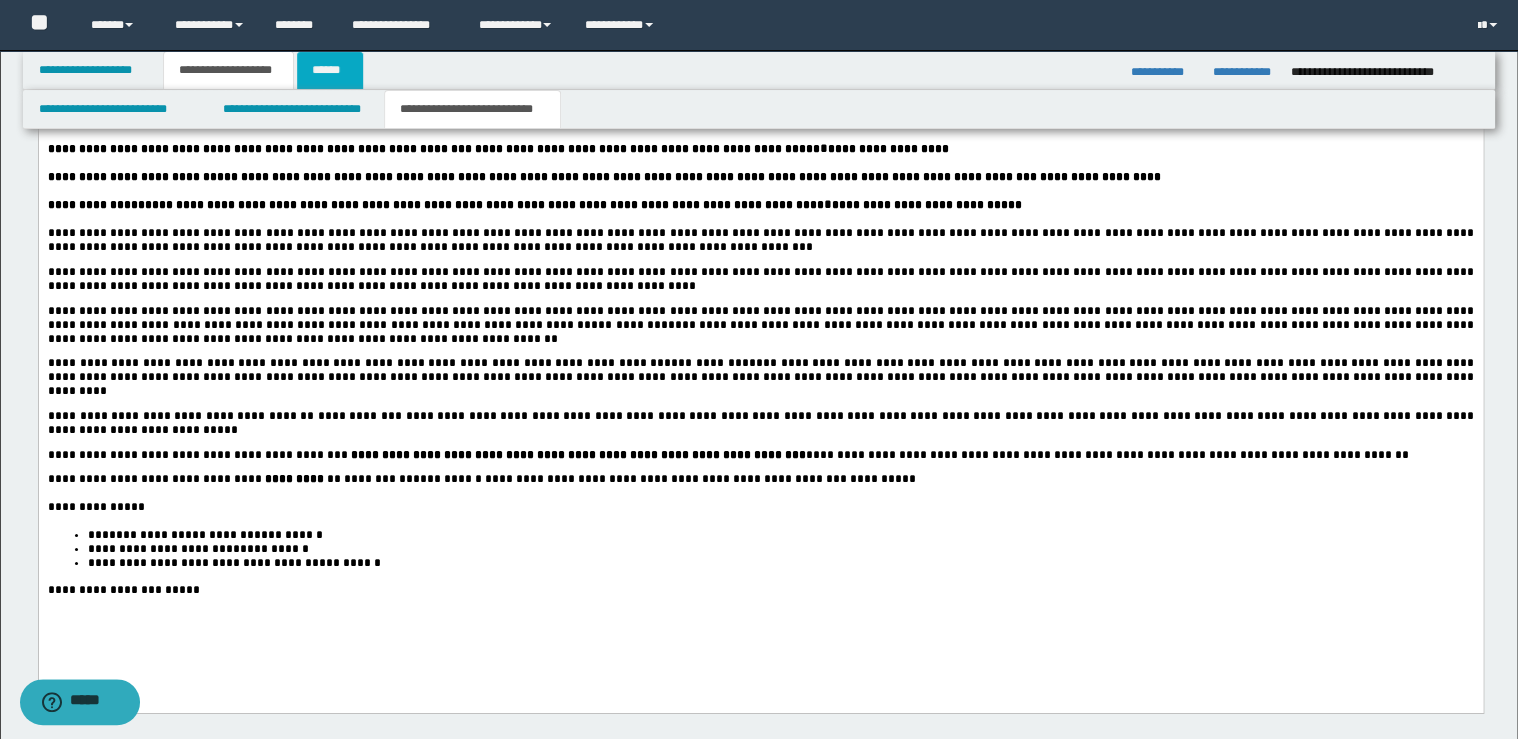 click on "******" at bounding box center (330, 70) 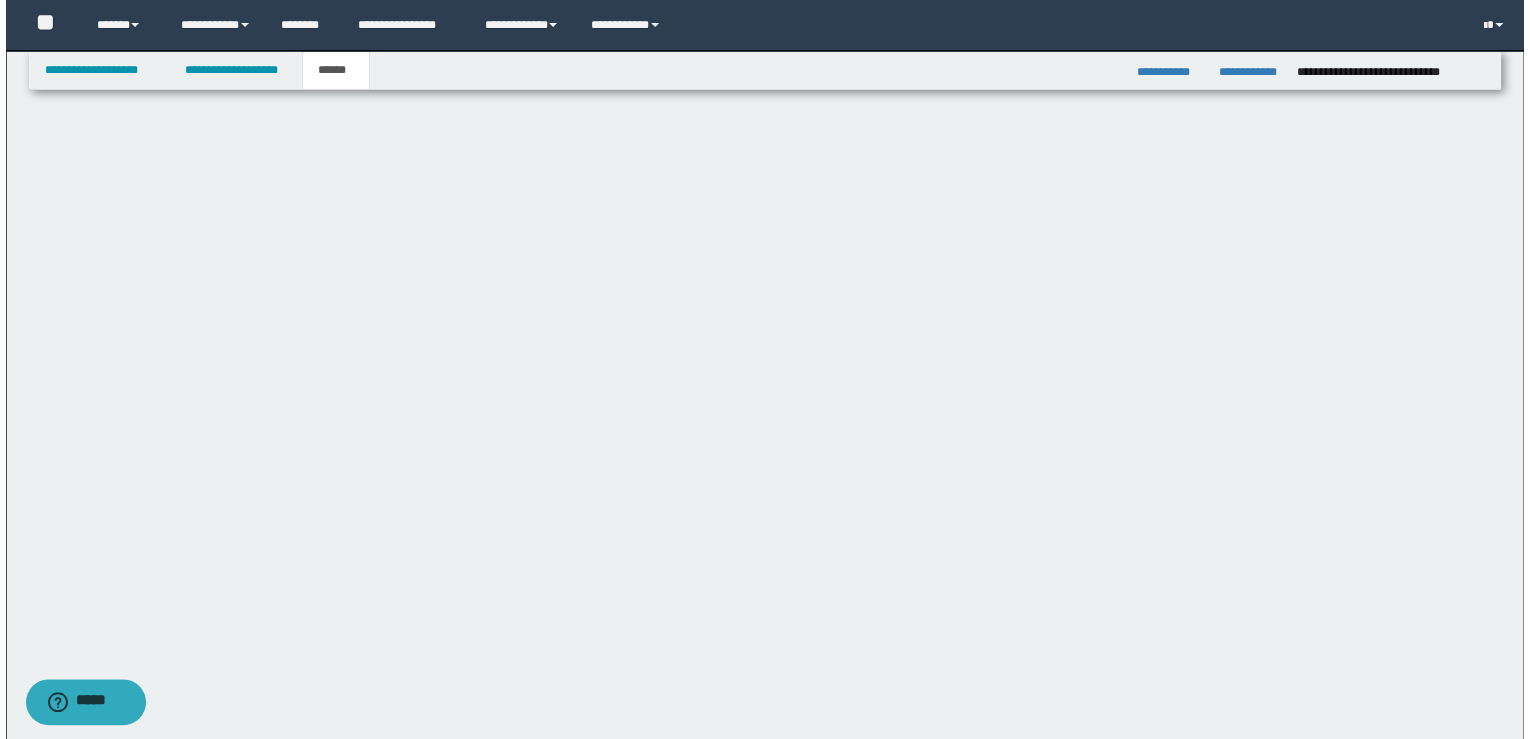 scroll, scrollTop: 0, scrollLeft: 0, axis: both 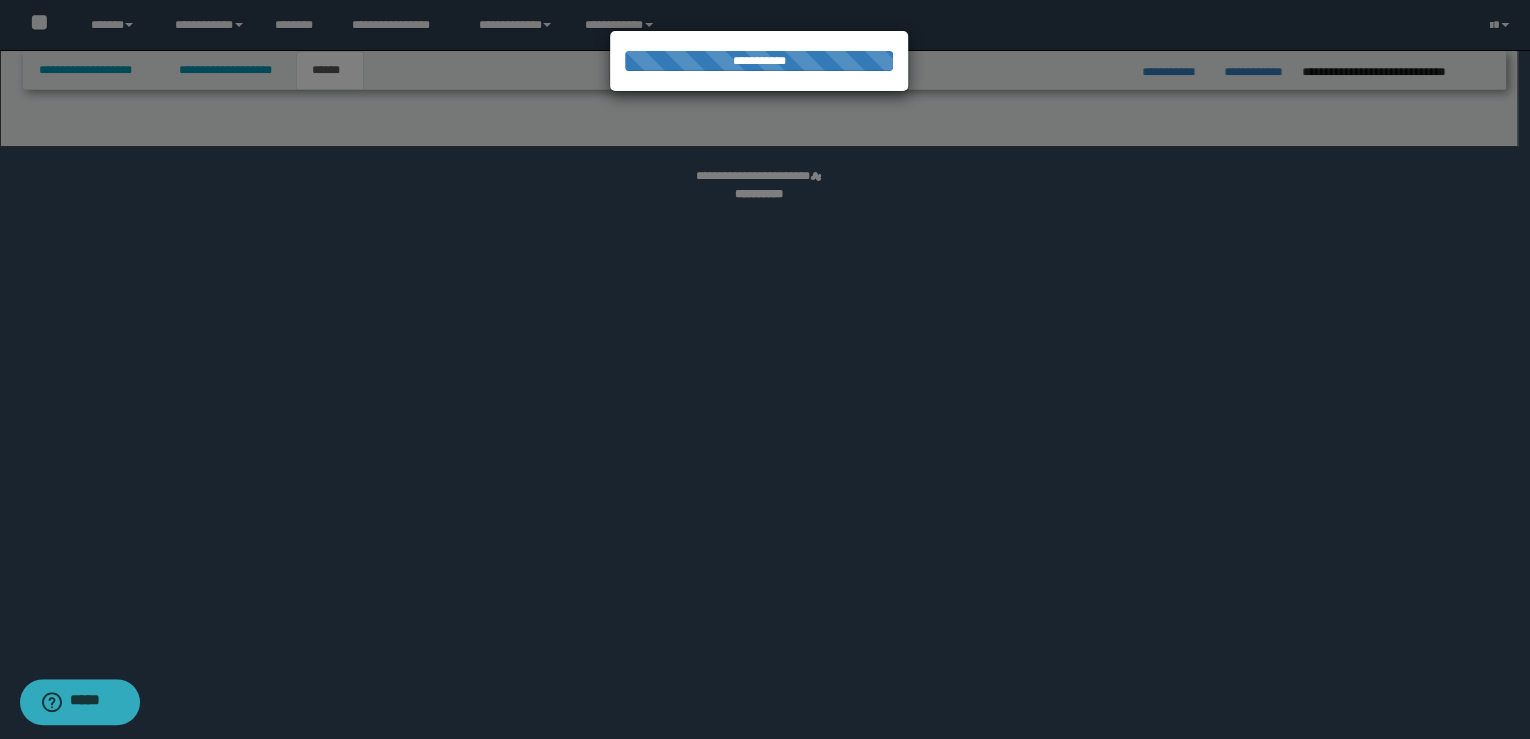 select on "*" 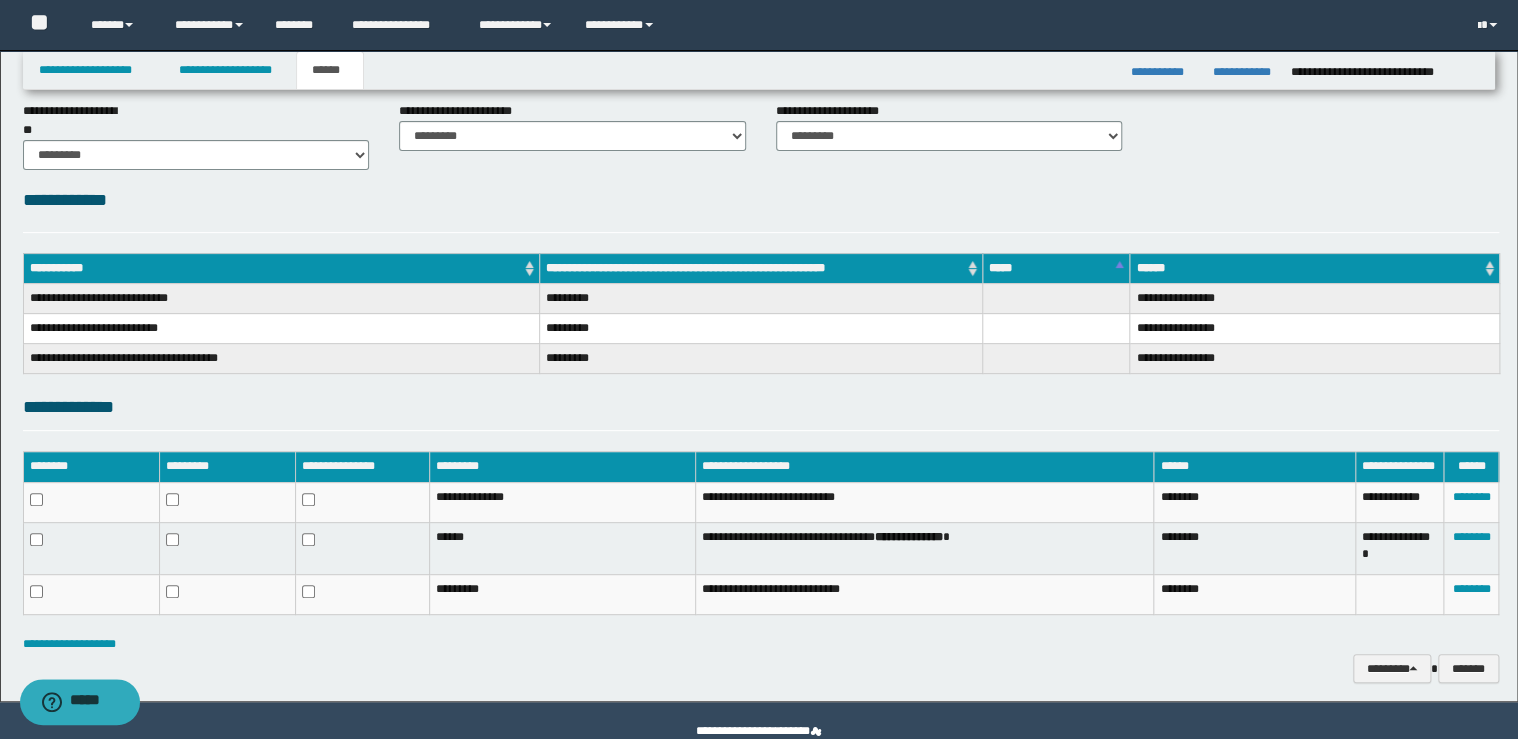 scroll, scrollTop: 197, scrollLeft: 0, axis: vertical 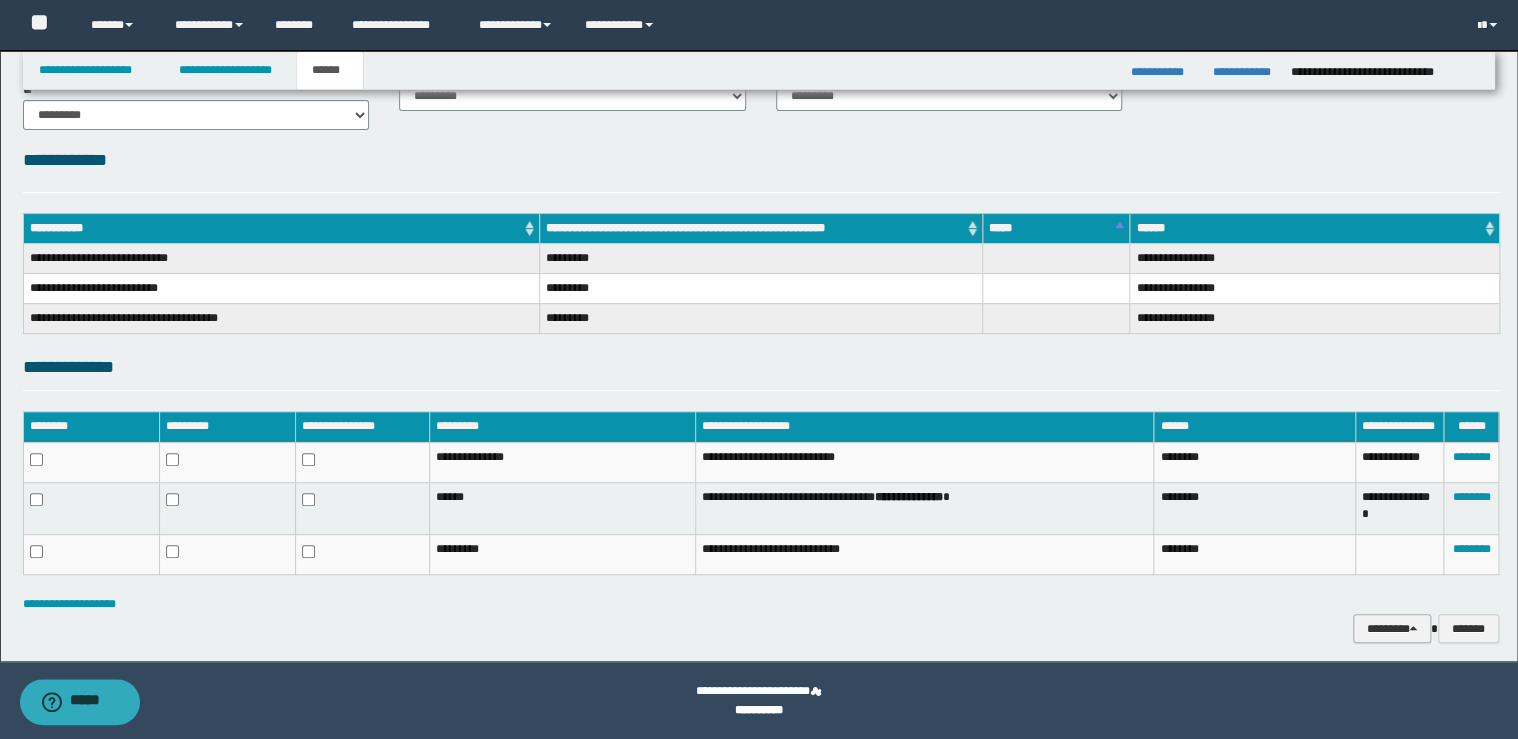 click on "********" at bounding box center [1392, 629] 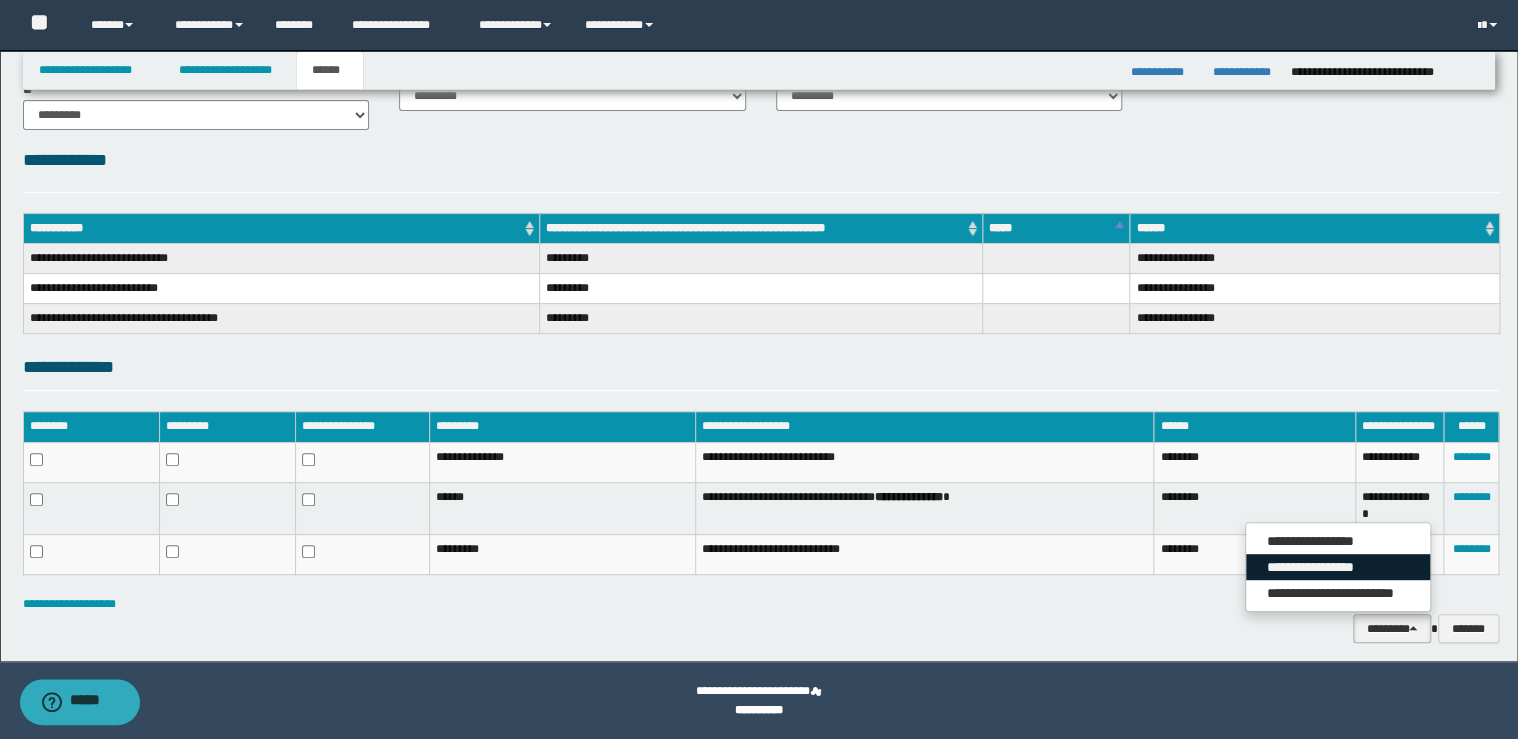 click on "**********" at bounding box center (1338, 567) 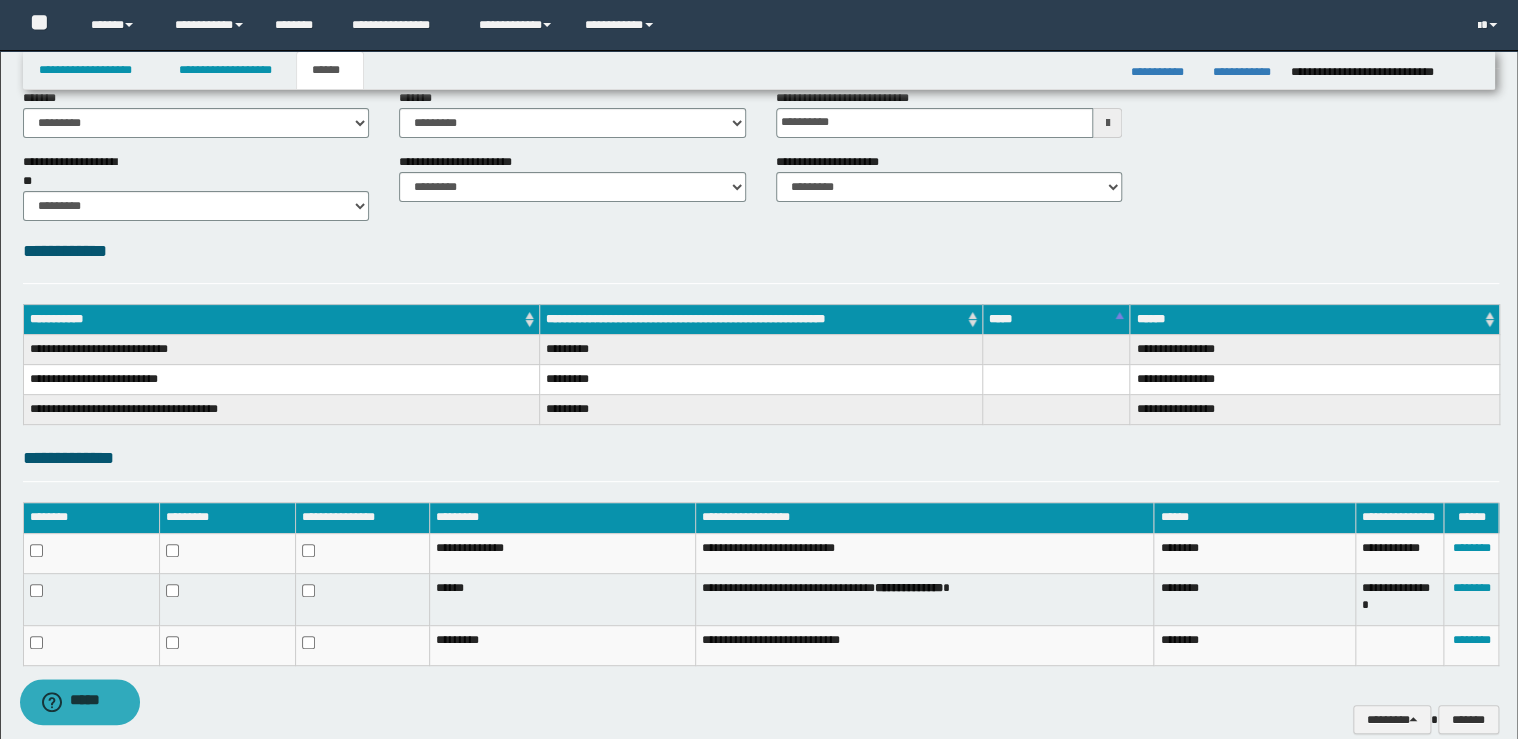 scroll, scrollTop: 0, scrollLeft: 0, axis: both 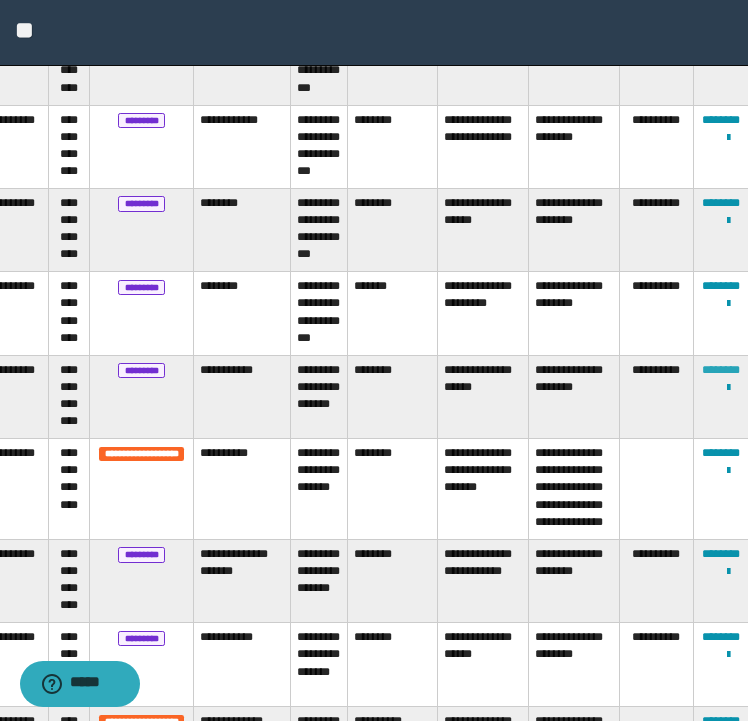 click on "********" at bounding box center [721, 370] 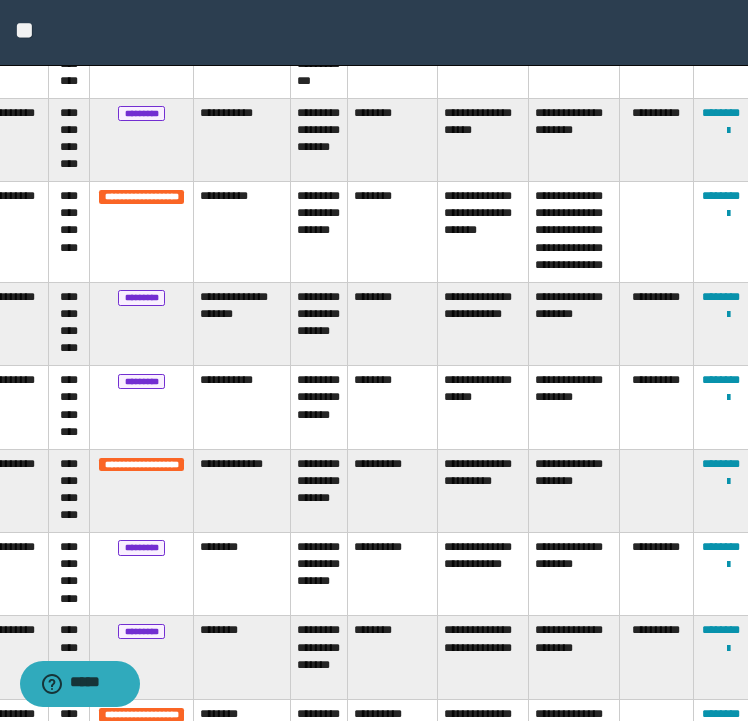 scroll, scrollTop: 1297, scrollLeft: 192, axis: both 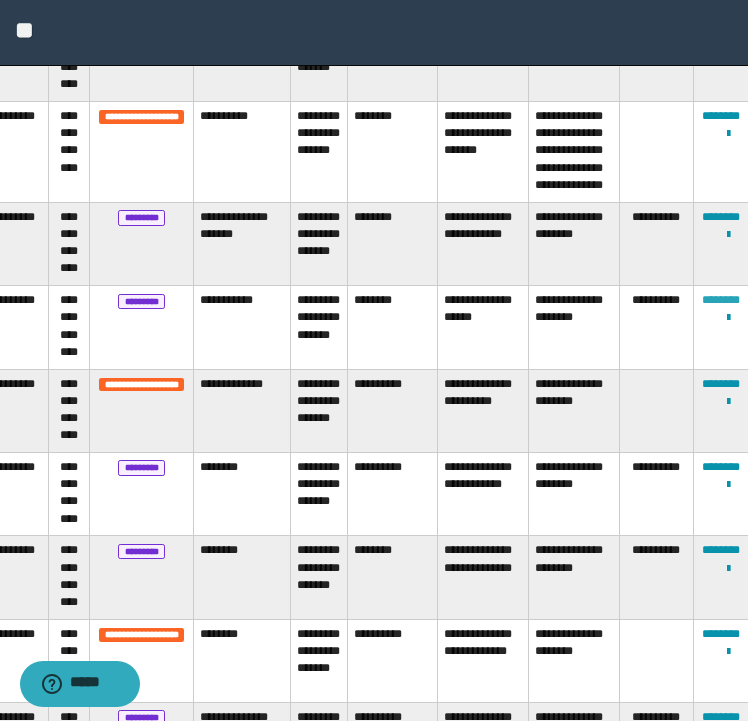 click on "********" at bounding box center (721, 300) 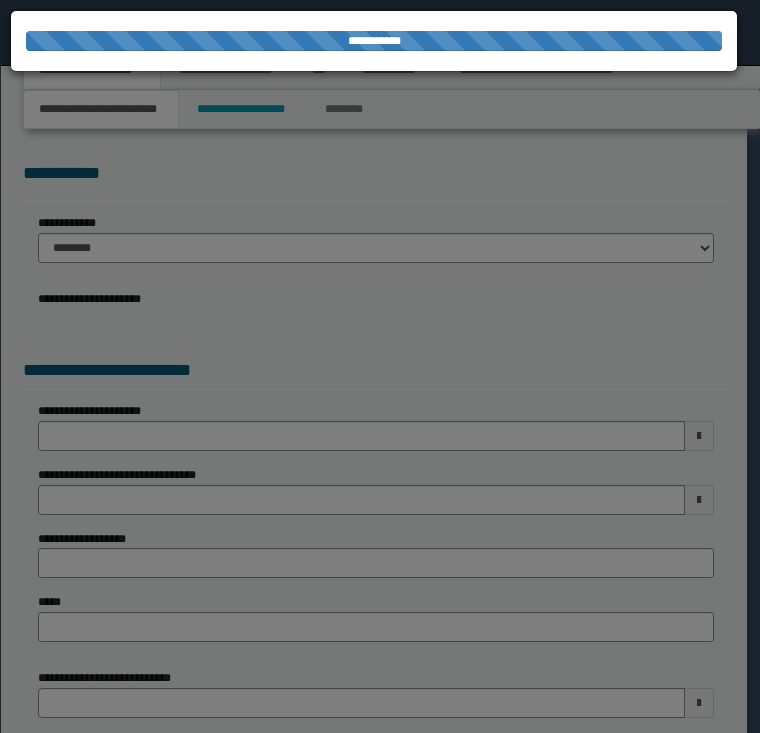 scroll, scrollTop: 0, scrollLeft: 0, axis: both 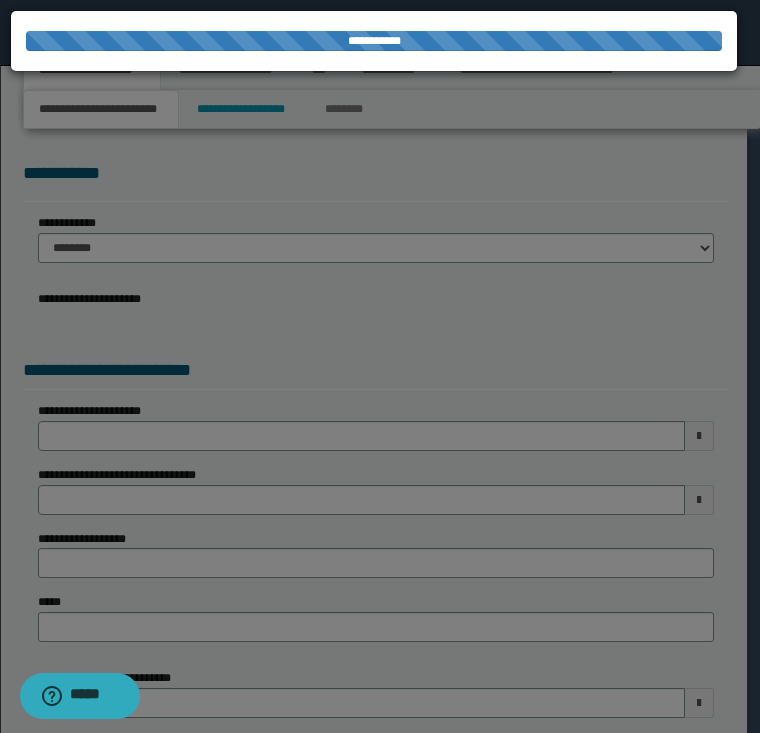 select on "*" 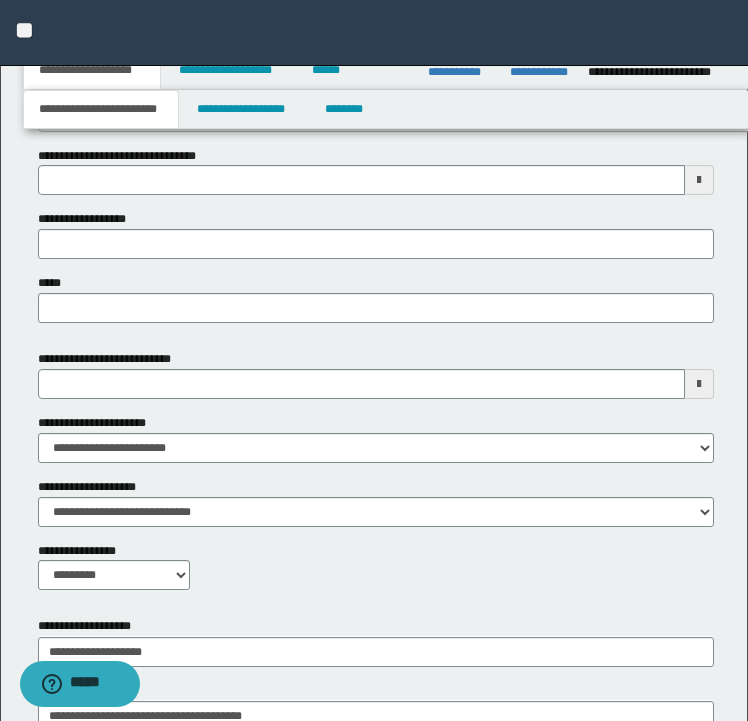 scroll, scrollTop: 670, scrollLeft: 0, axis: vertical 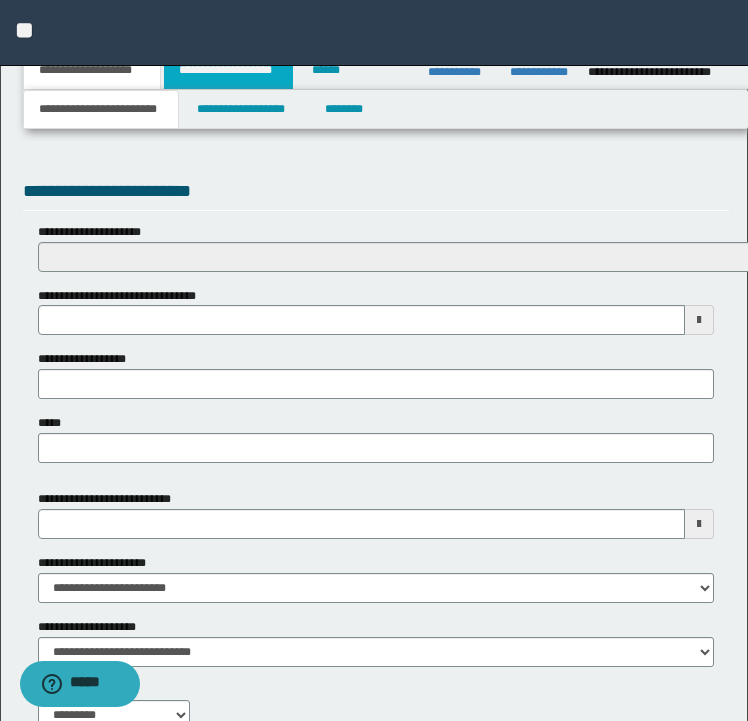 click on "**********" at bounding box center [228, 70] 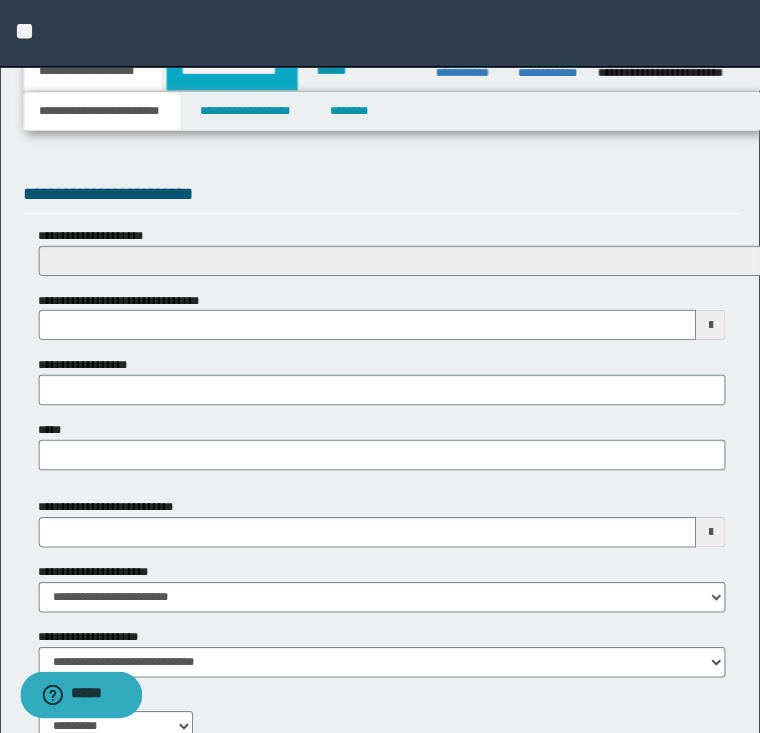 scroll, scrollTop: 0, scrollLeft: 0, axis: both 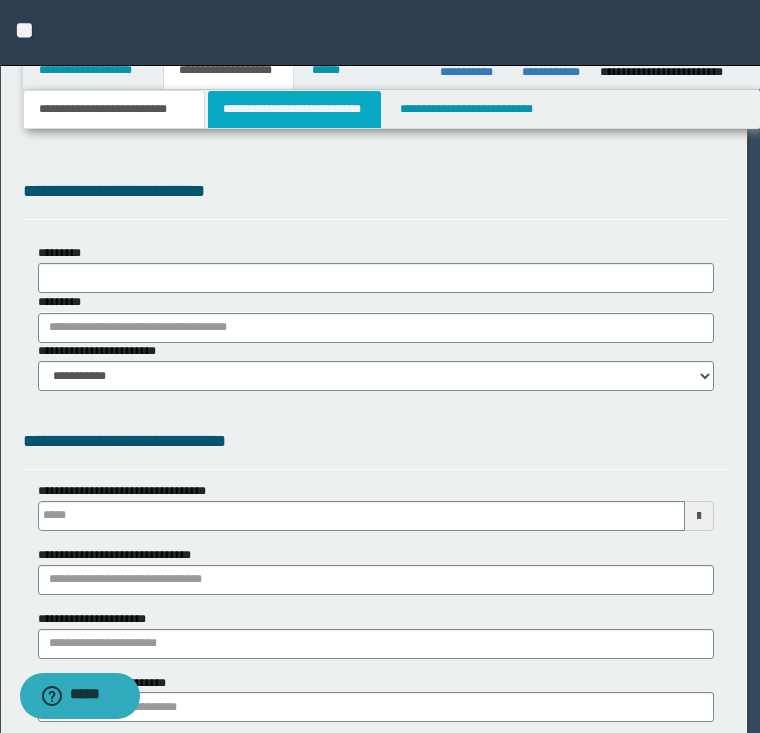 type 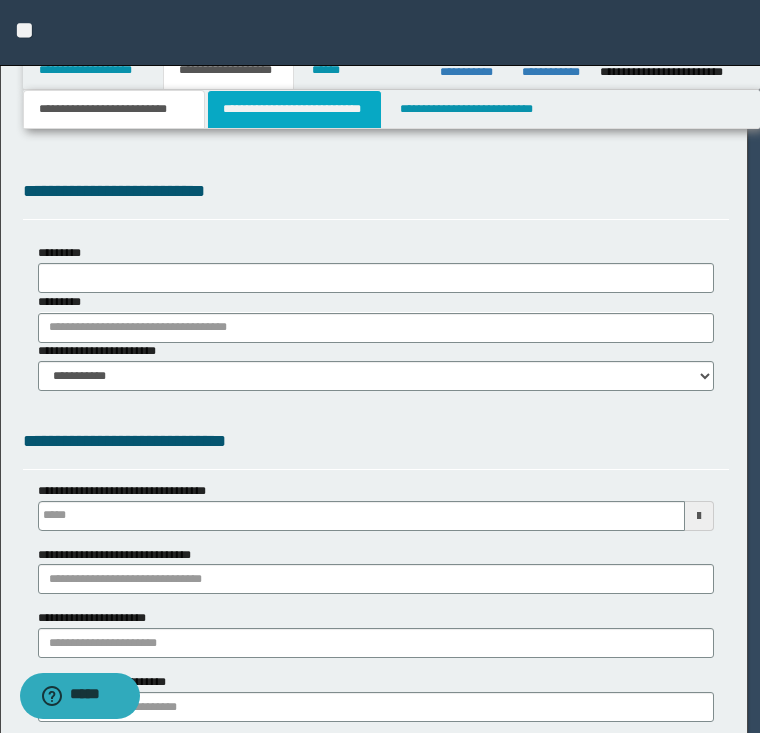 scroll, scrollTop: 0, scrollLeft: 0, axis: both 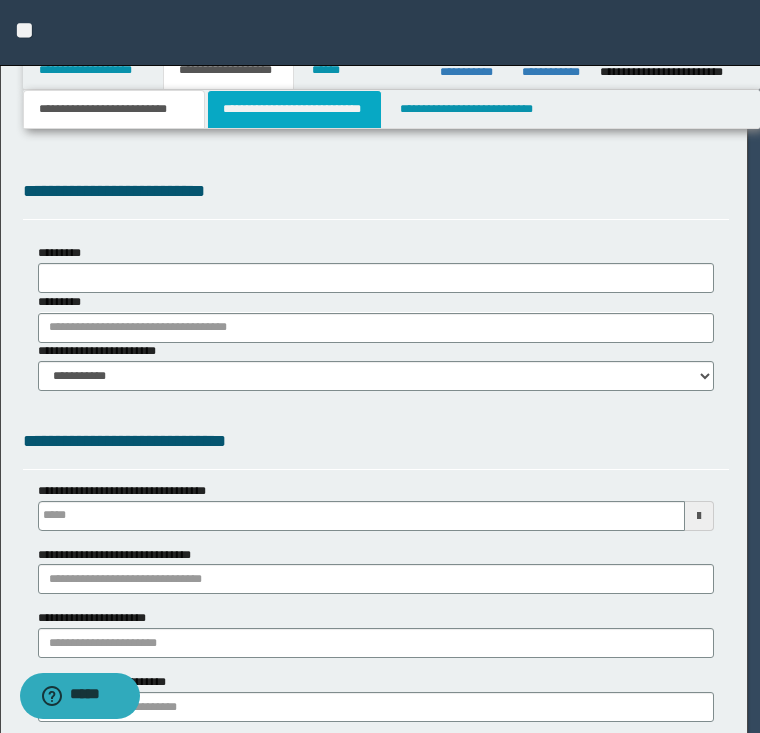 type on "**********" 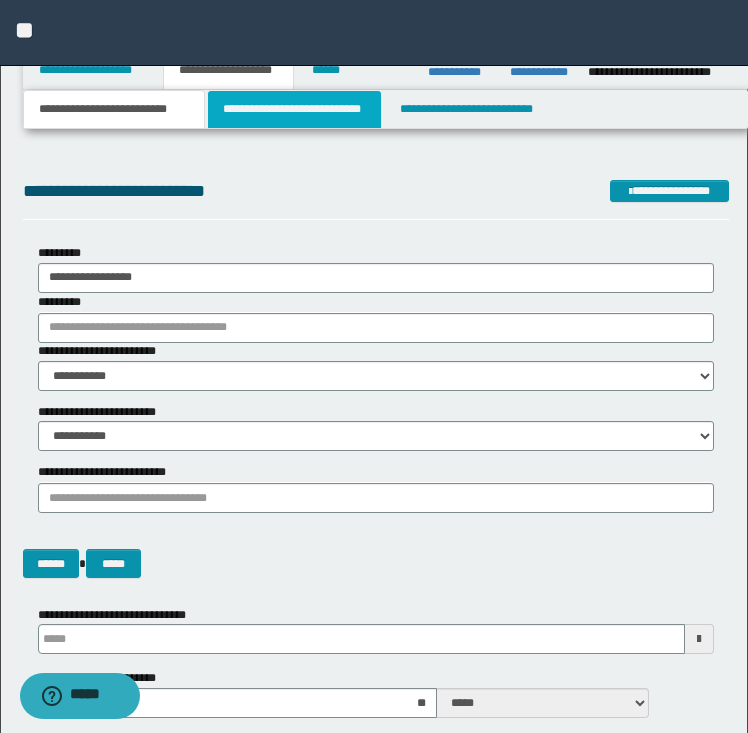 click on "**********" at bounding box center [294, 109] 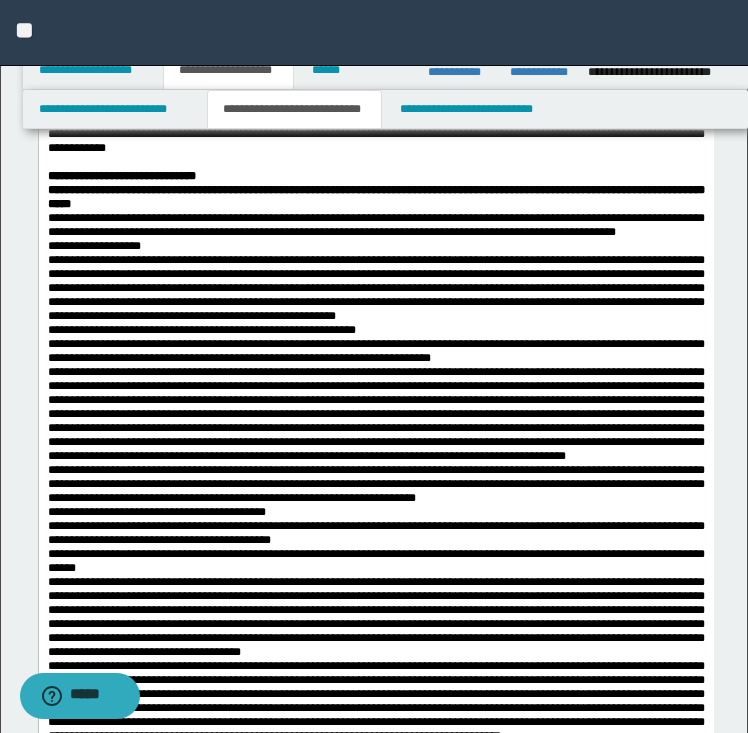 scroll, scrollTop: 1120, scrollLeft: 0, axis: vertical 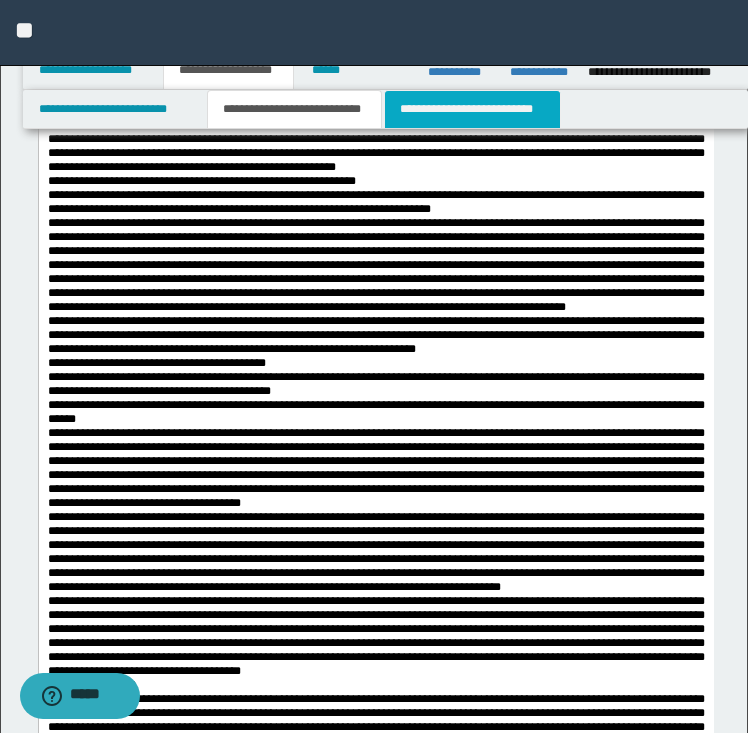 click on "**********" at bounding box center [472, 109] 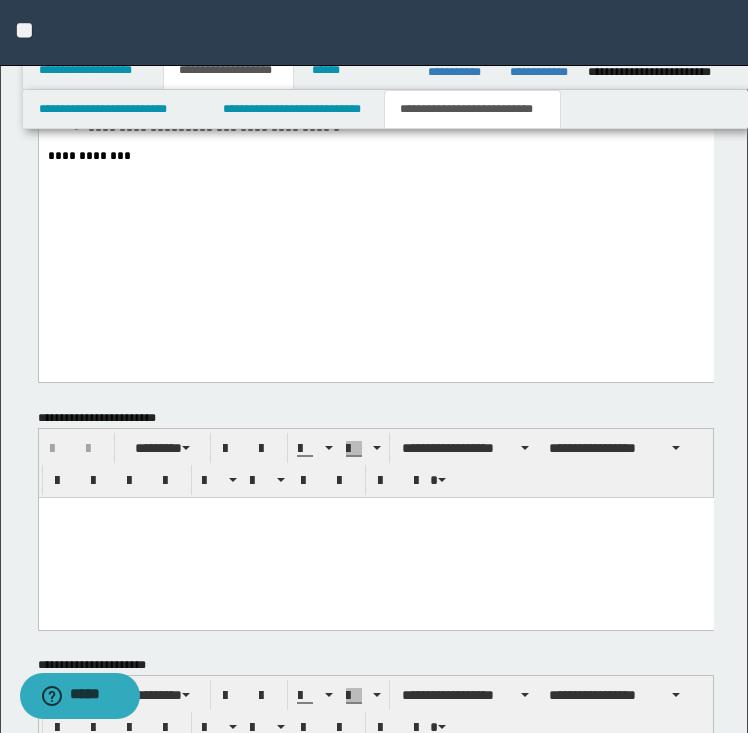 scroll, scrollTop: 4240, scrollLeft: 0, axis: vertical 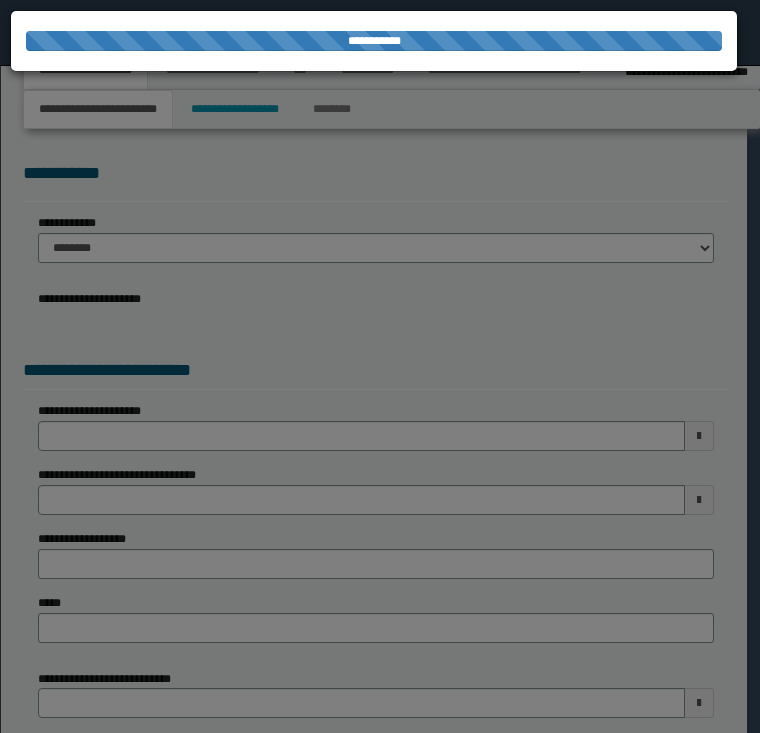 select on "*" 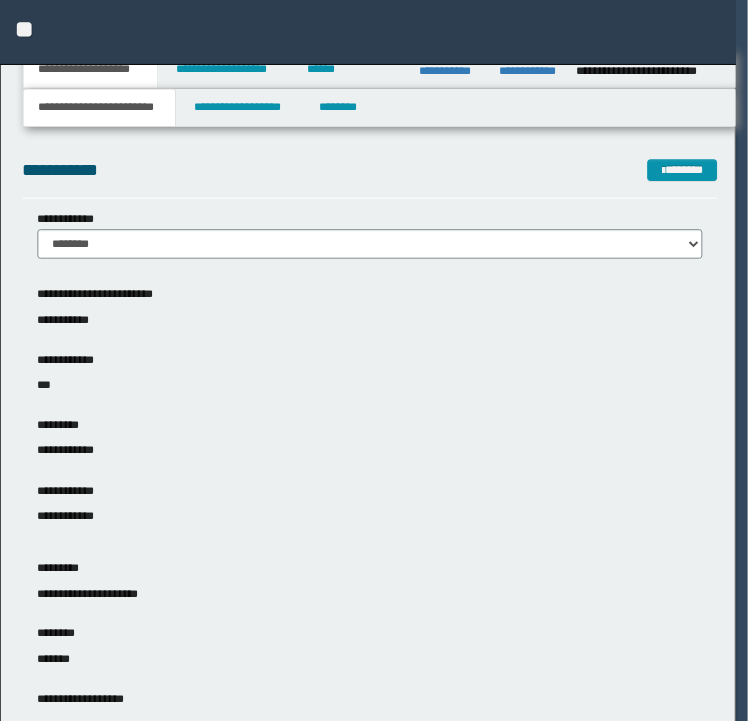 scroll, scrollTop: 0, scrollLeft: 0, axis: both 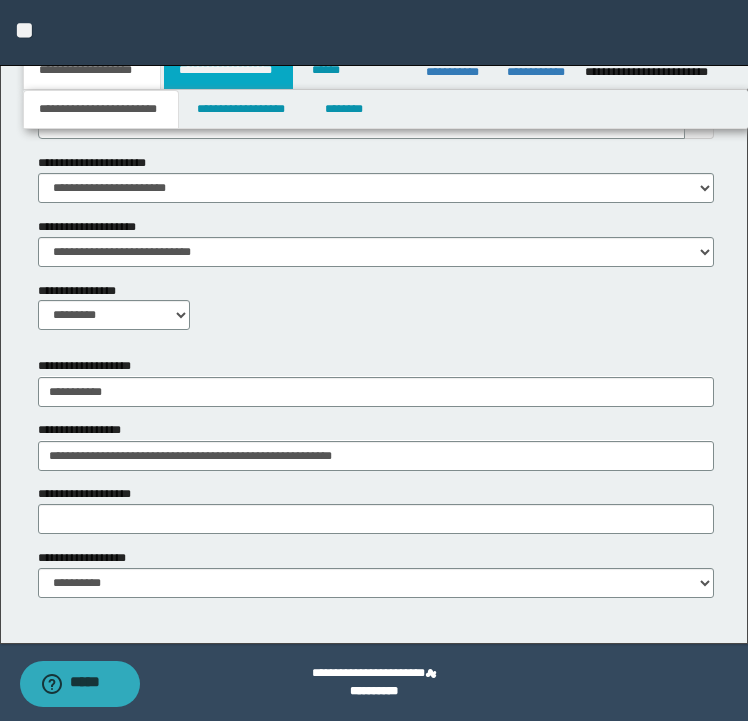 drag, startPoint x: 260, startPoint y: 75, endPoint x: 276, endPoint y: 78, distance: 16.27882 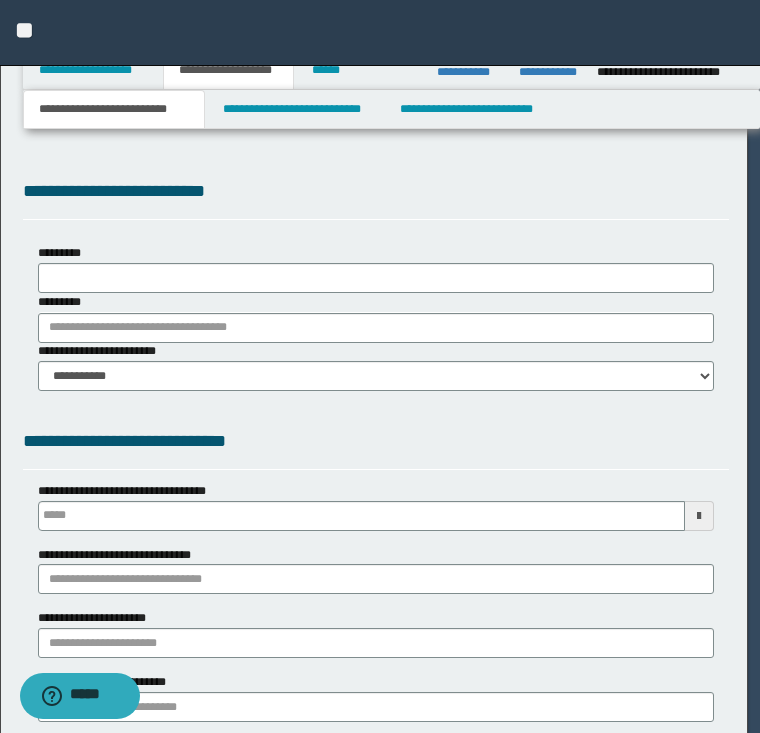 scroll, scrollTop: 0, scrollLeft: 0, axis: both 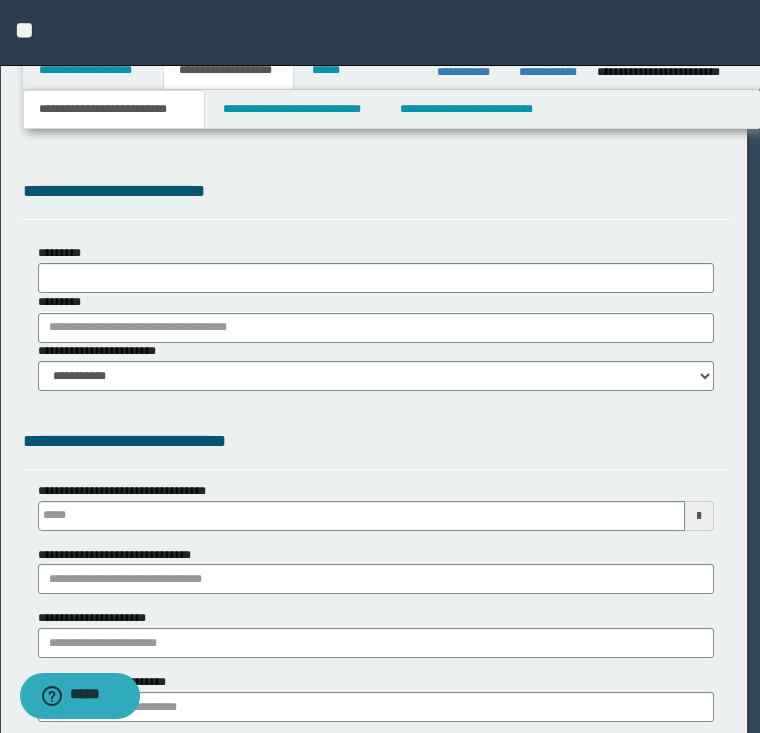 type on "**********" 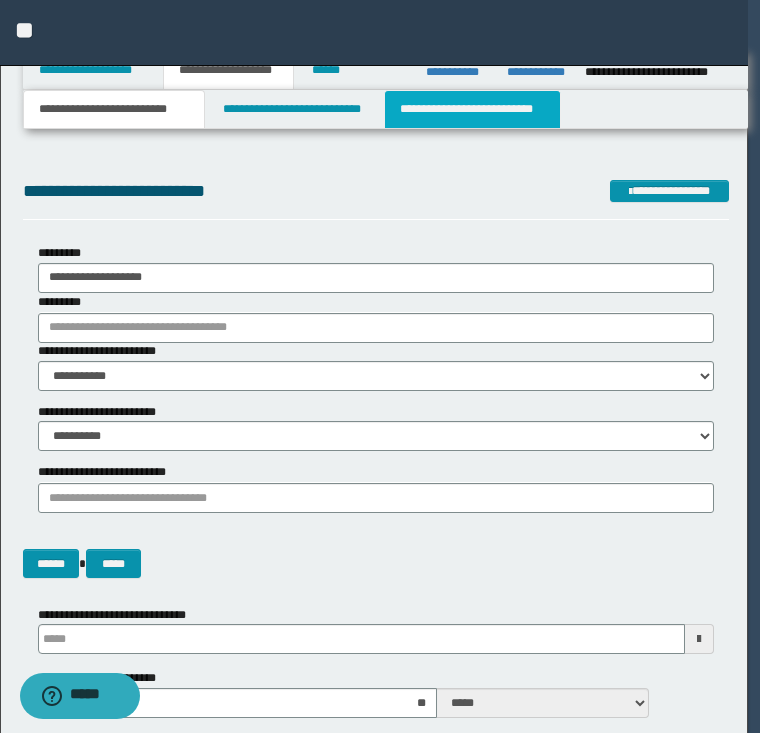 click on "**********" at bounding box center [472, 109] 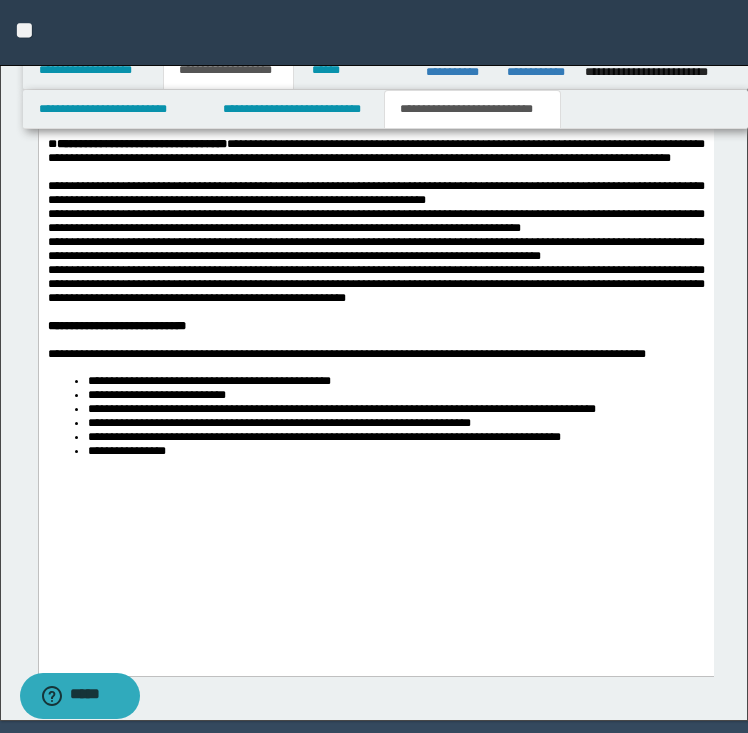 scroll, scrollTop: 4936, scrollLeft: 0, axis: vertical 